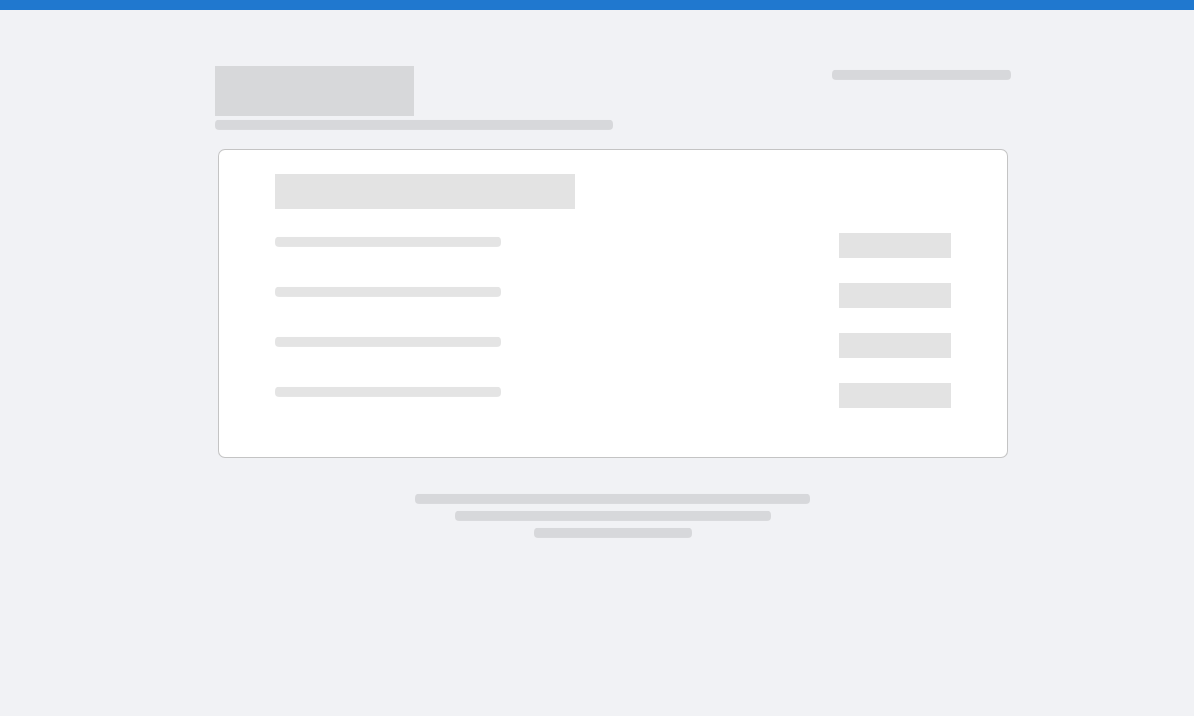 scroll, scrollTop: 0, scrollLeft: 0, axis: both 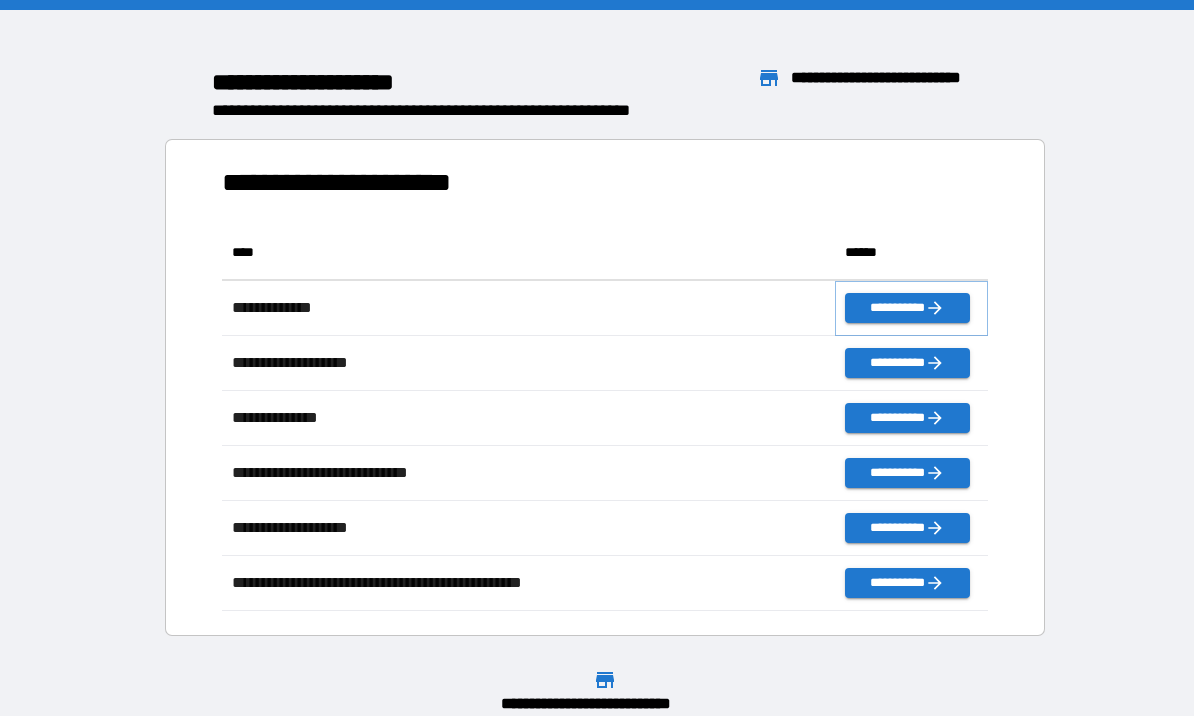 click 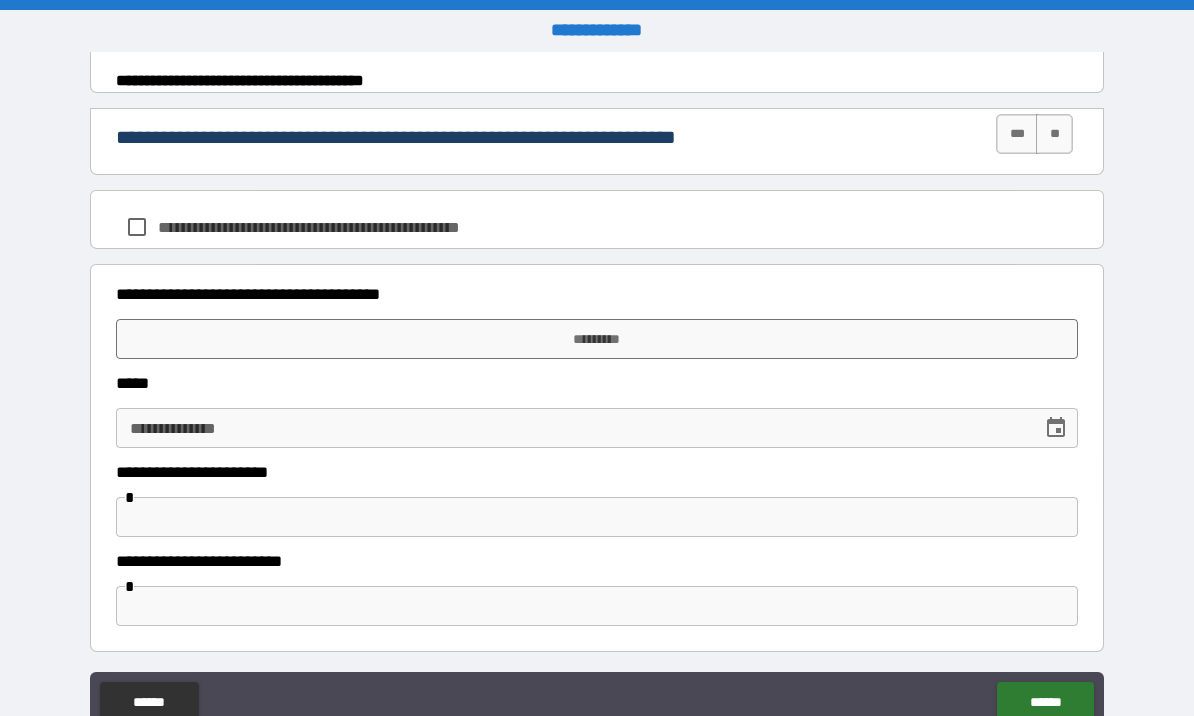scroll, scrollTop: 969, scrollLeft: 0, axis: vertical 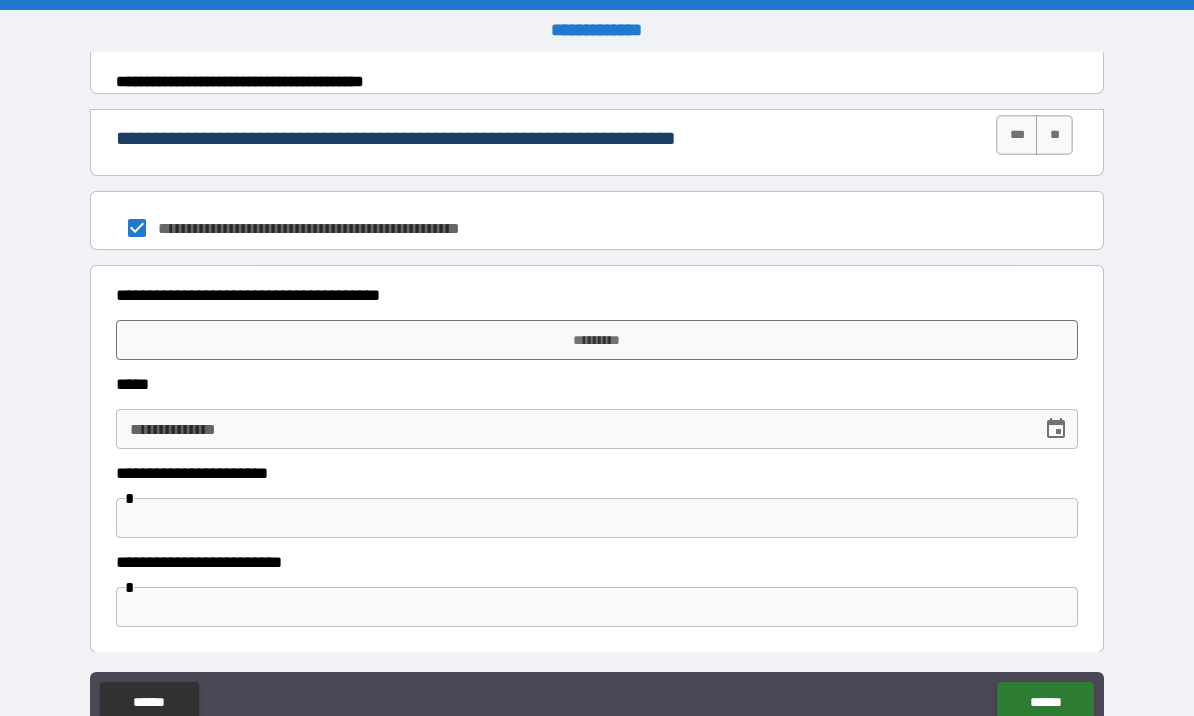 click on "*********" at bounding box center (597, 340) 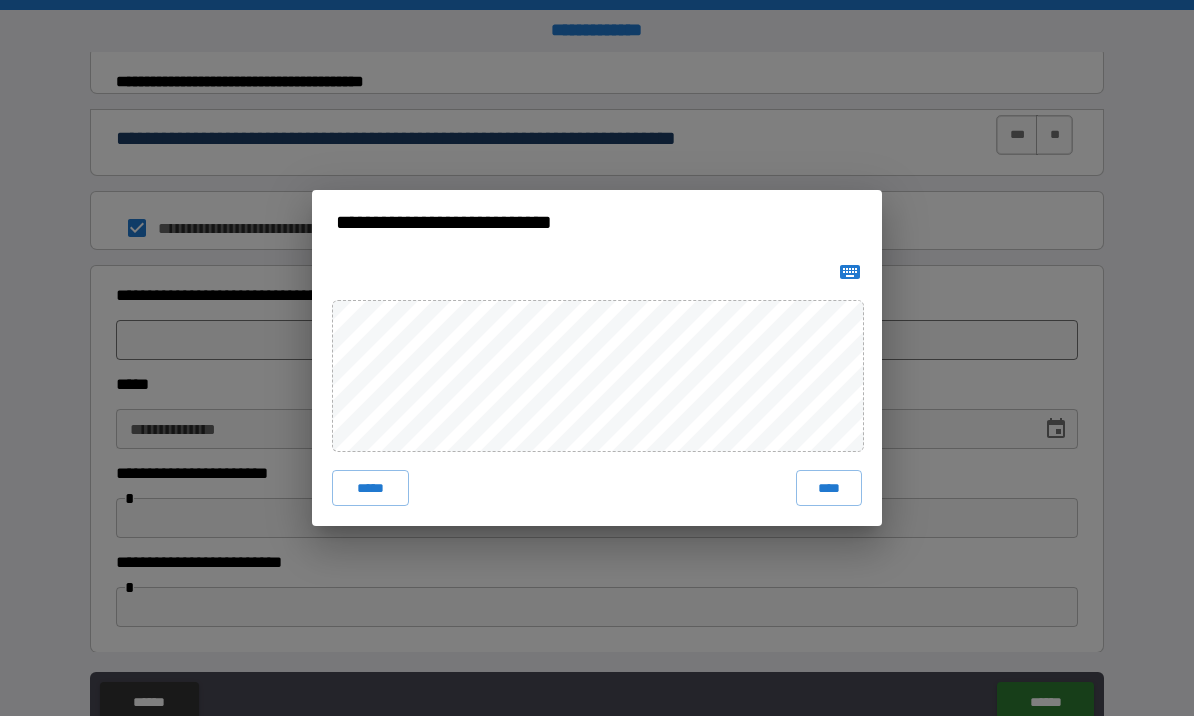 click on "****" at bounding box center [829, 488] 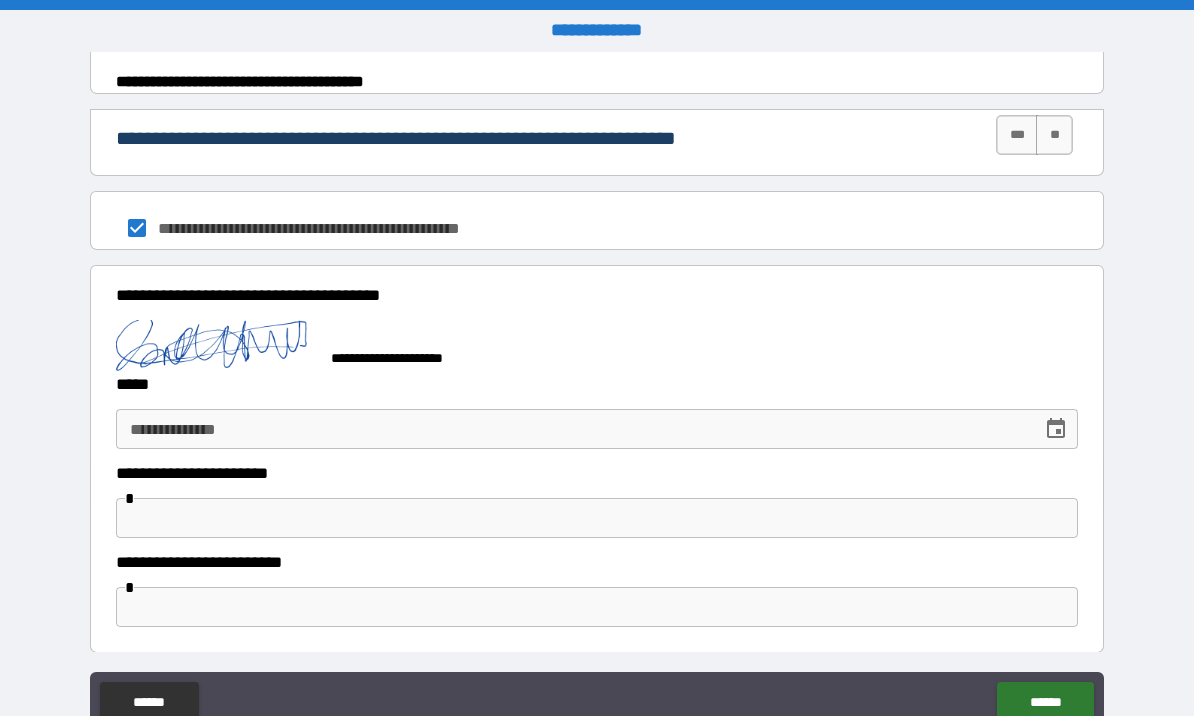 scroll, scrollTop: 959, scrollLeft: 0, axis: vertical 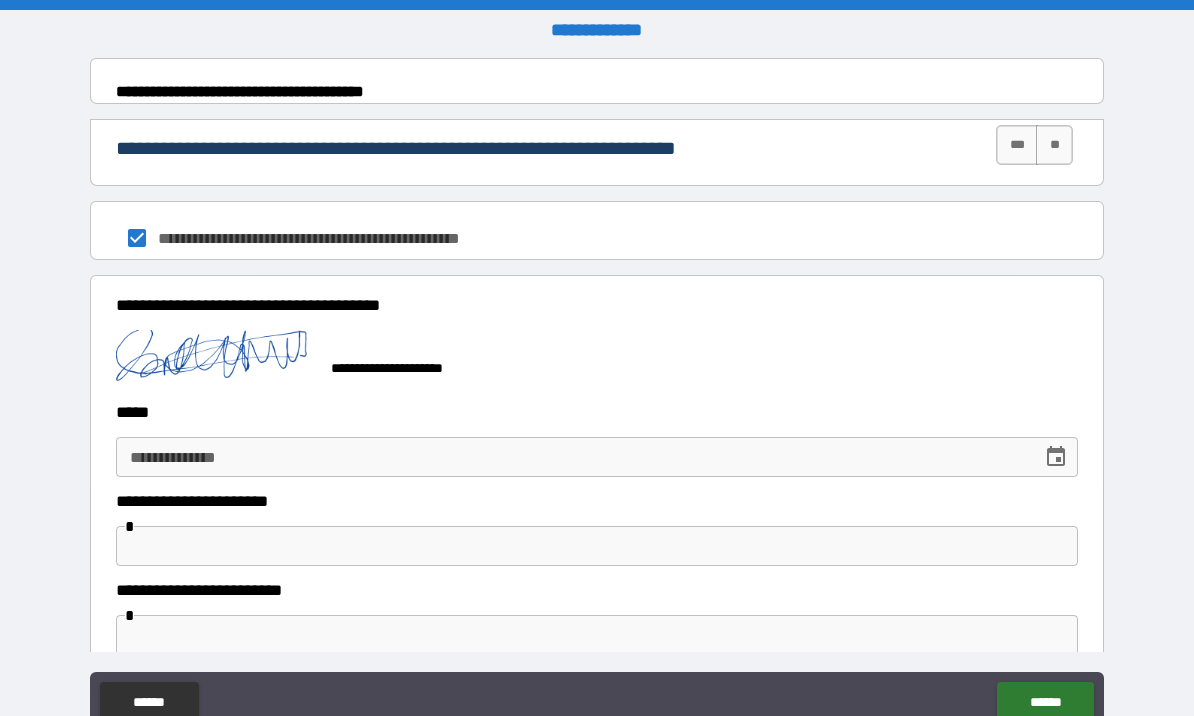 click on "**********" at bounding box center (572, 457) 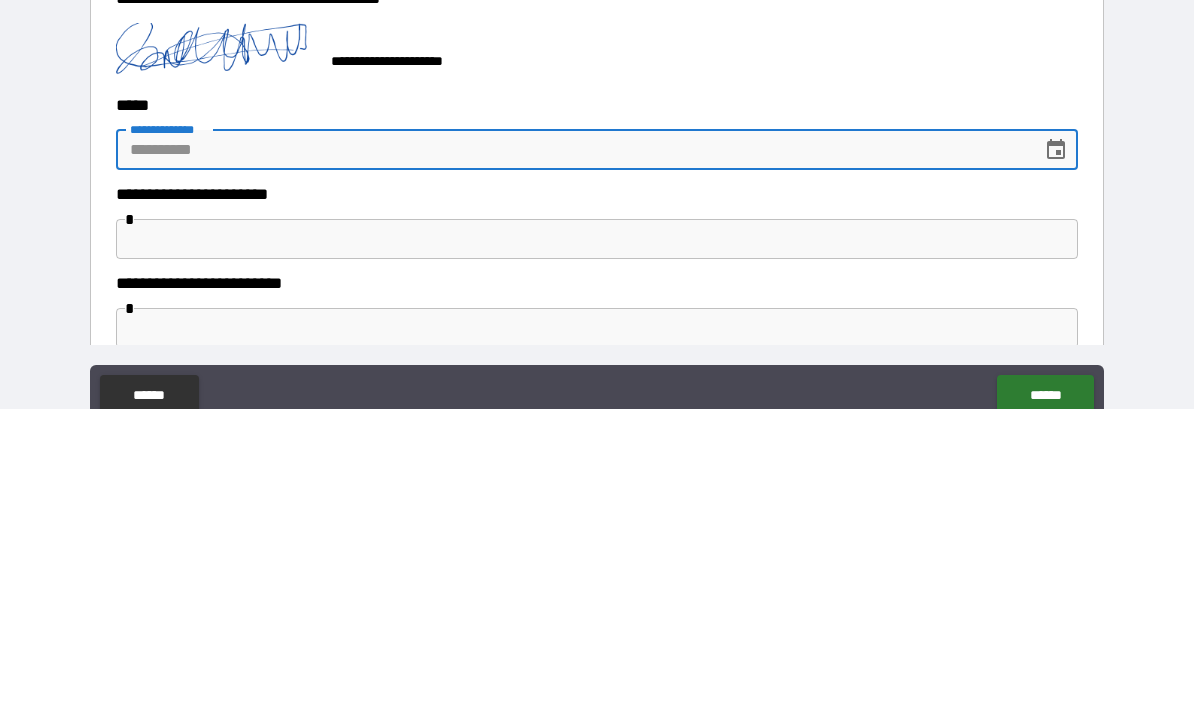 click 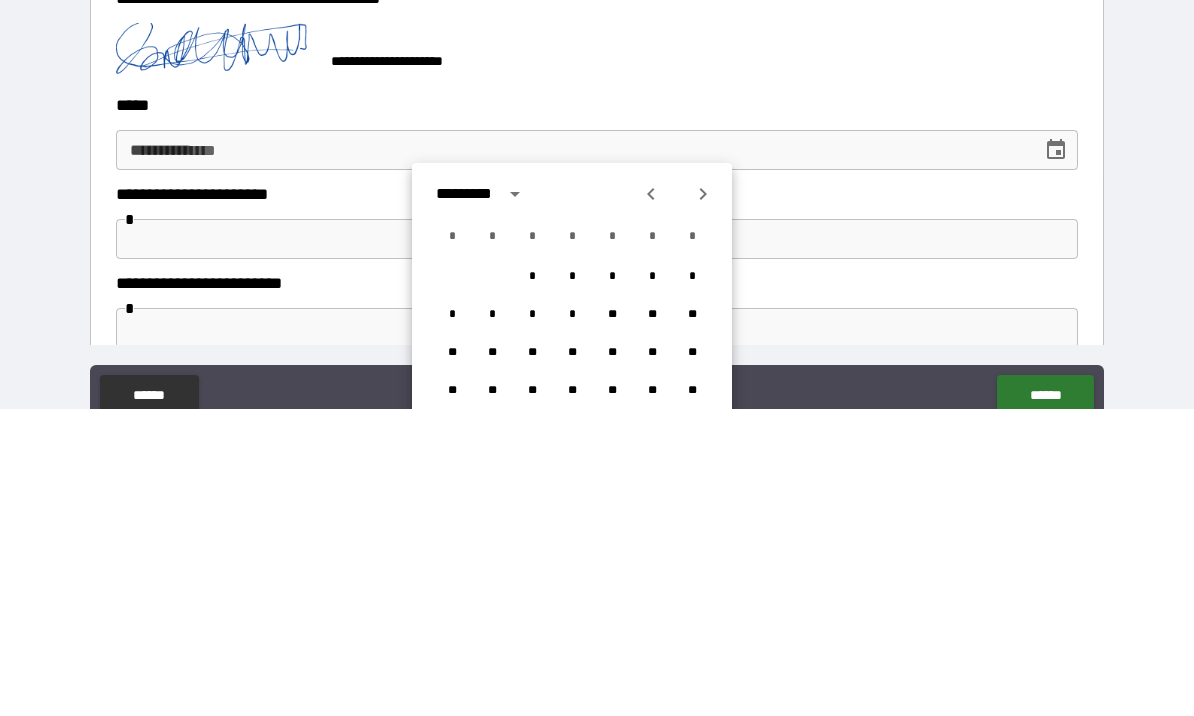 scroll, scrollTop: 69, scrollLeft: 0, axis: vertical 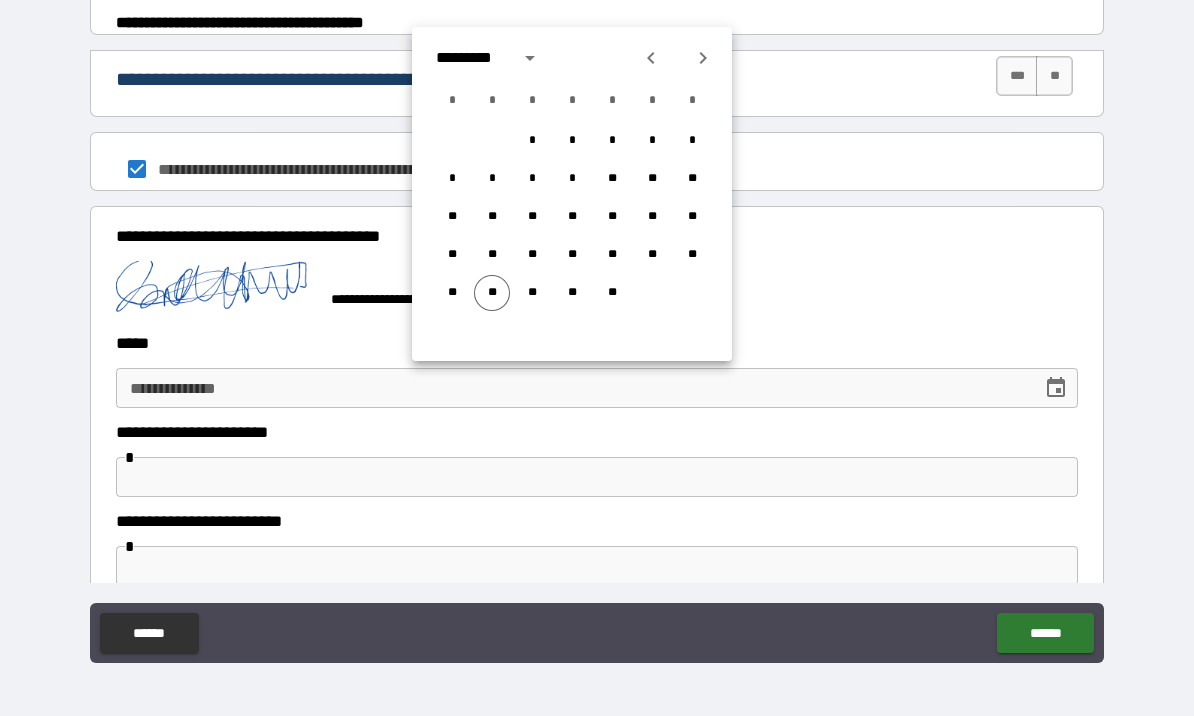 click on "**" at bounding box center [492, 293] 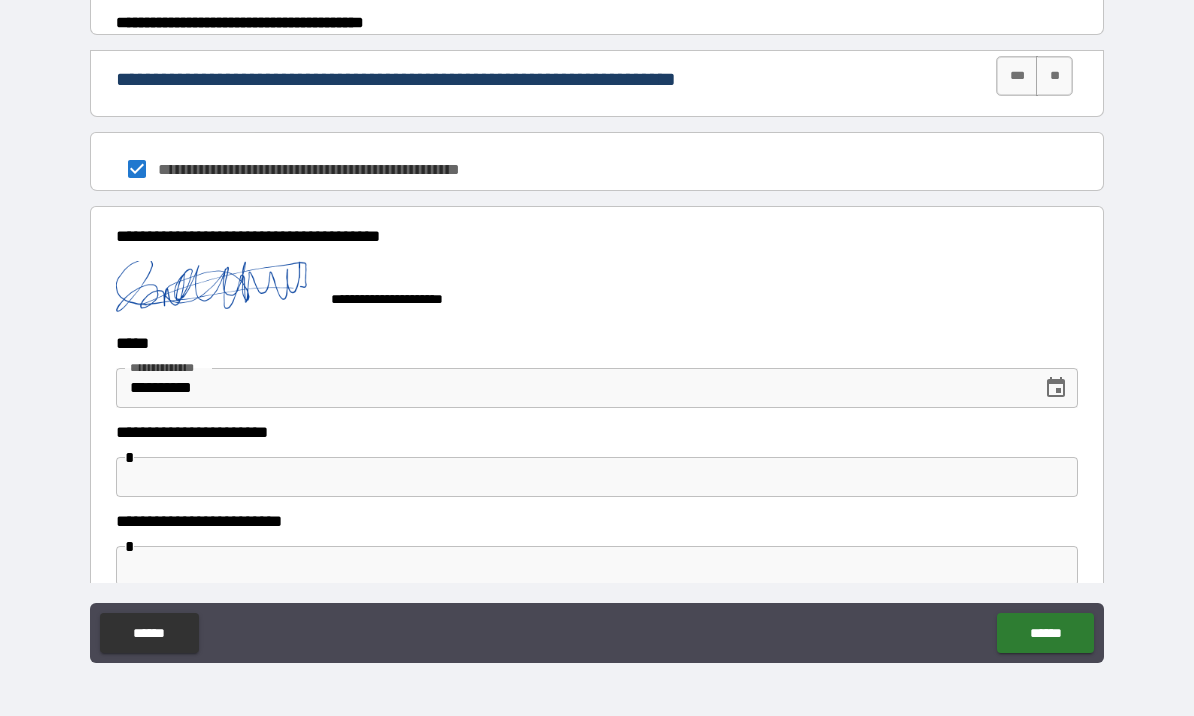 click at bounding box center [597, 477] 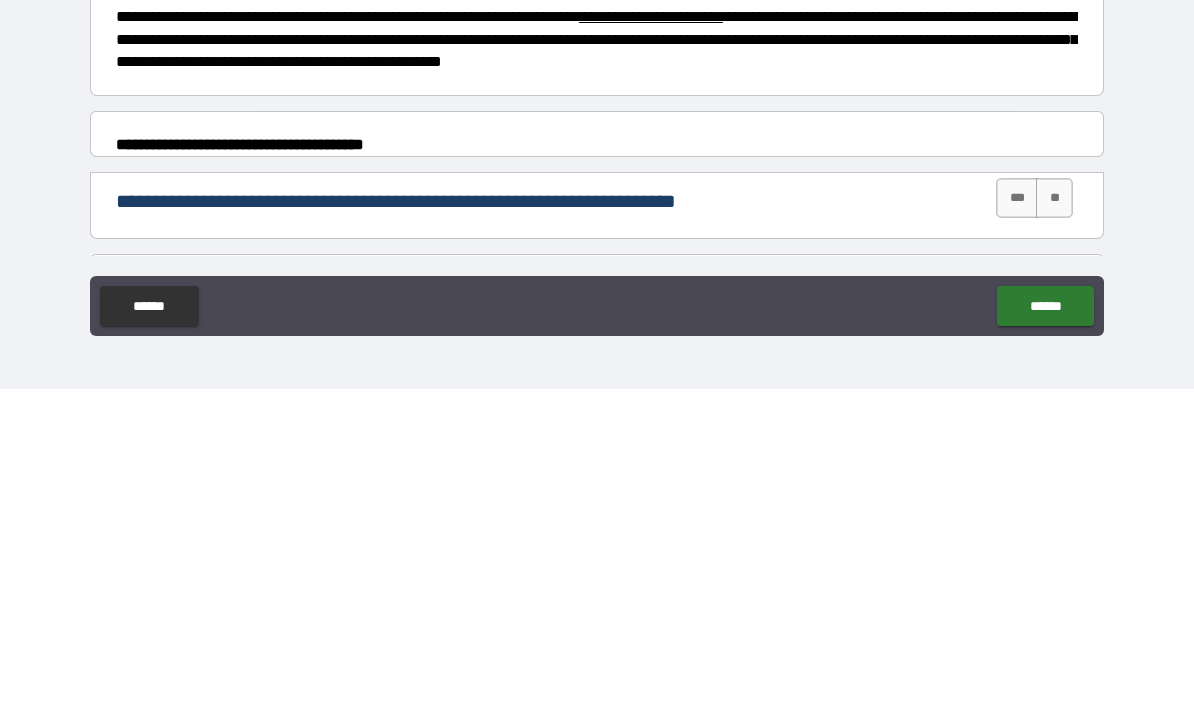 scroll, scrollTop: 509, scrollLeft: 0, axis: vertical 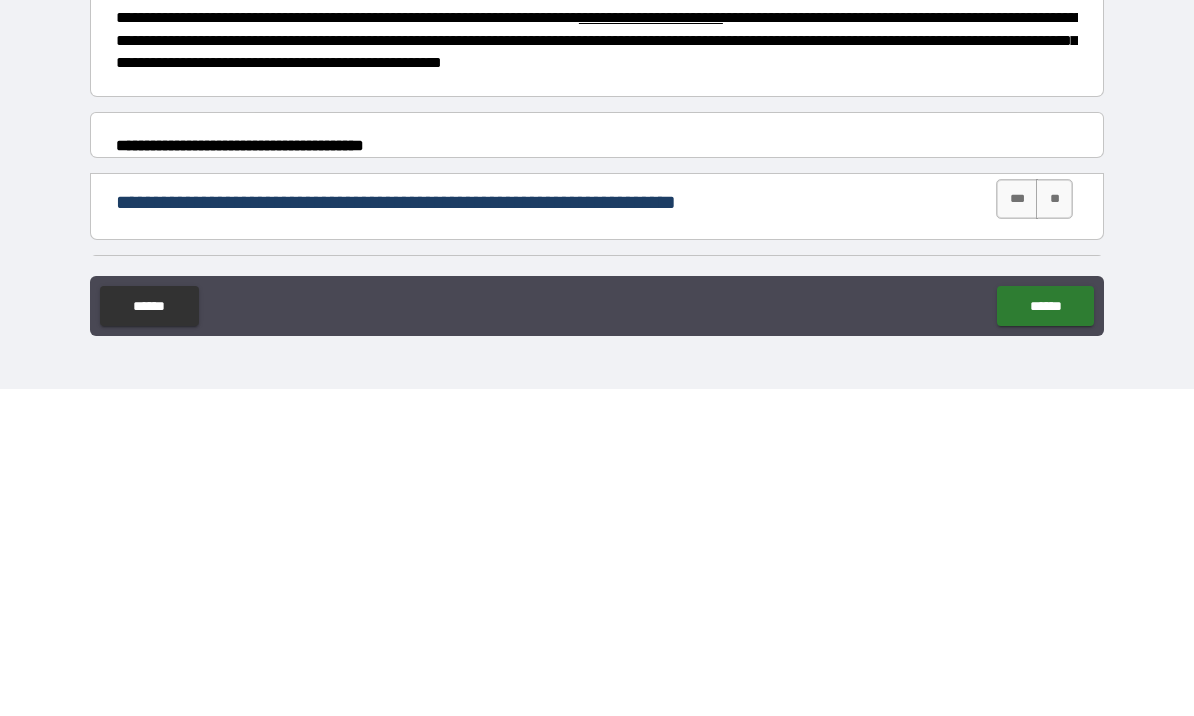 click on "***" at bounding box center (1017, 526) 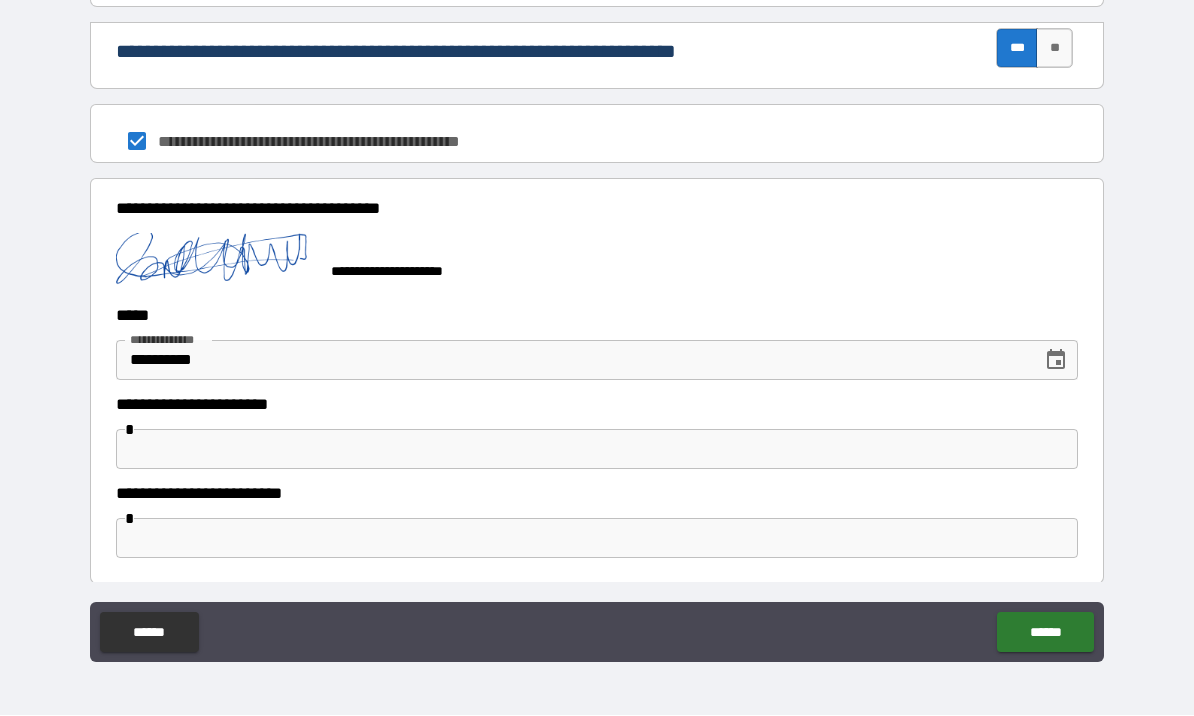 scroll, scrollTop: 986, scrollLeft: 0, axis: vertical 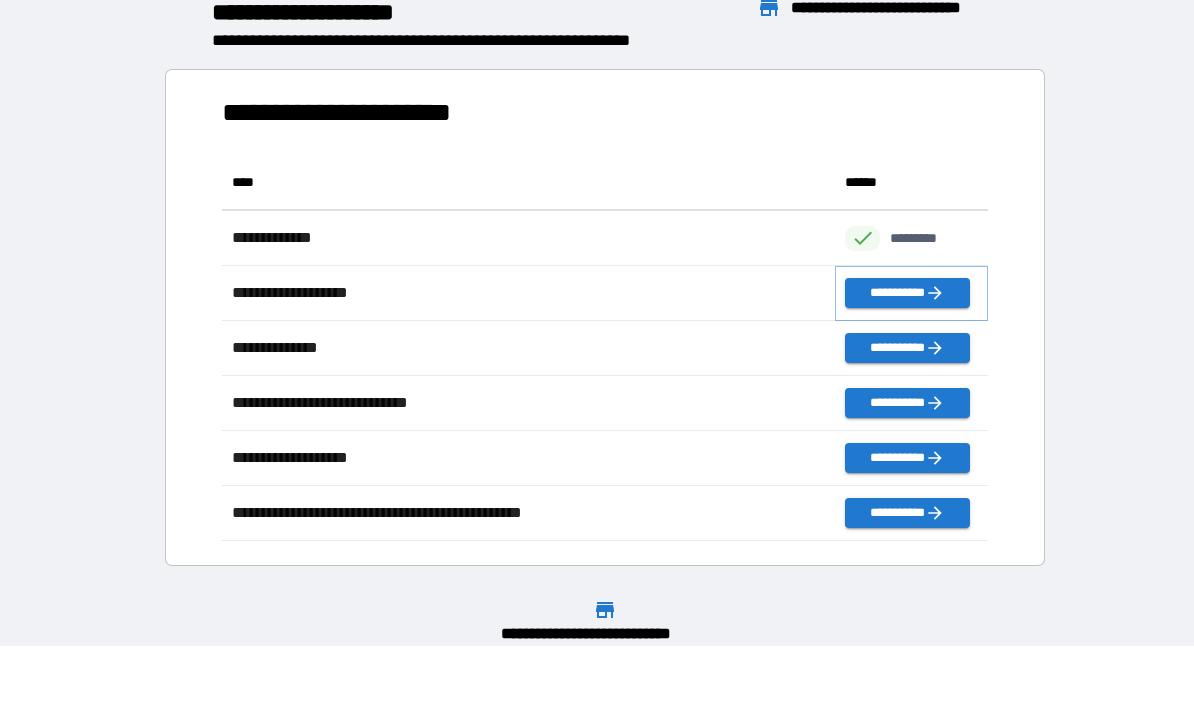 click on "**********" at bounding box center (907, 294) 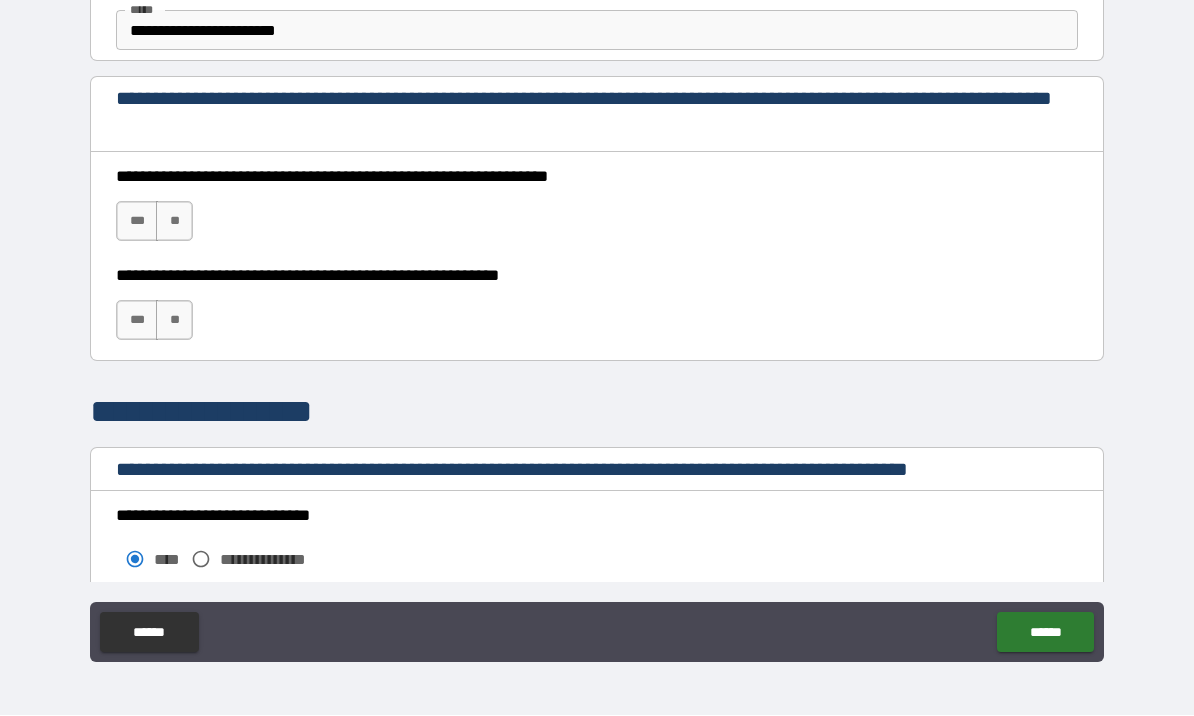 scroll, scrollTop: 1262, scrollLeft: 0, axis: vertical 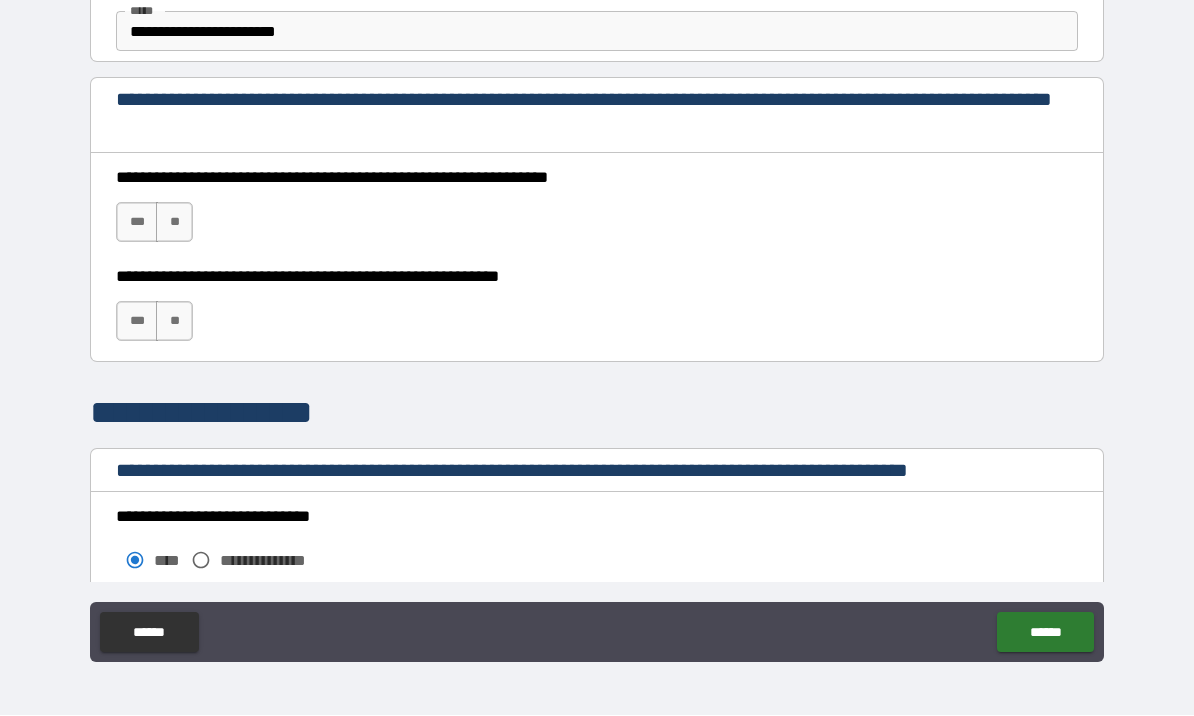 click on "***" at bounding box center [137, 223] 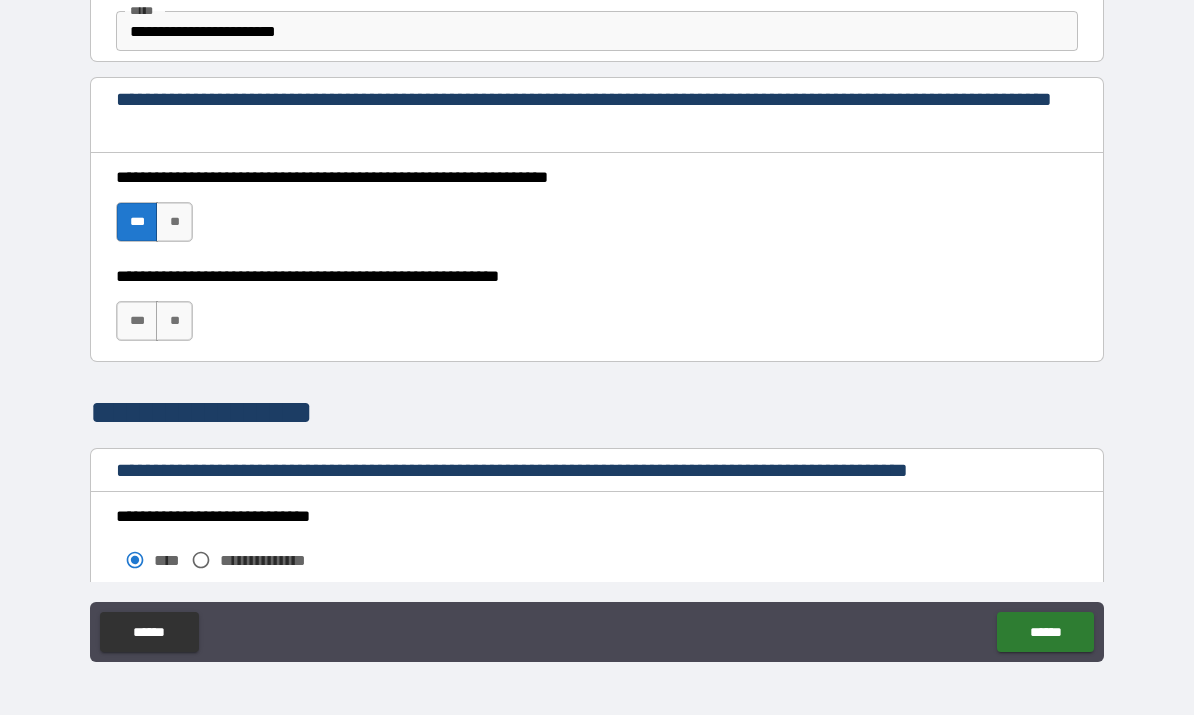 click on "***" at bounding box center [137, 322] 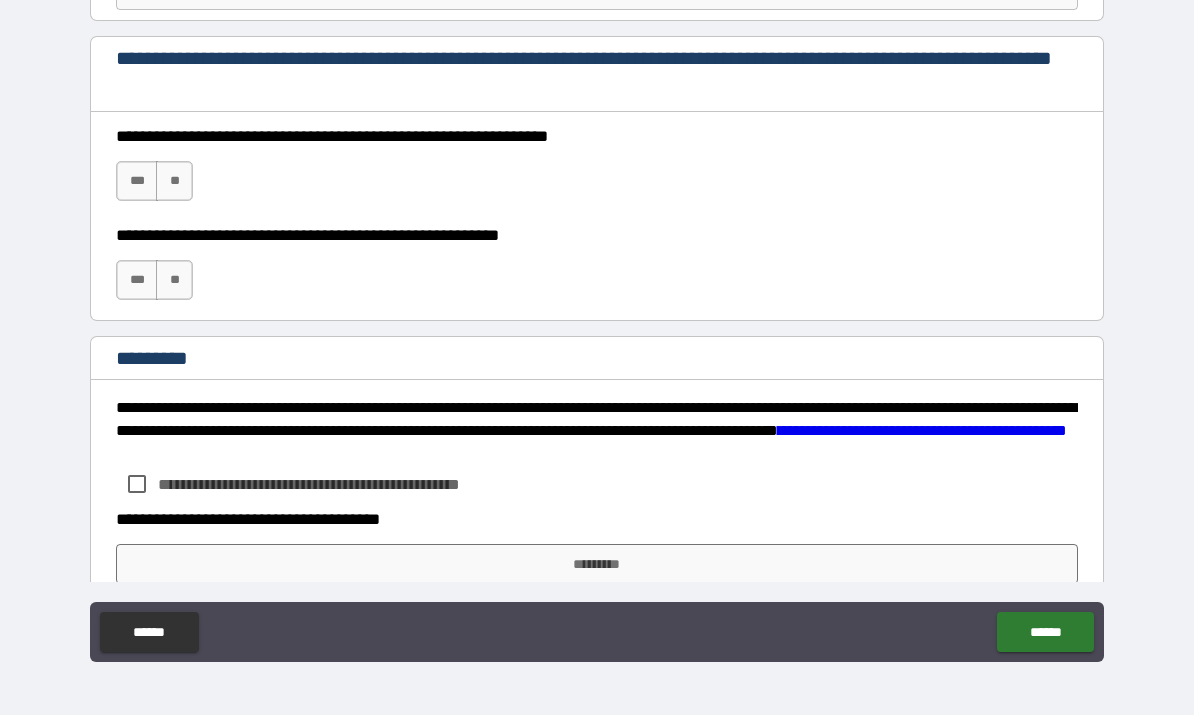 scroll, scrollTop: 2909, scrollLeft: 0, axis: vertical 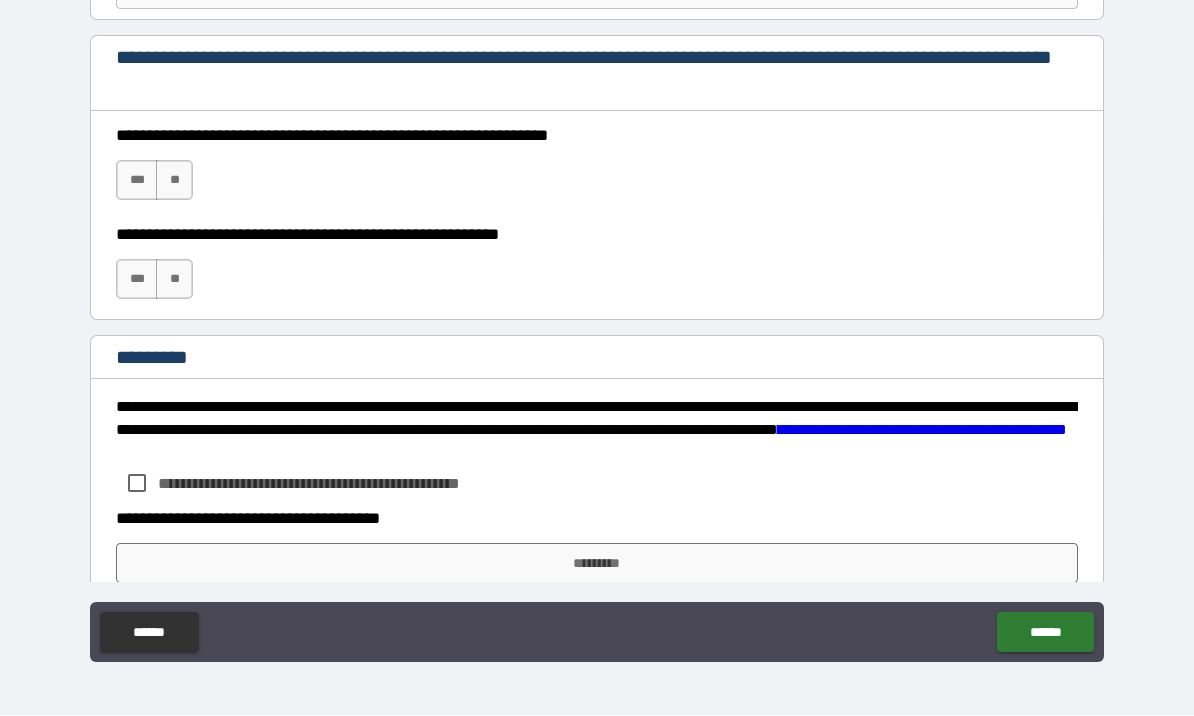 click on "***" at bounding box center [137, 181] 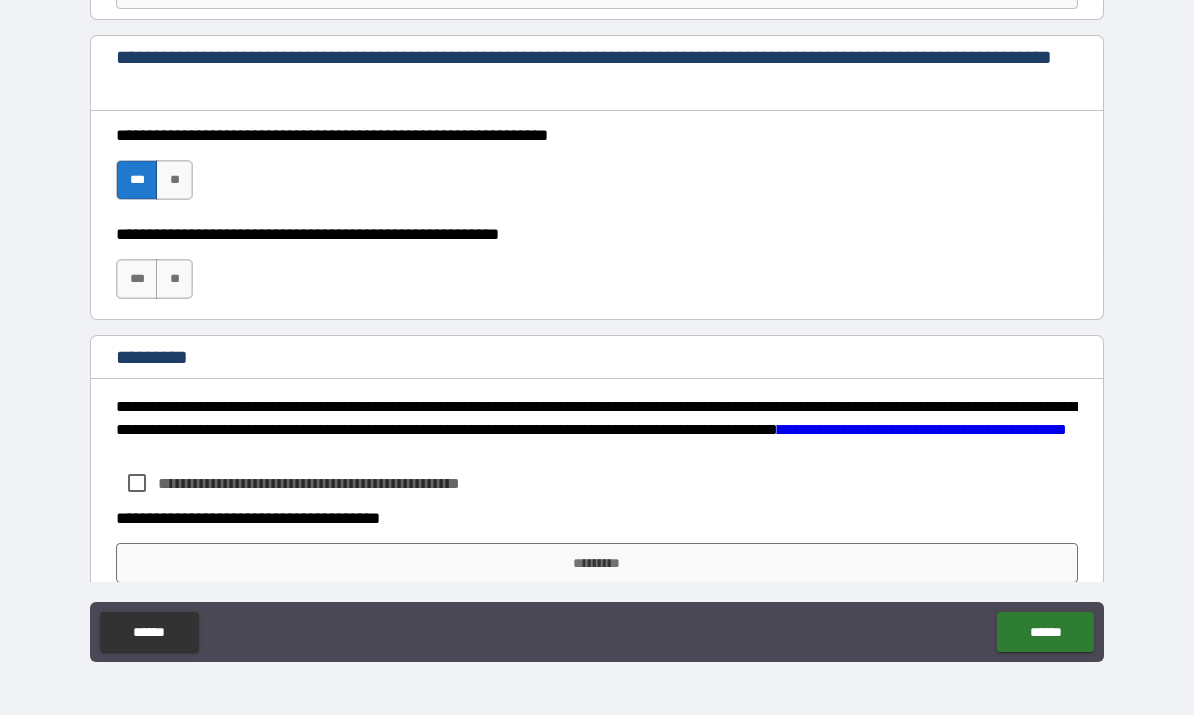 click on "***" at bounding box center [137, 280] 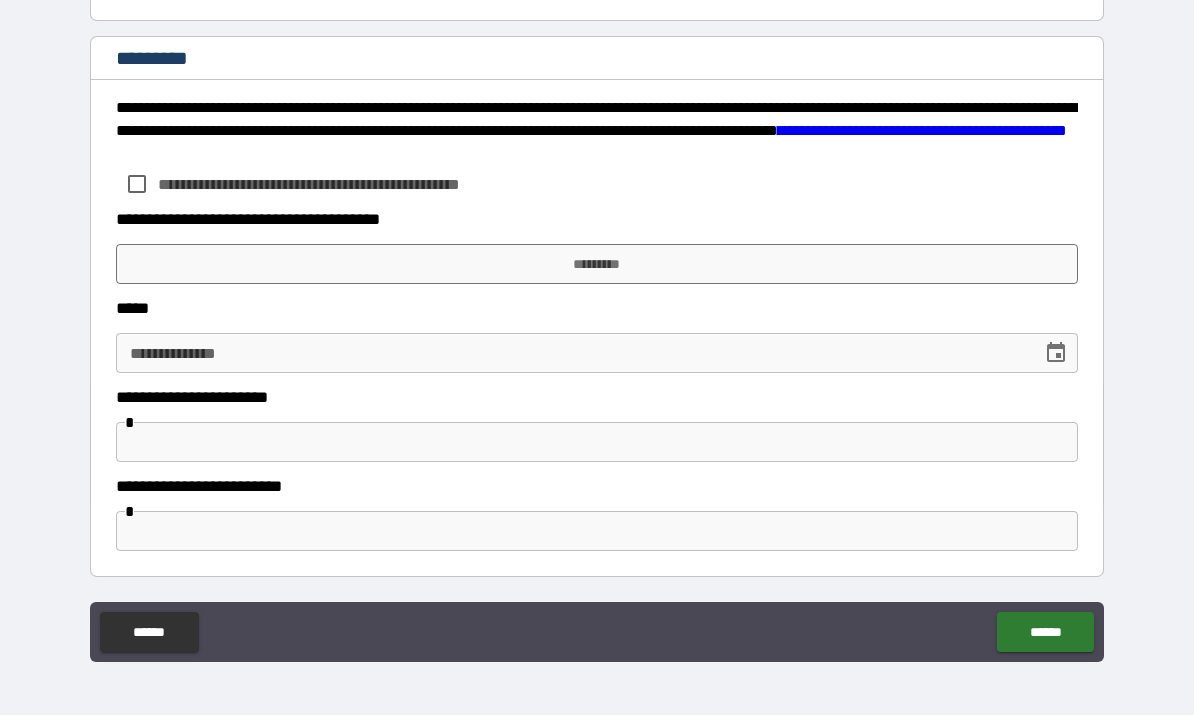 scroll, scrollTop: 3208, scrollLeft: 0, axis: vertical 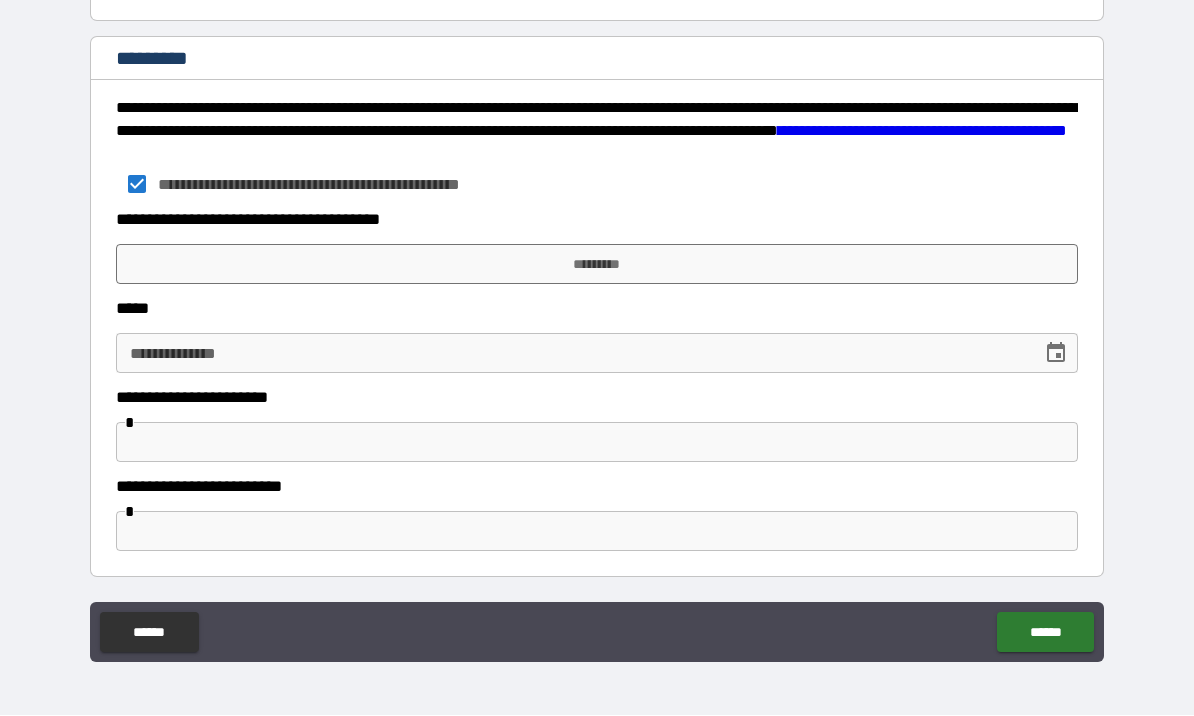 click on "*********" at bounding box center (597, 265) 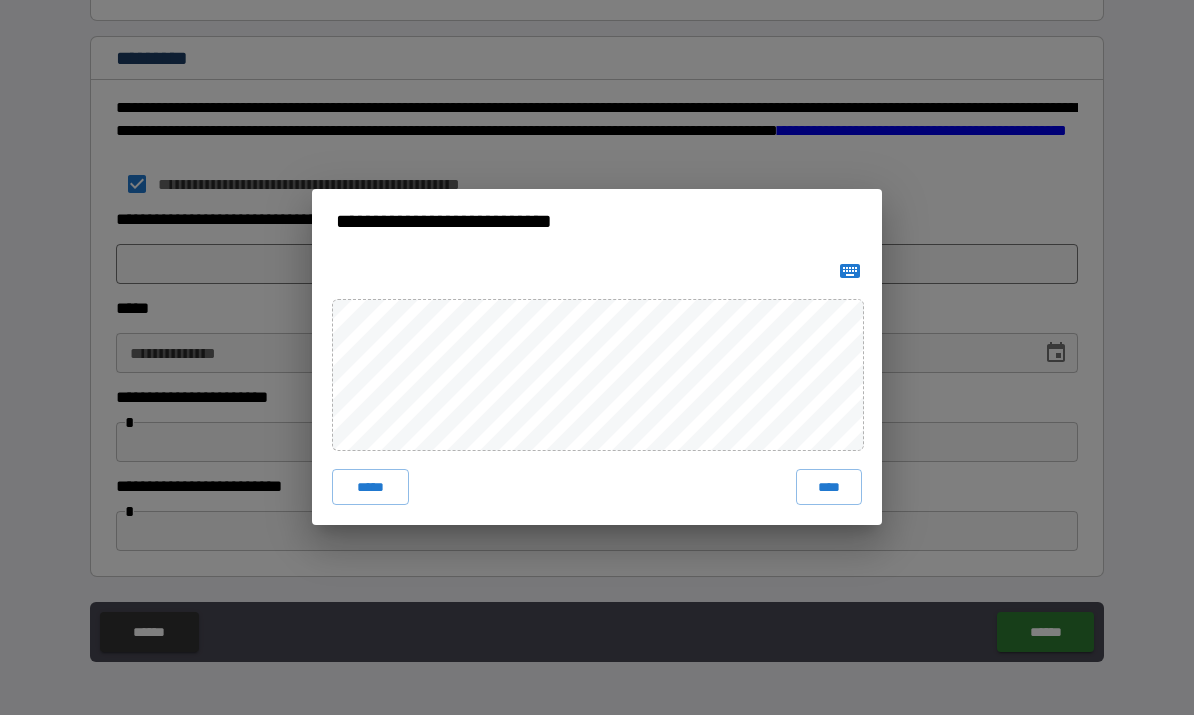 click on "****" at bounding box center (829, 488) 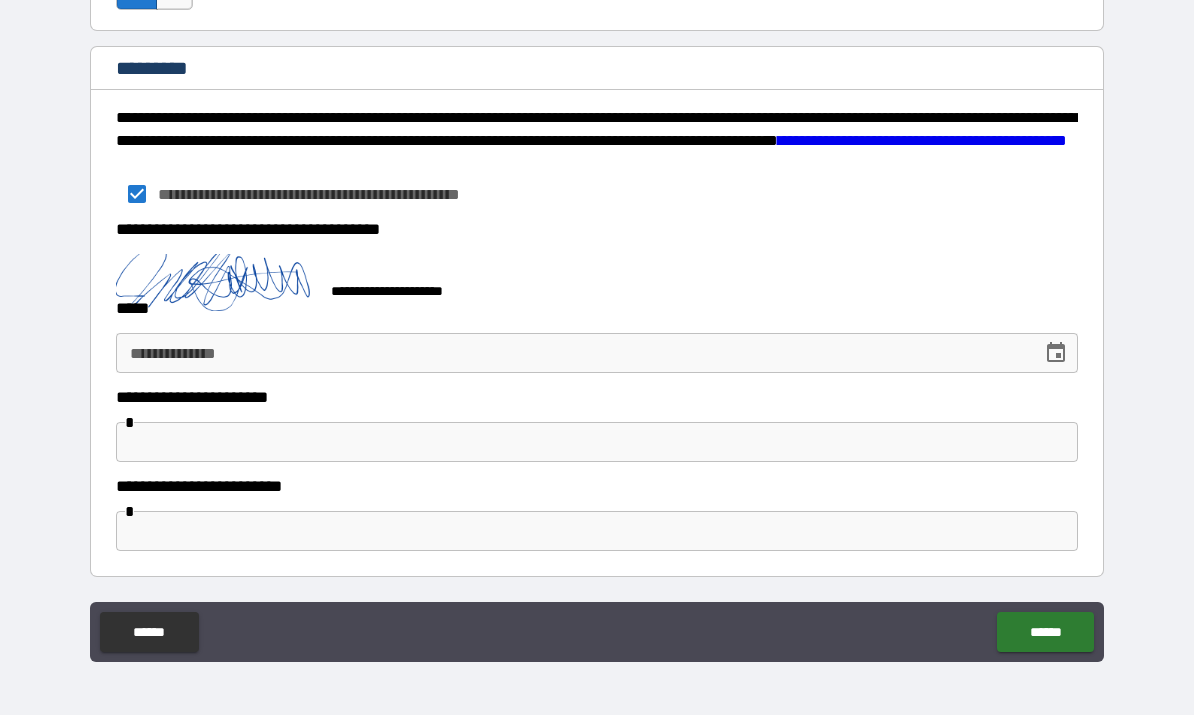 scroll, scrollTop: 3198, scrollLeft: 0, axis: vertical 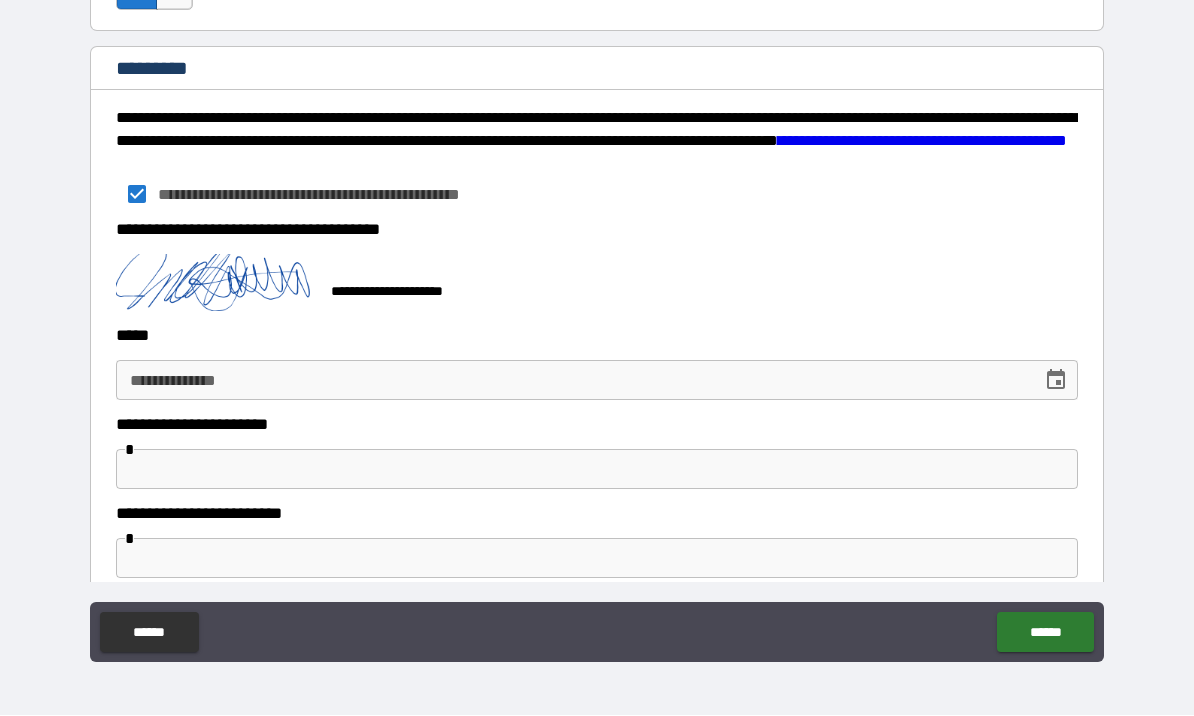 click on "**********" at bounding box center [572, 381] 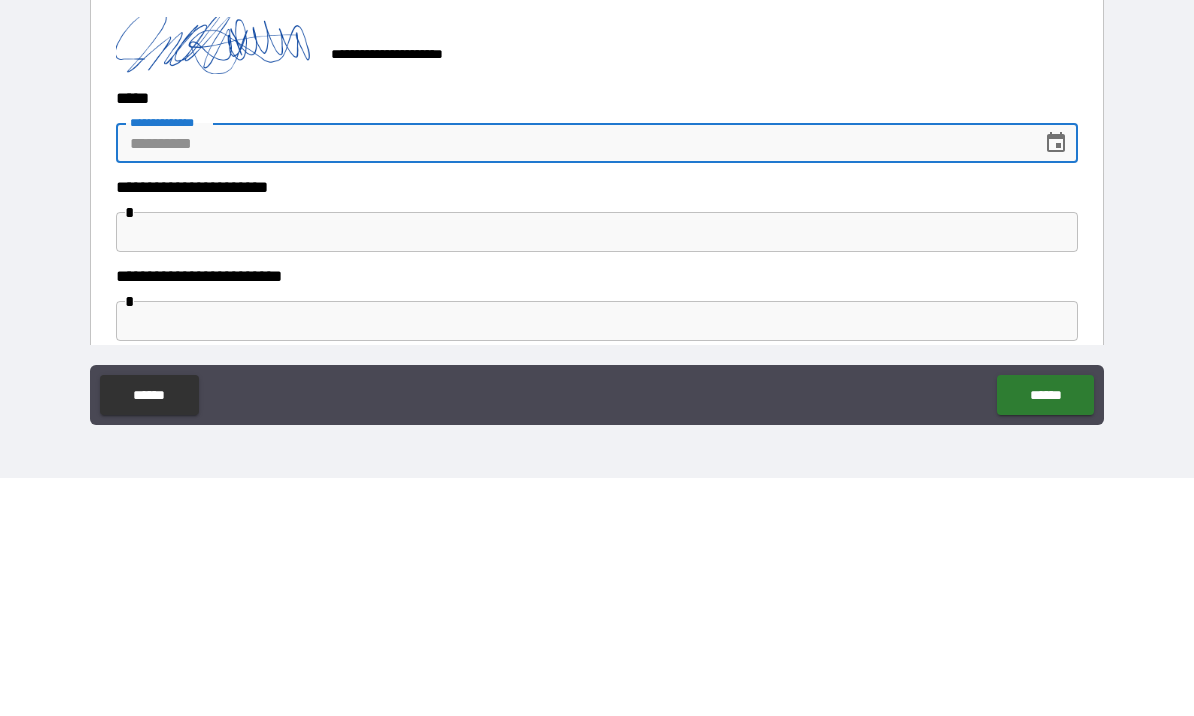 click 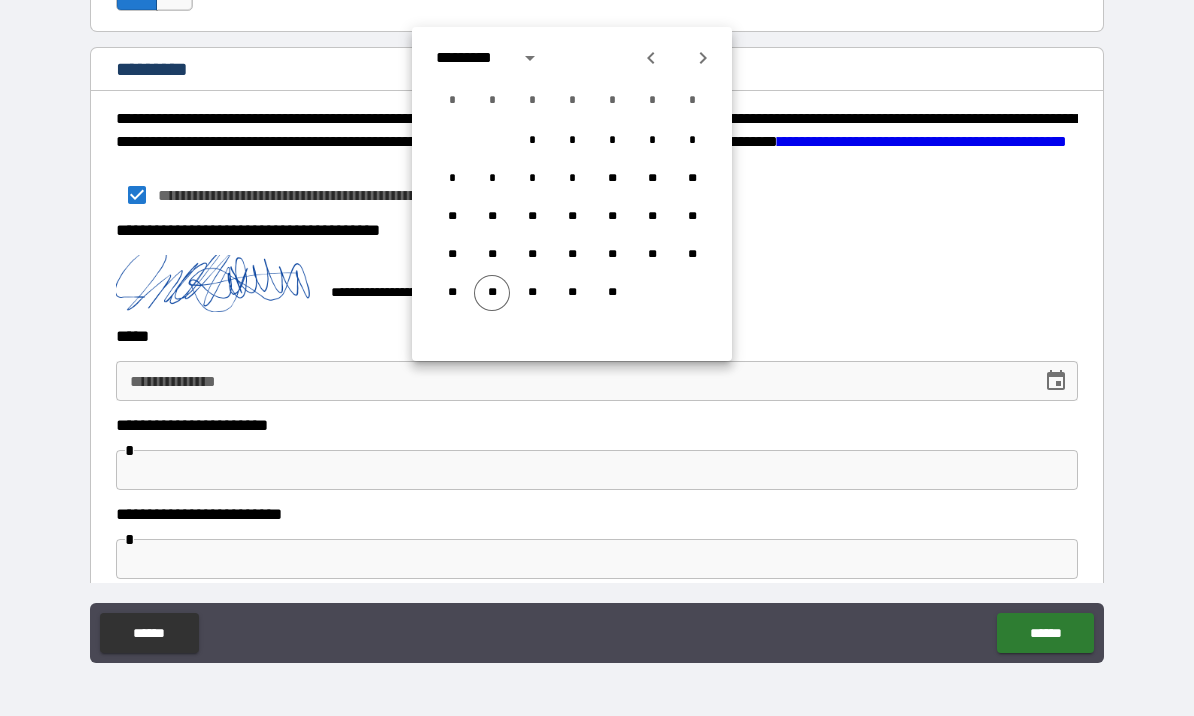 click on "**" at bounding box center (492, 293) 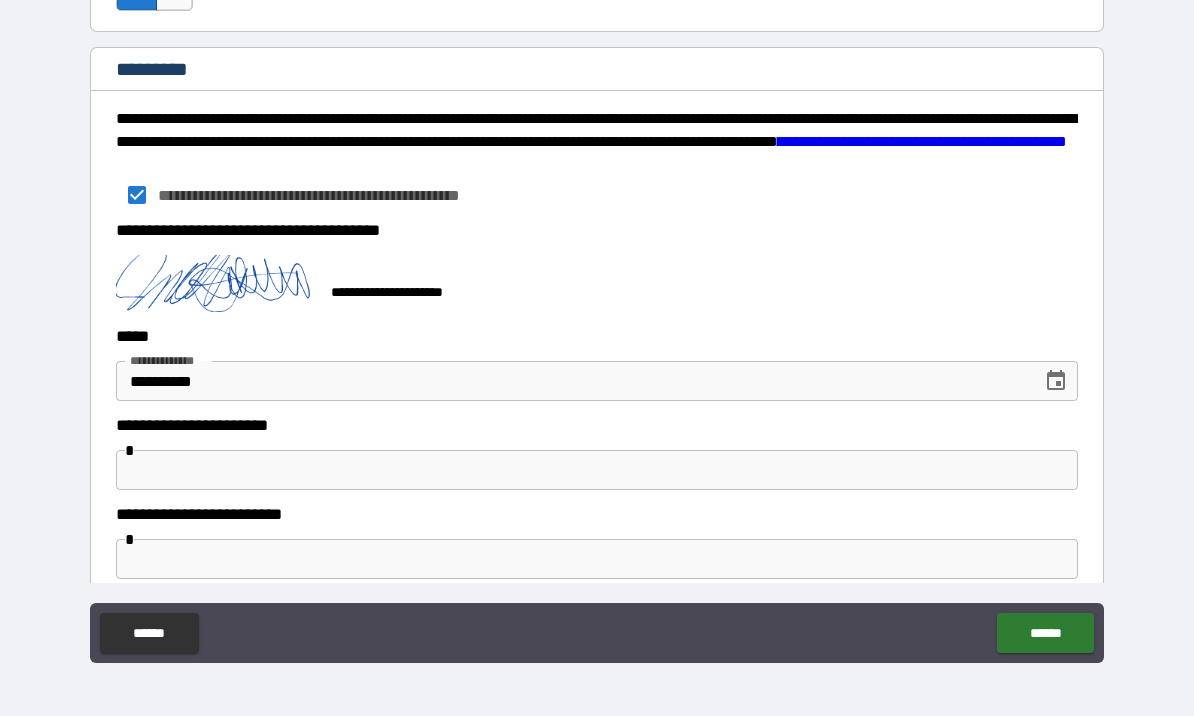 click at bounding box center (597, 470) 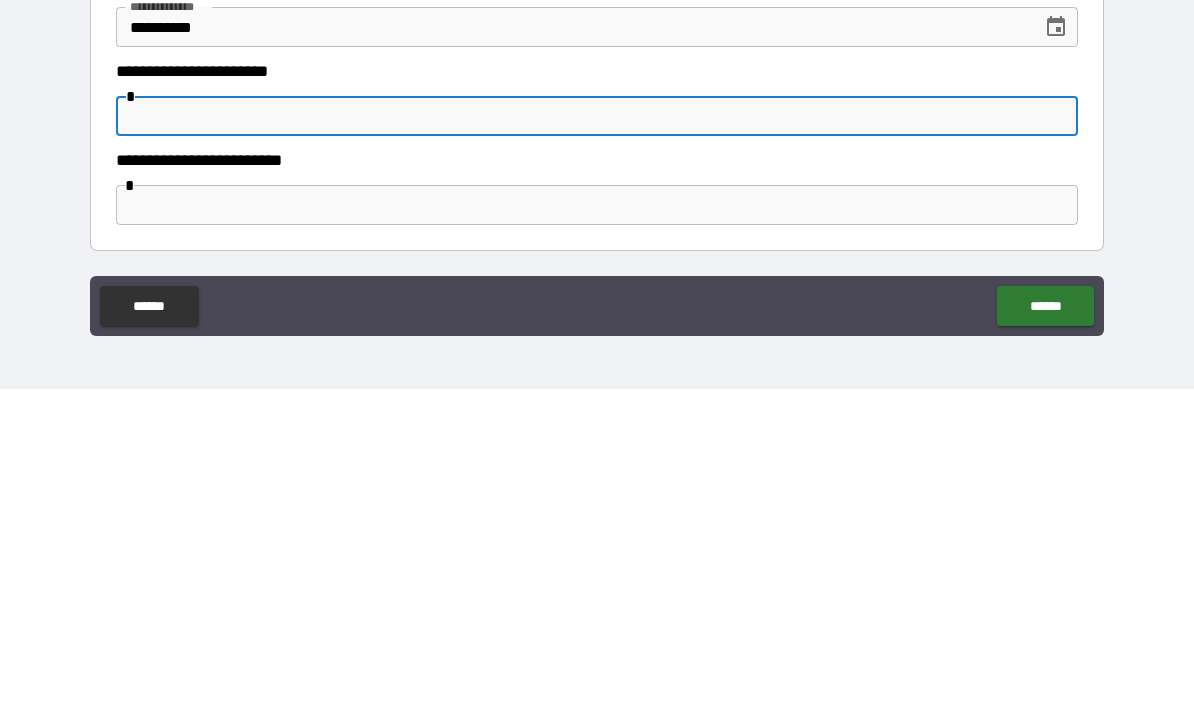 scroll, scrollTop: 3225, scrollLeft: 0, axis: vertical 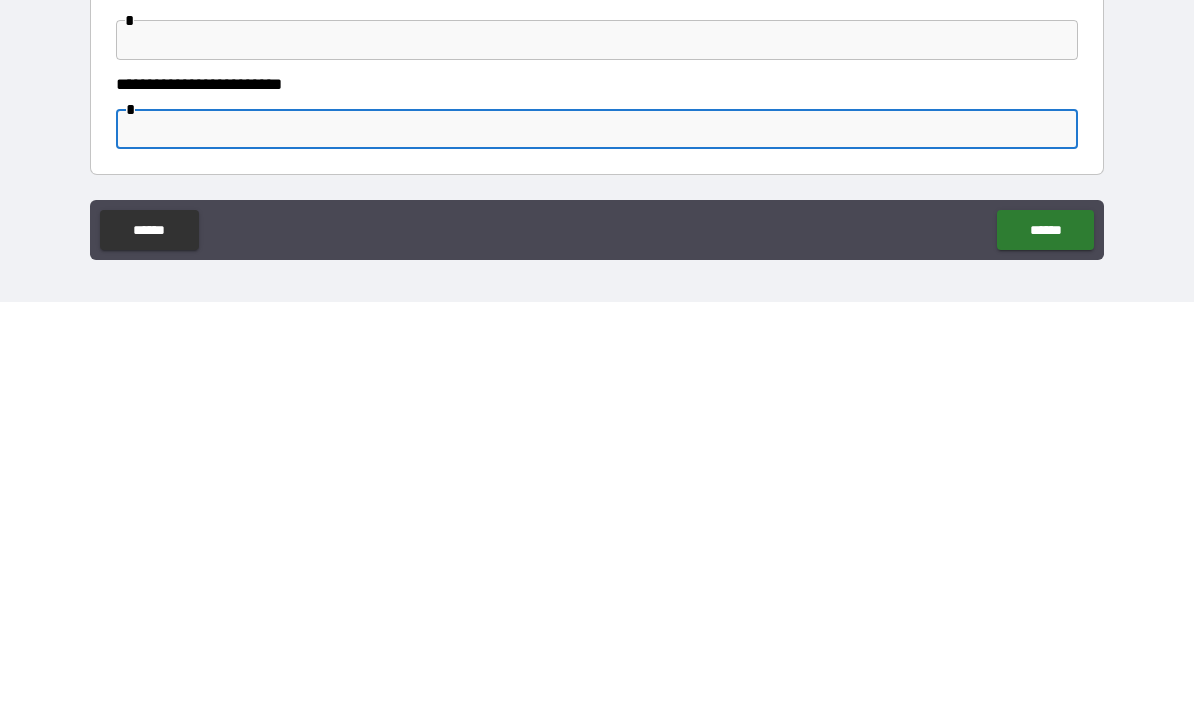 click on "******" at bounding box center [1045, 644] 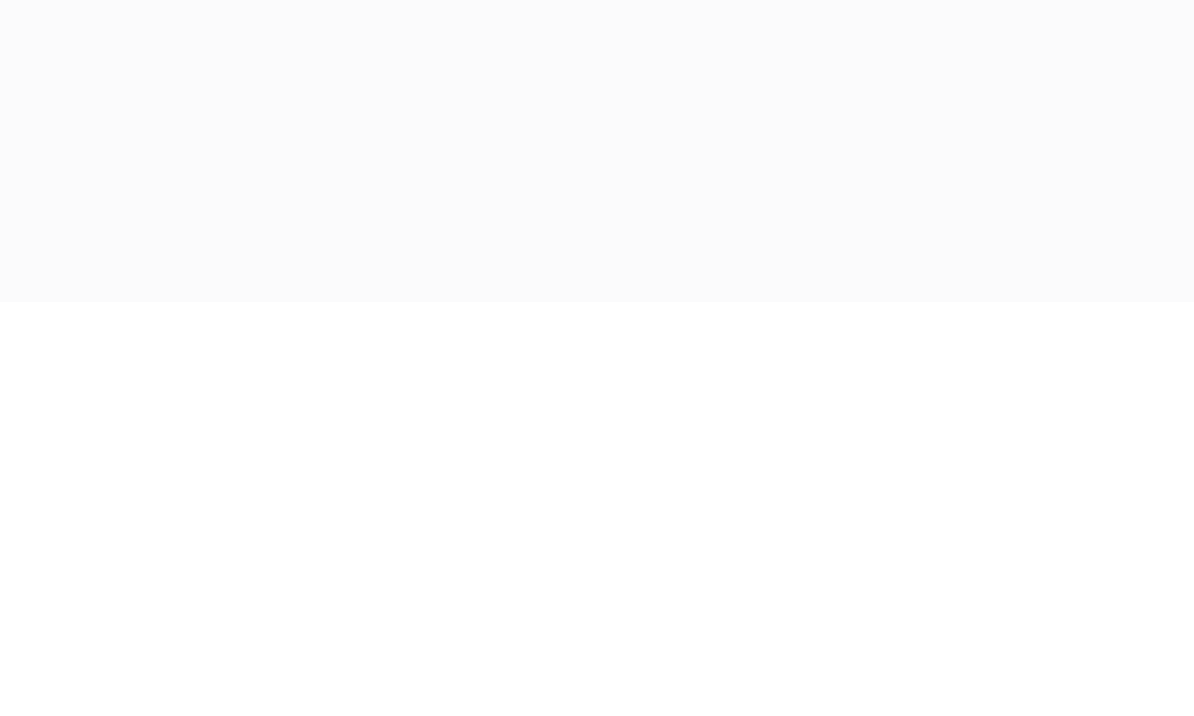 scroll, scrollTop: 69, scrollLeft: 0, axis: vertical 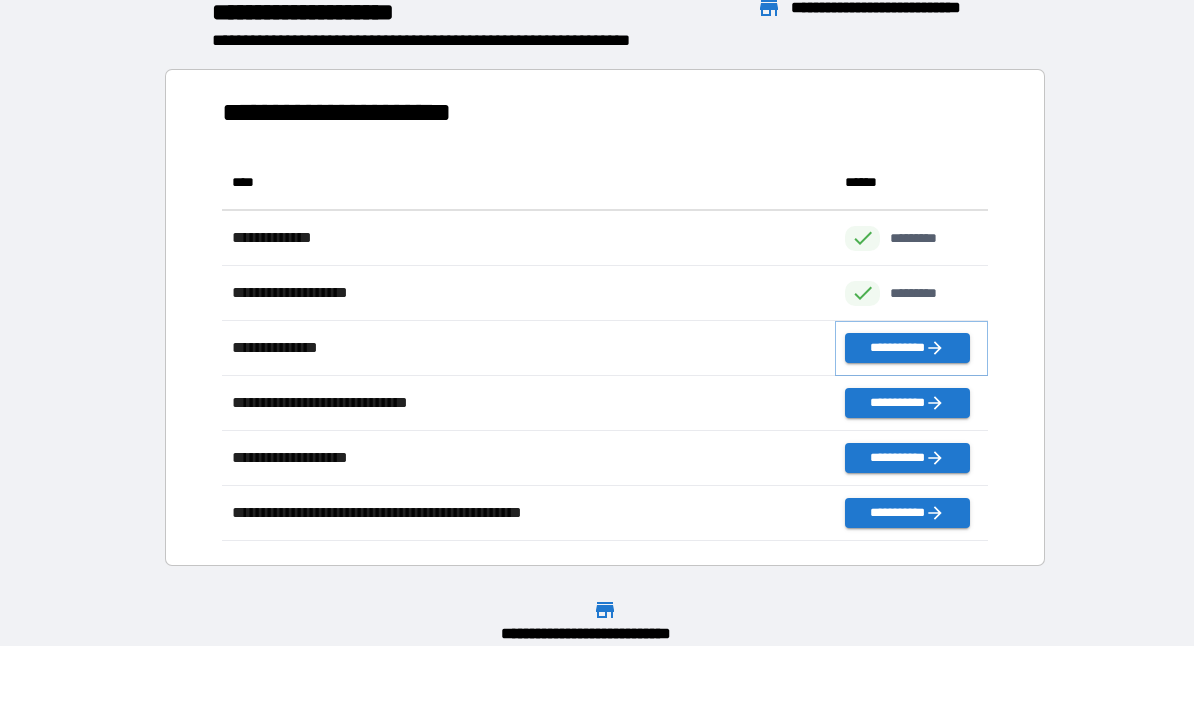 click on "**********" at bounding box center [907, 349] 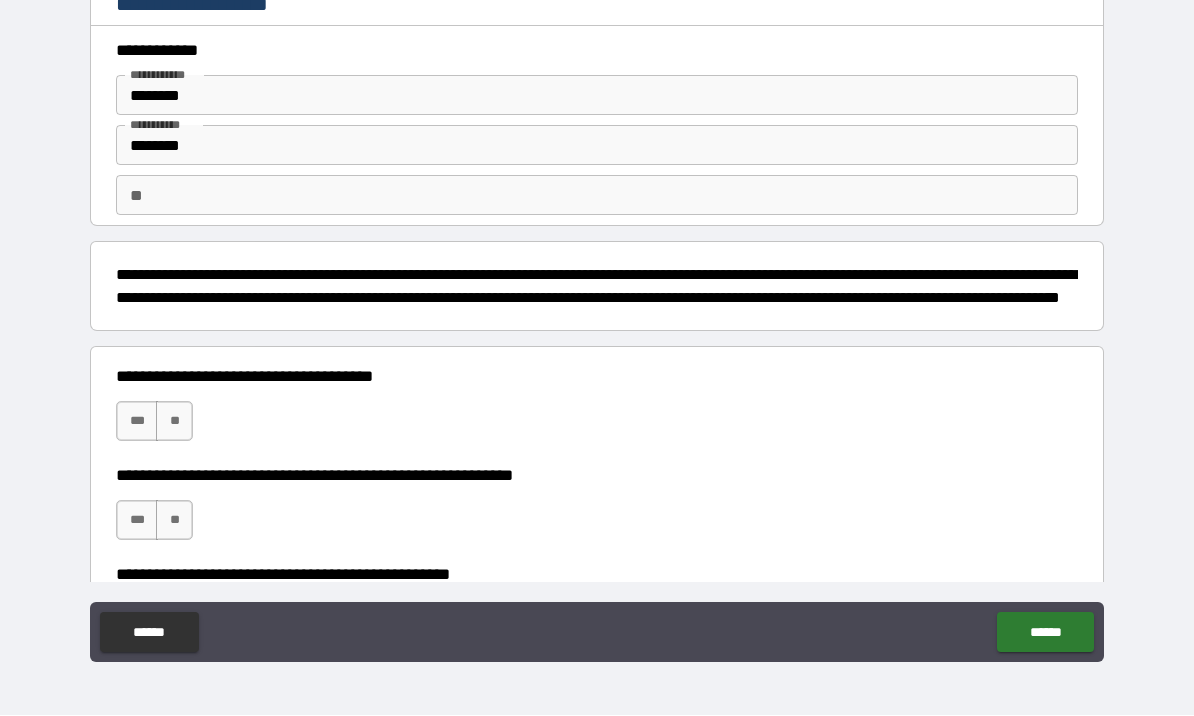 scroll, scrollTop: 0, scrollLeft: 0, axis: both 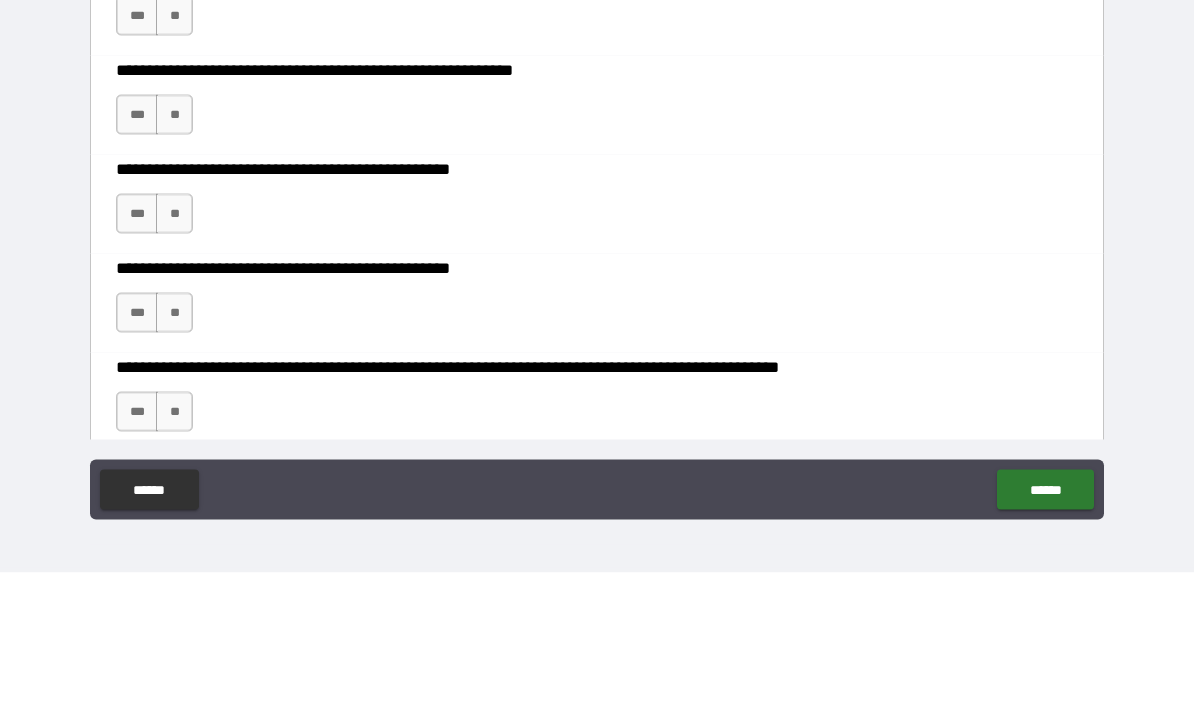 type on "*" 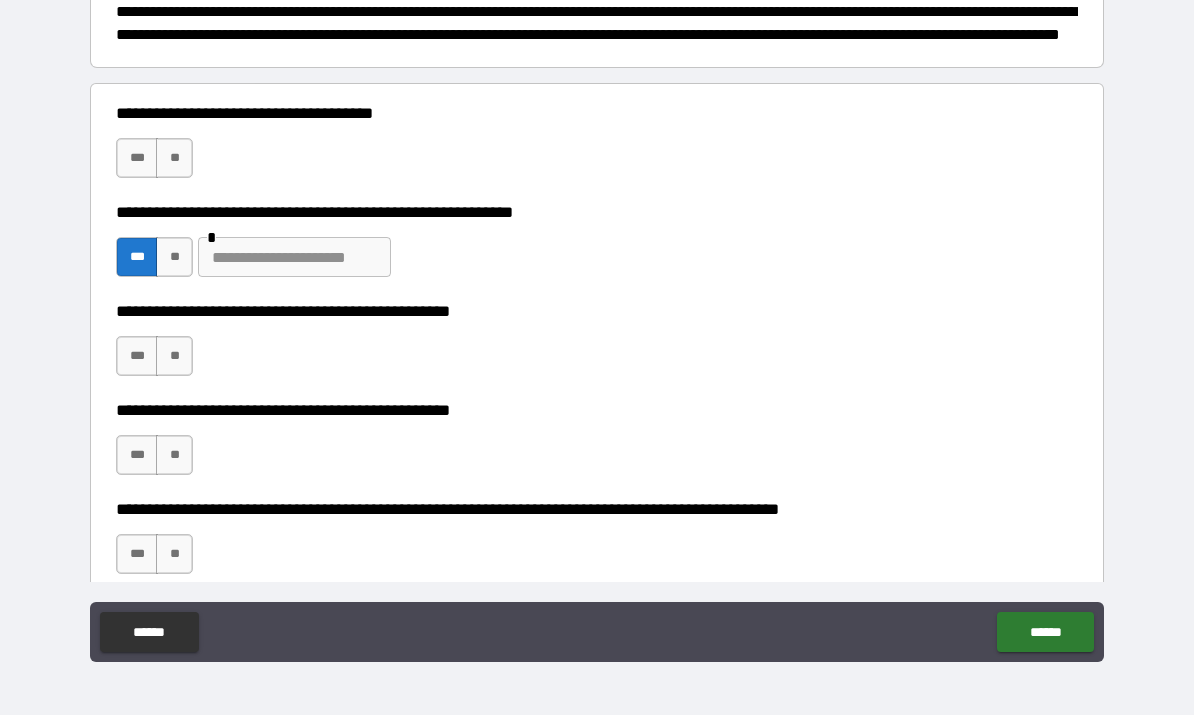 click on "**" at bounding box center [174, 357] 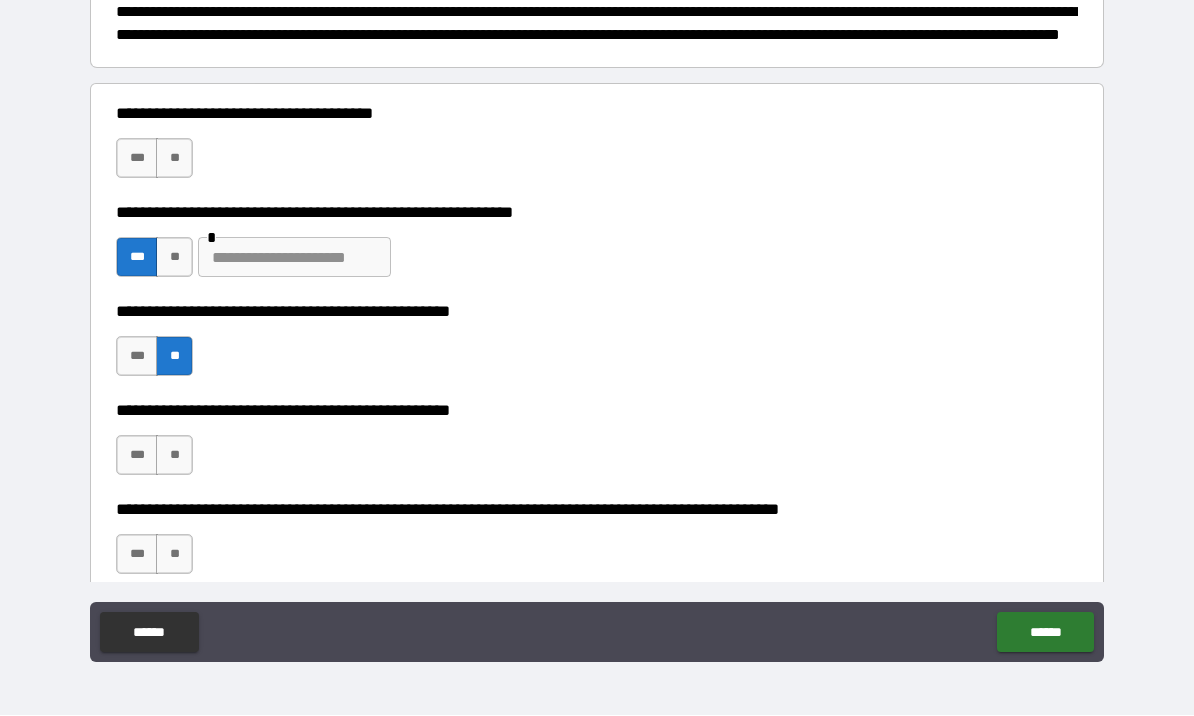 click on "**" at bounding box center [174, 456] 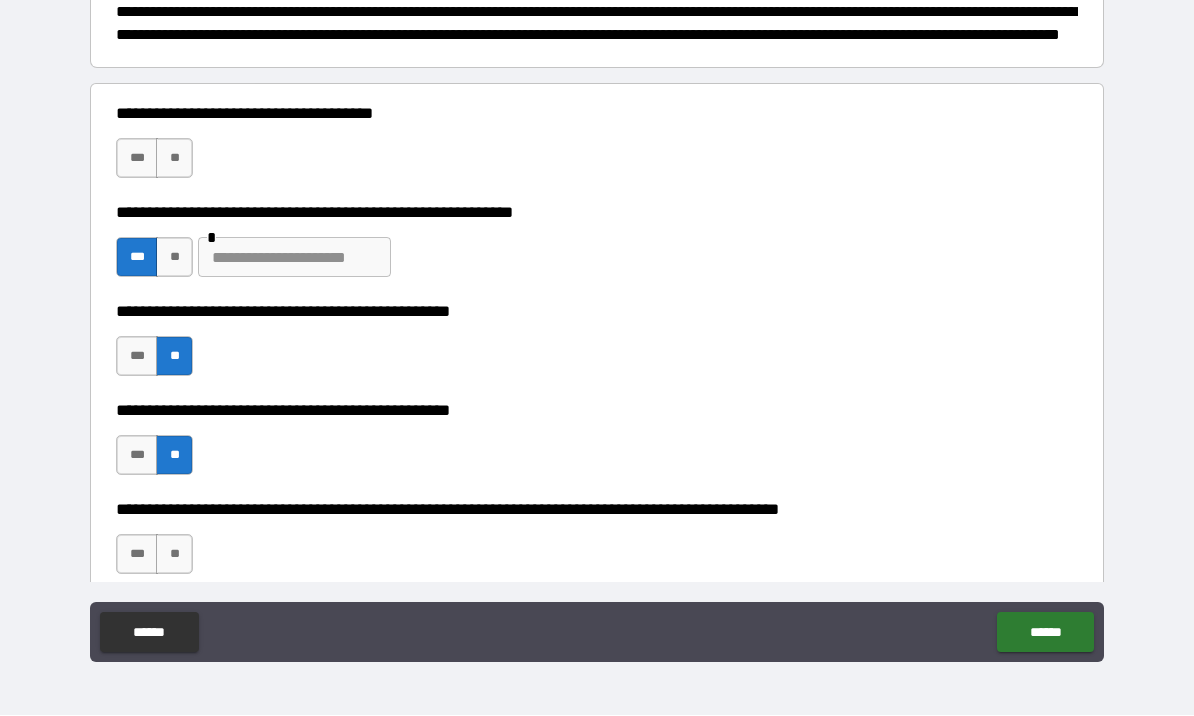 click on "**" at bounding box center [174, 555] 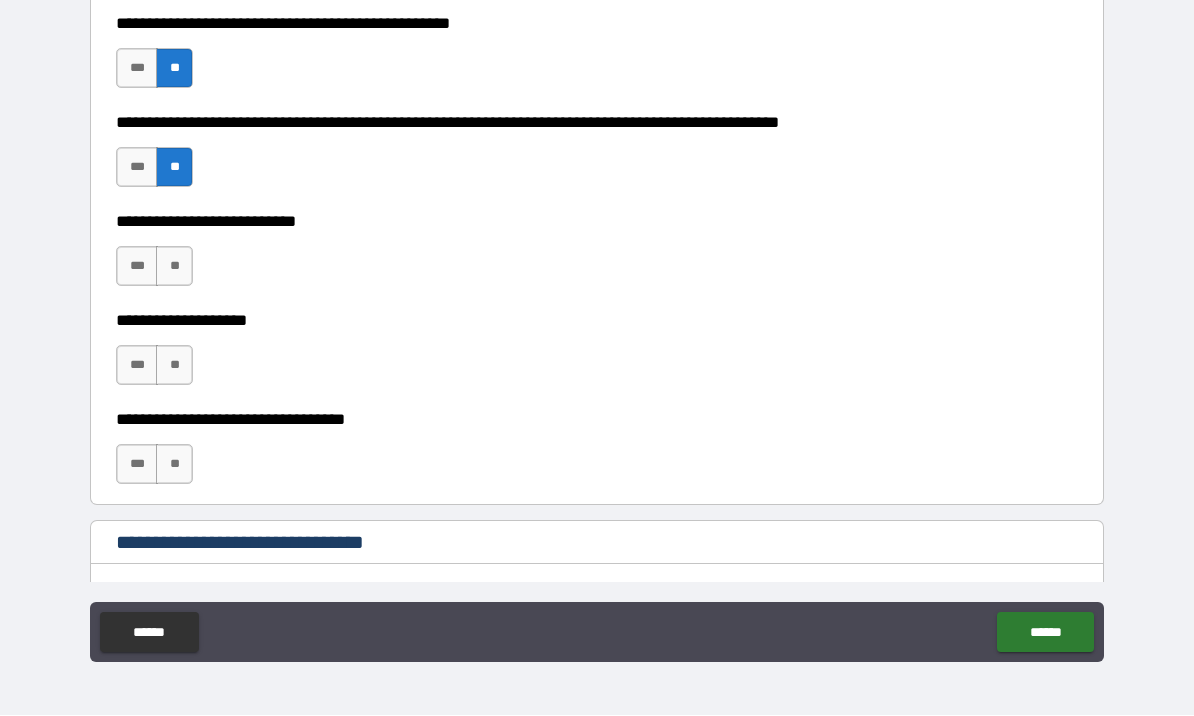 scroll, scrollTop: 654, scrollLeft: 0, axis: vertical 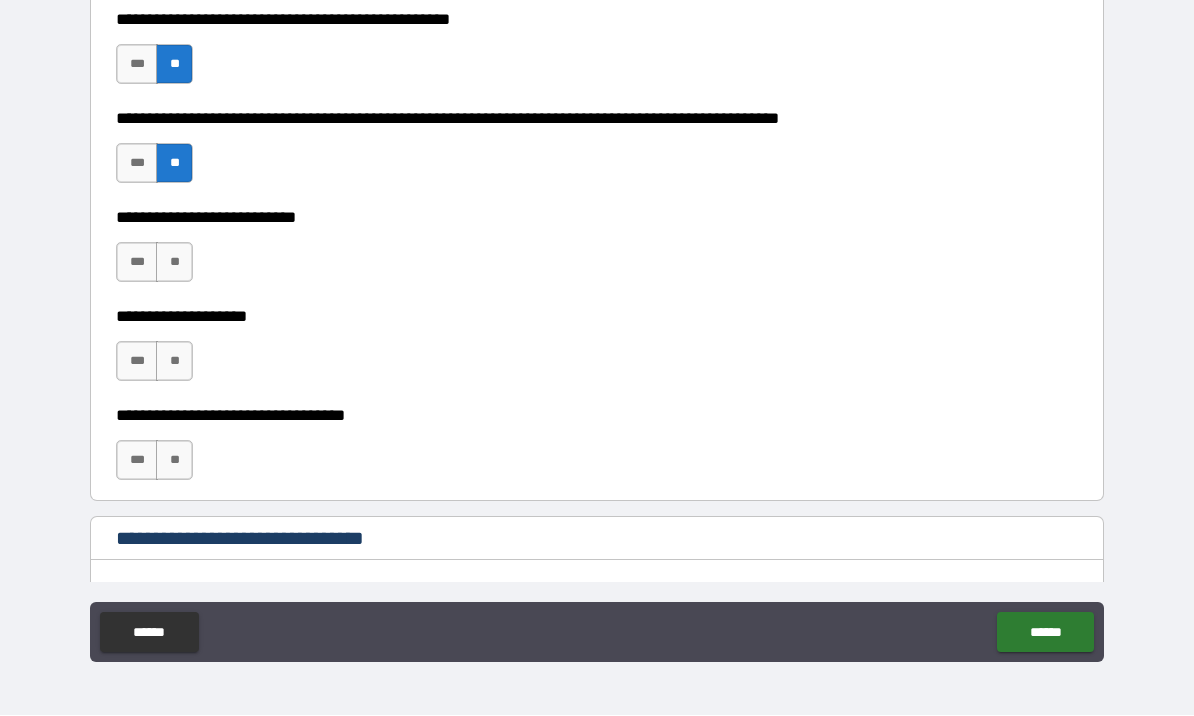 click on "***" at bounding box center (137, 263) 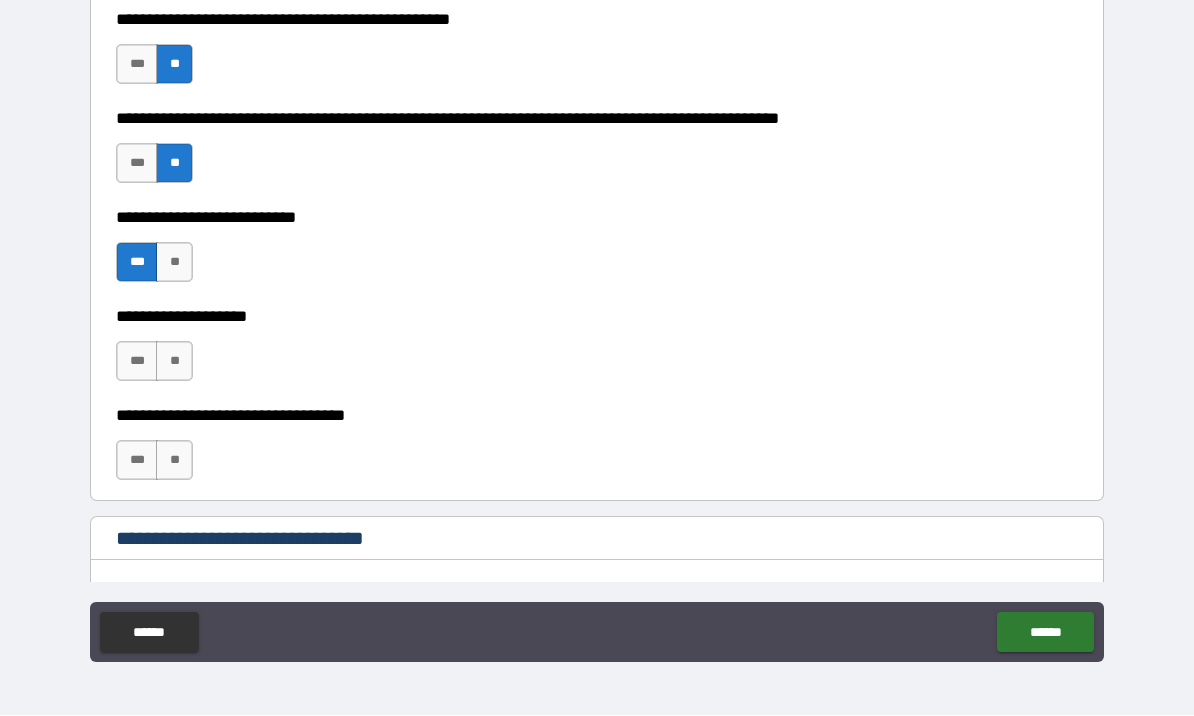 click on "**" at bounding box center (174, 362) 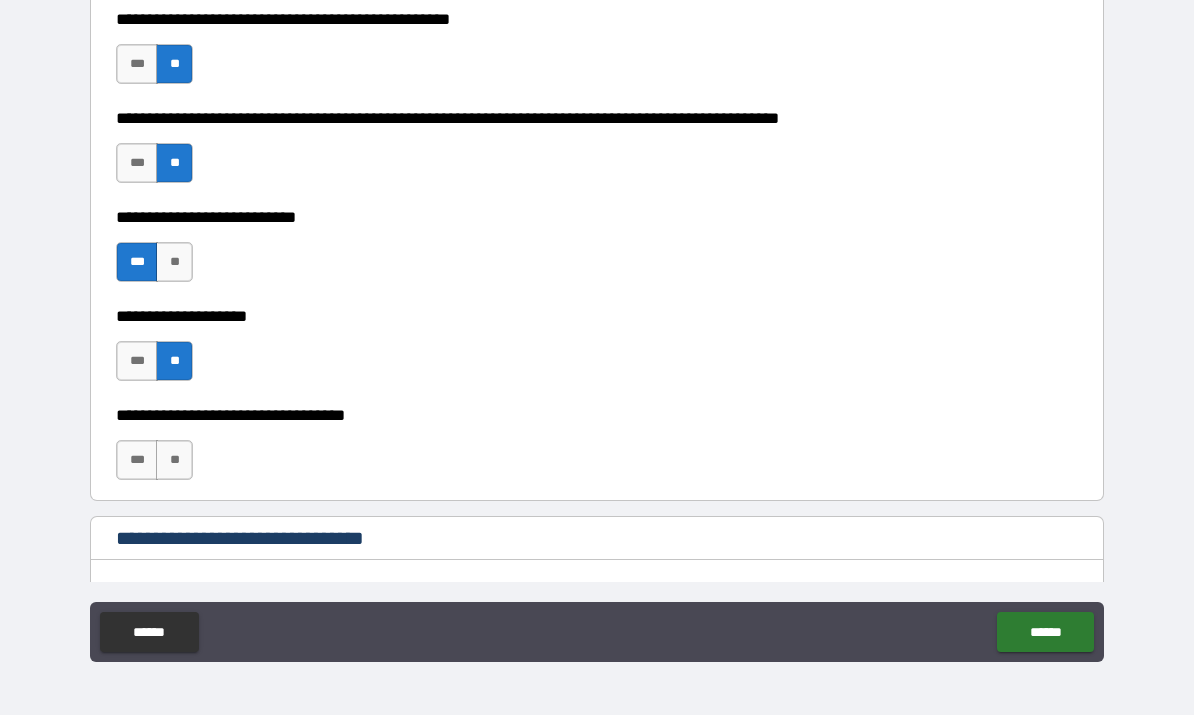click on "**" at bounding box center (174, 461) 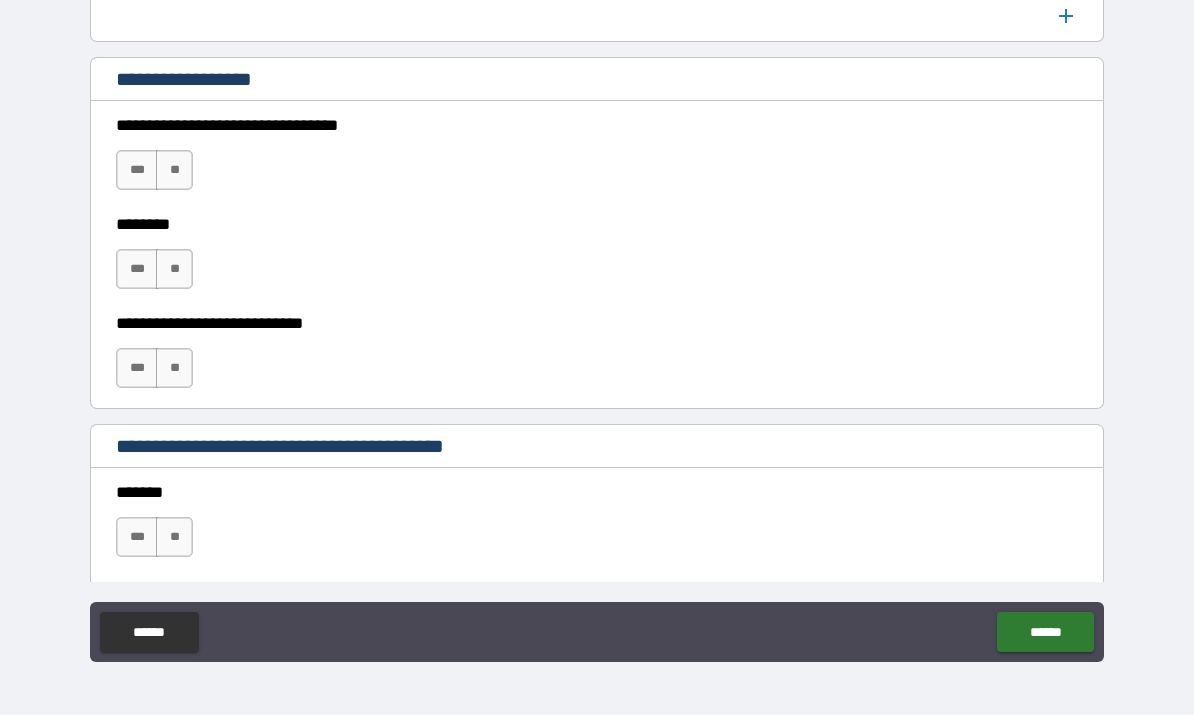 scroll, scrollTop: 1408, scrollLeft: 0, axis: vertical 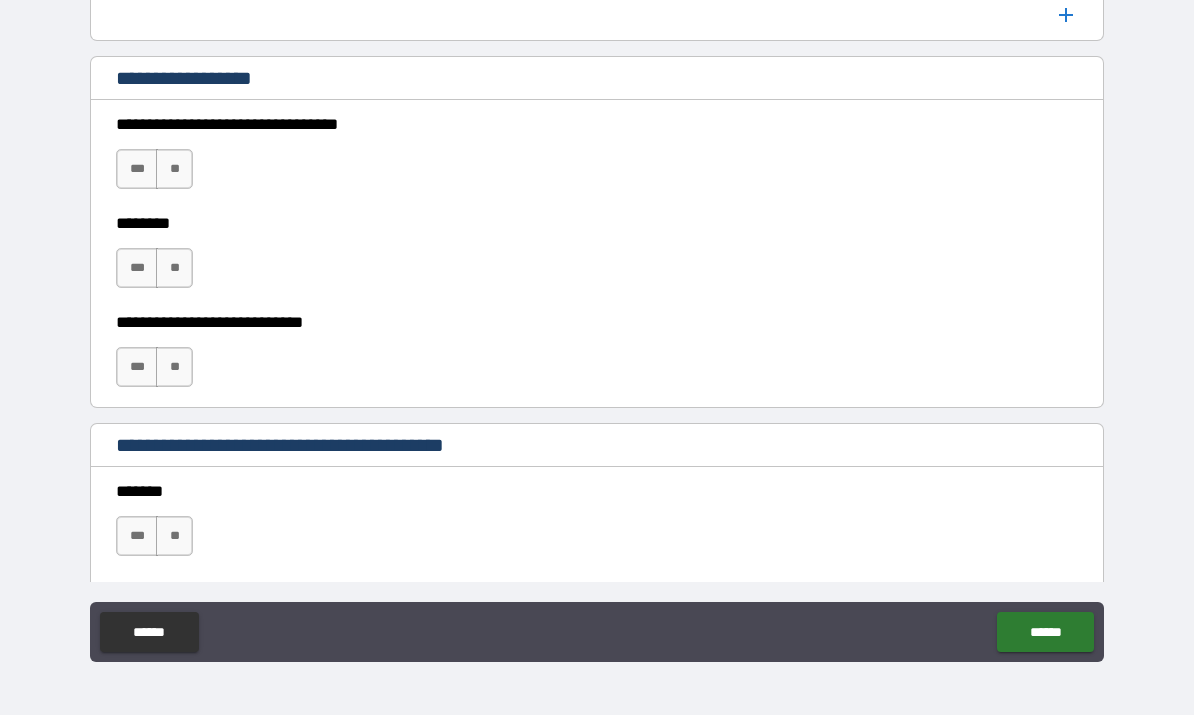 click on "**" at bounding box center [174, 170] 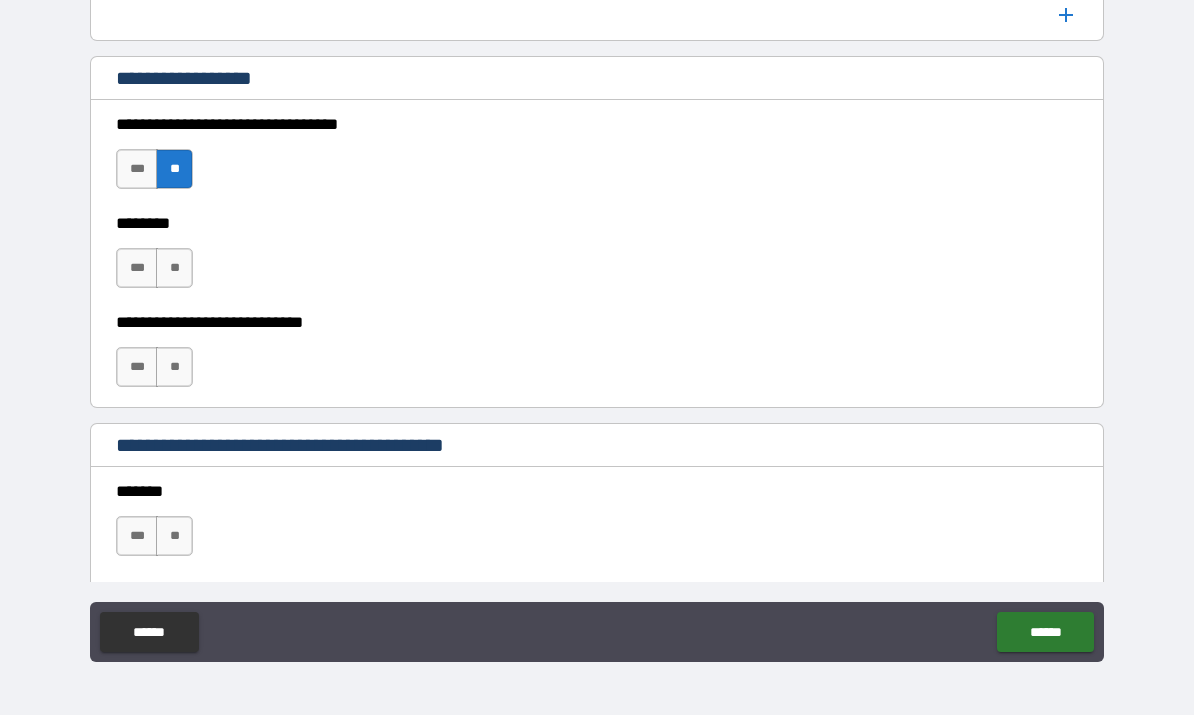 click on "**" at bounding box center (174, 269) 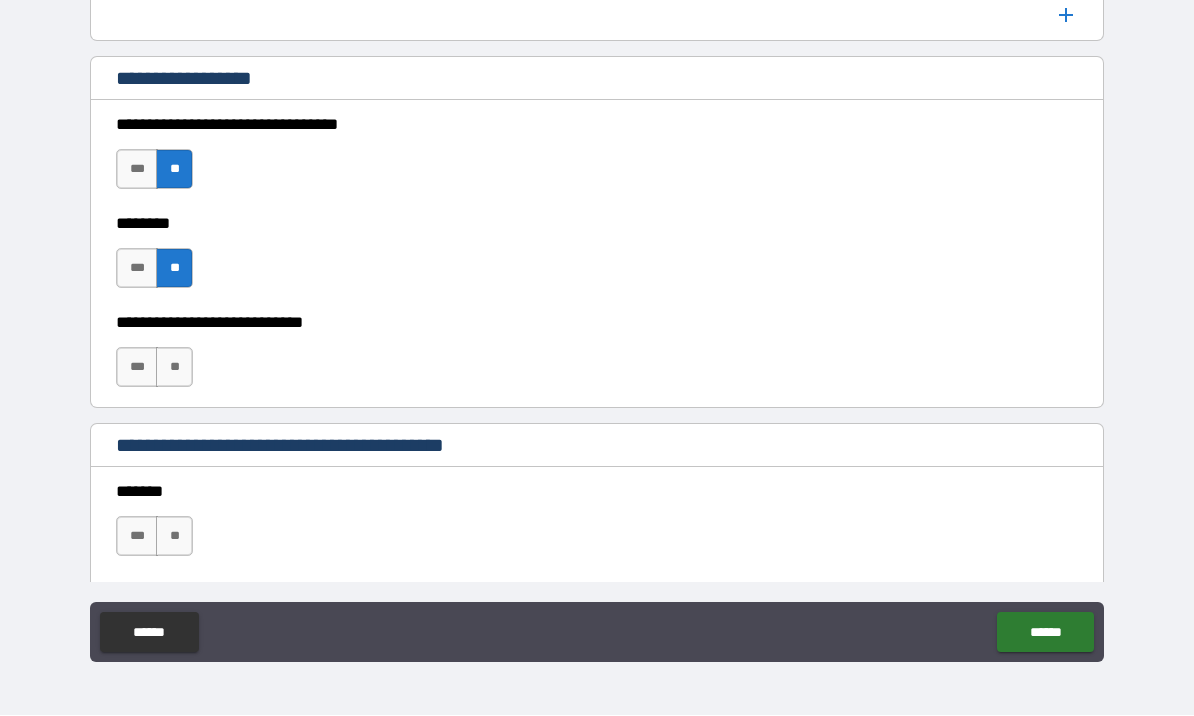 click on "**" at bounding box center [174, 368] 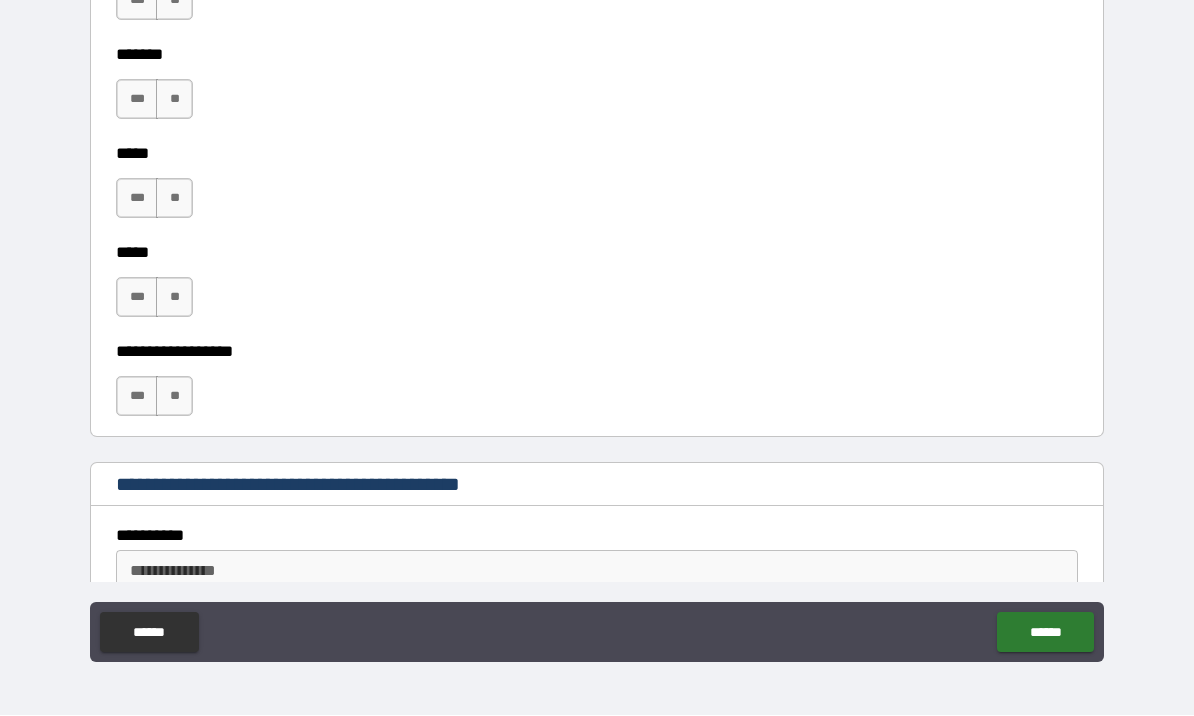 scroll, scrollTop: 2147, scrollLeft: 0, axis: vertical 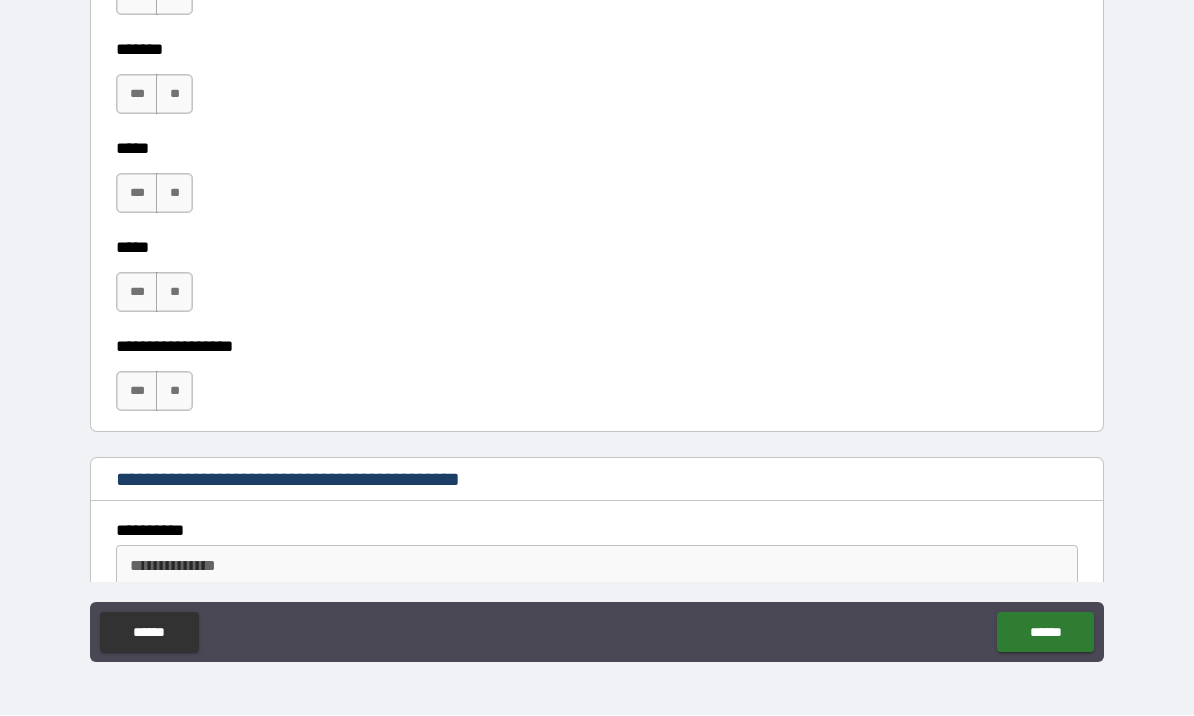 click on "***" at bounding box center (137, 293) 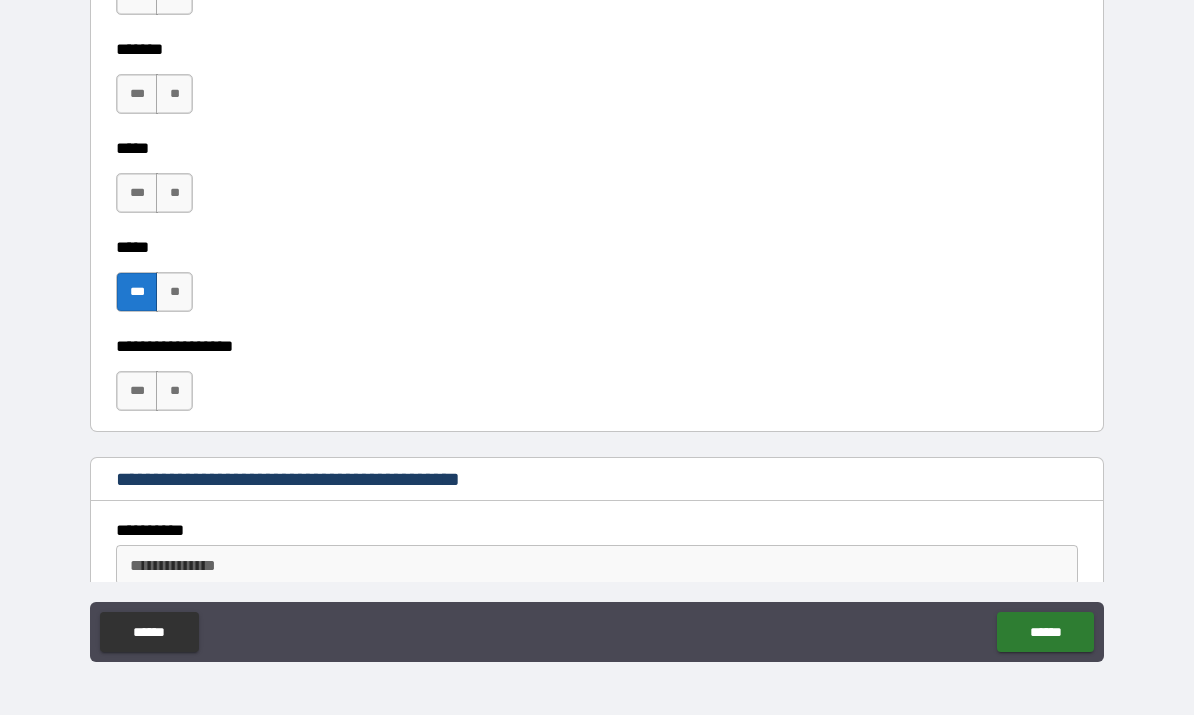 click on "**" at bounding box center (174, 392) 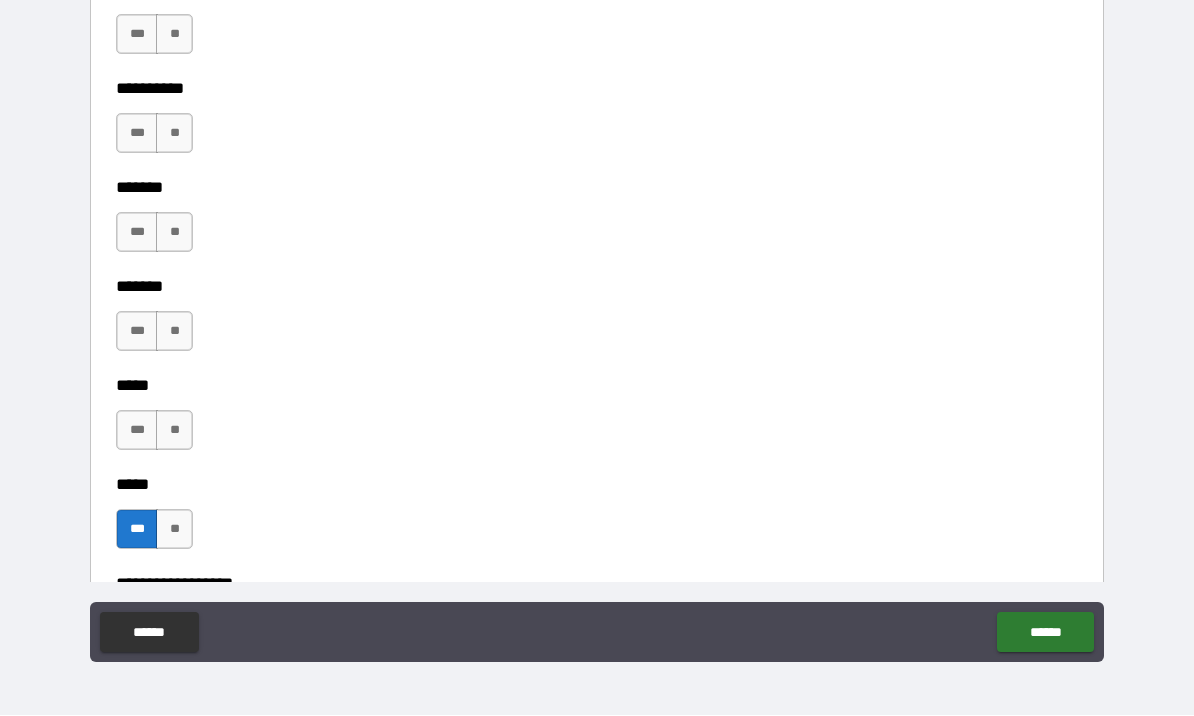 scroll, scrollTop: 1879, scrollLeft: 0, axis: vertical 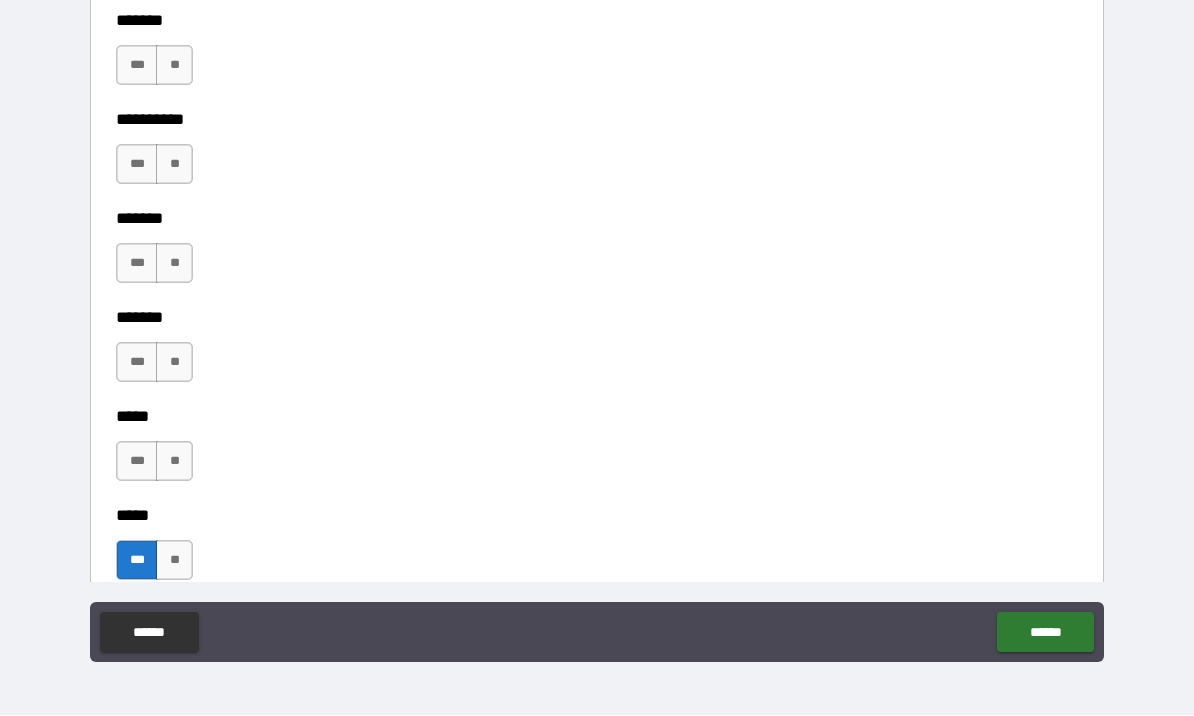 click on "**" at bounding box center [174, 462] 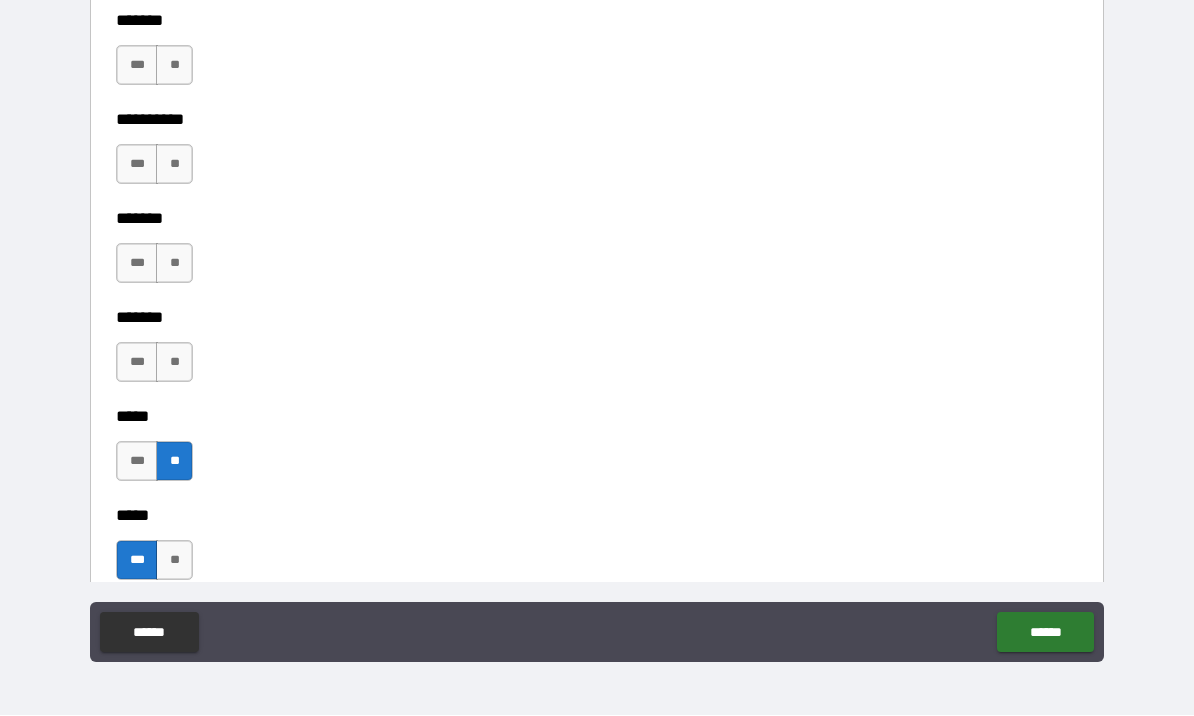 click on "**" at bounding box center [174, 363] 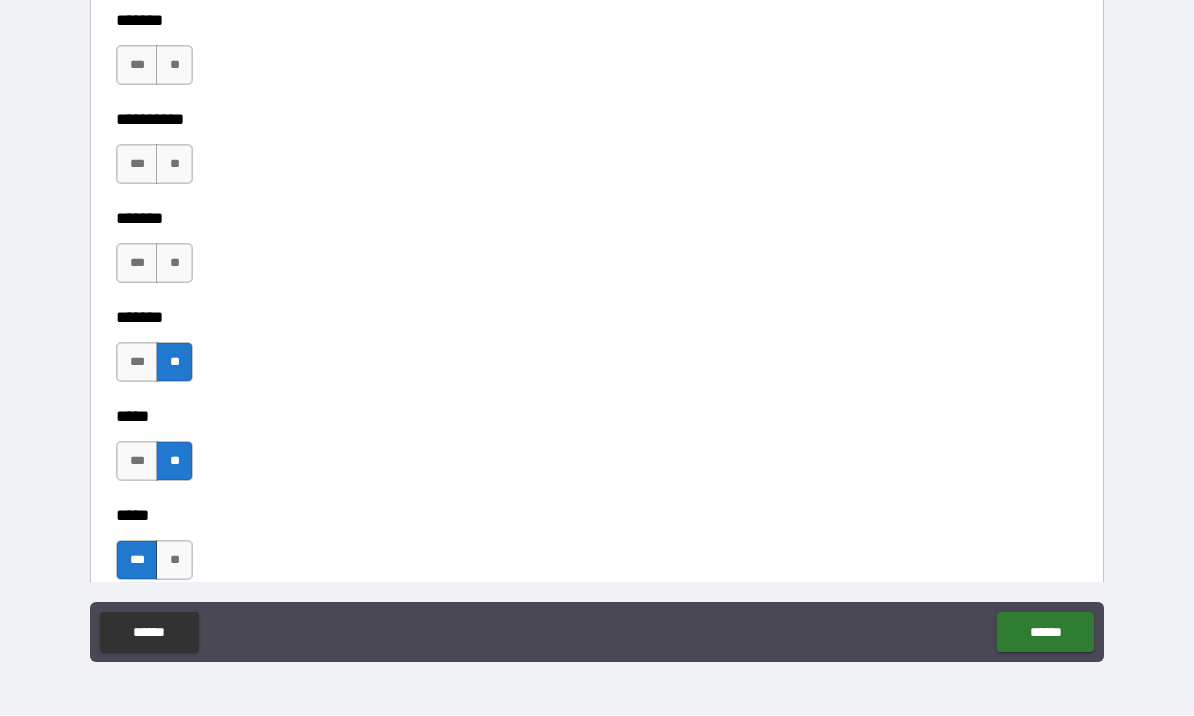 click on "**" at bounding box center (174, 264) 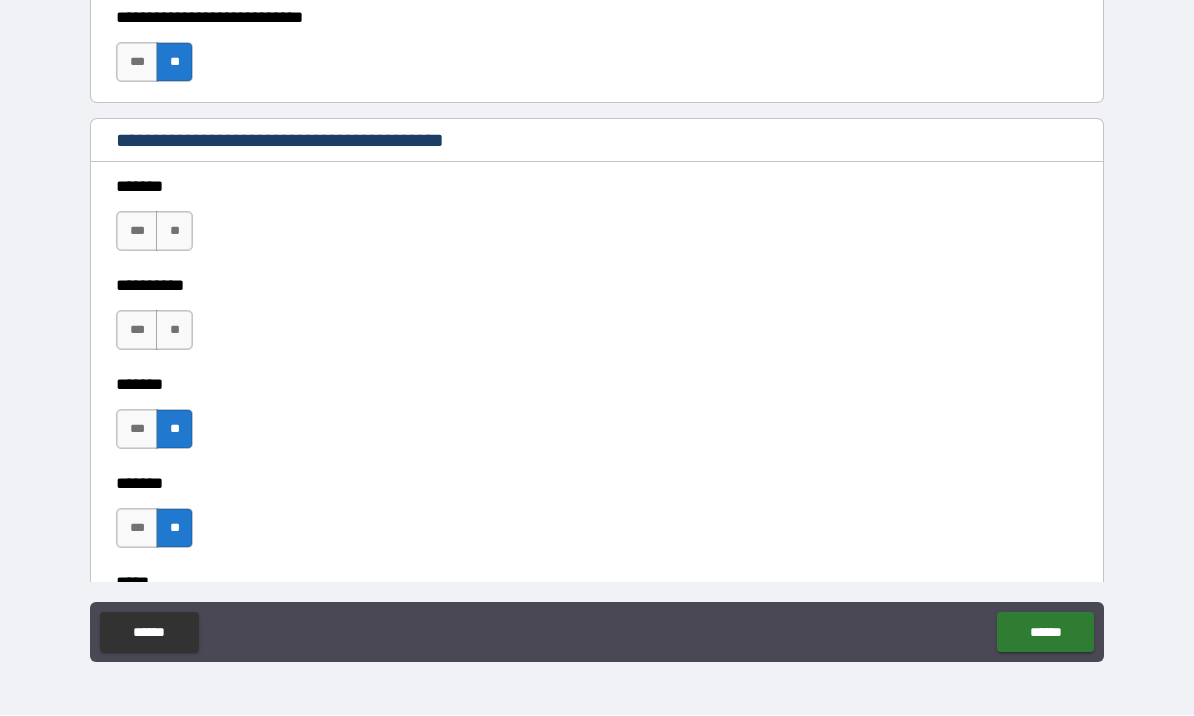 scroll, scrollTop: 1704, scrollLeft: 0, axis: vertical 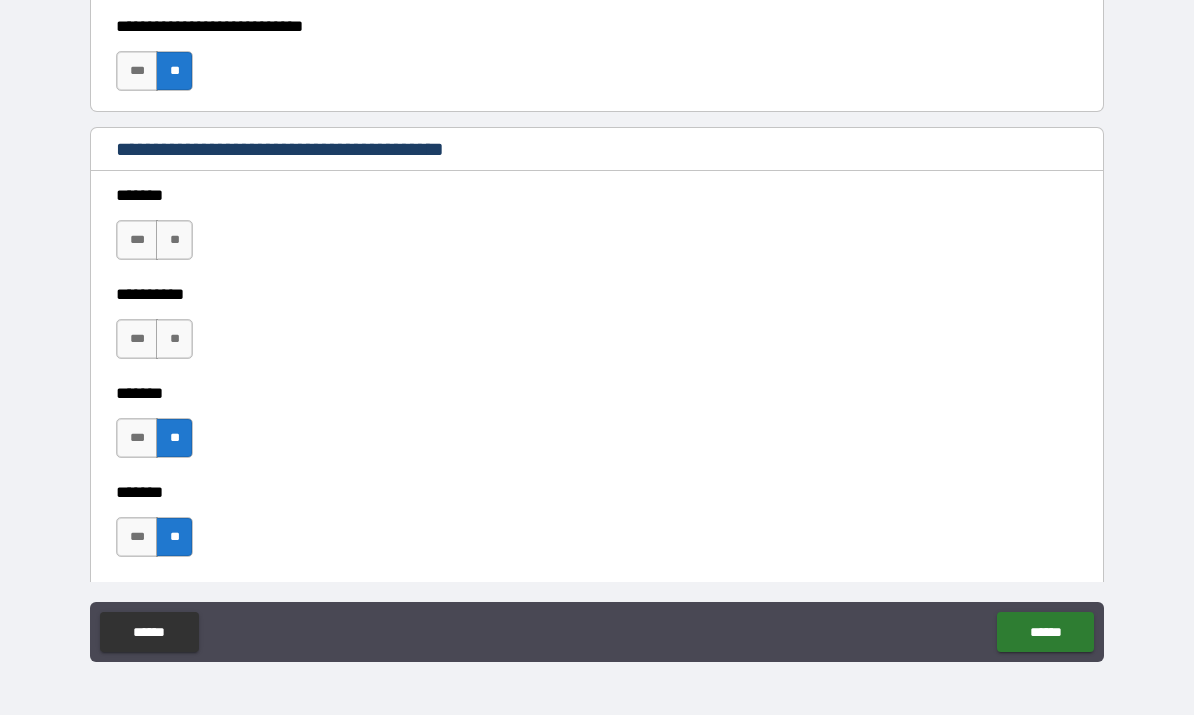 click on "**" at bounding box center (174, 340) 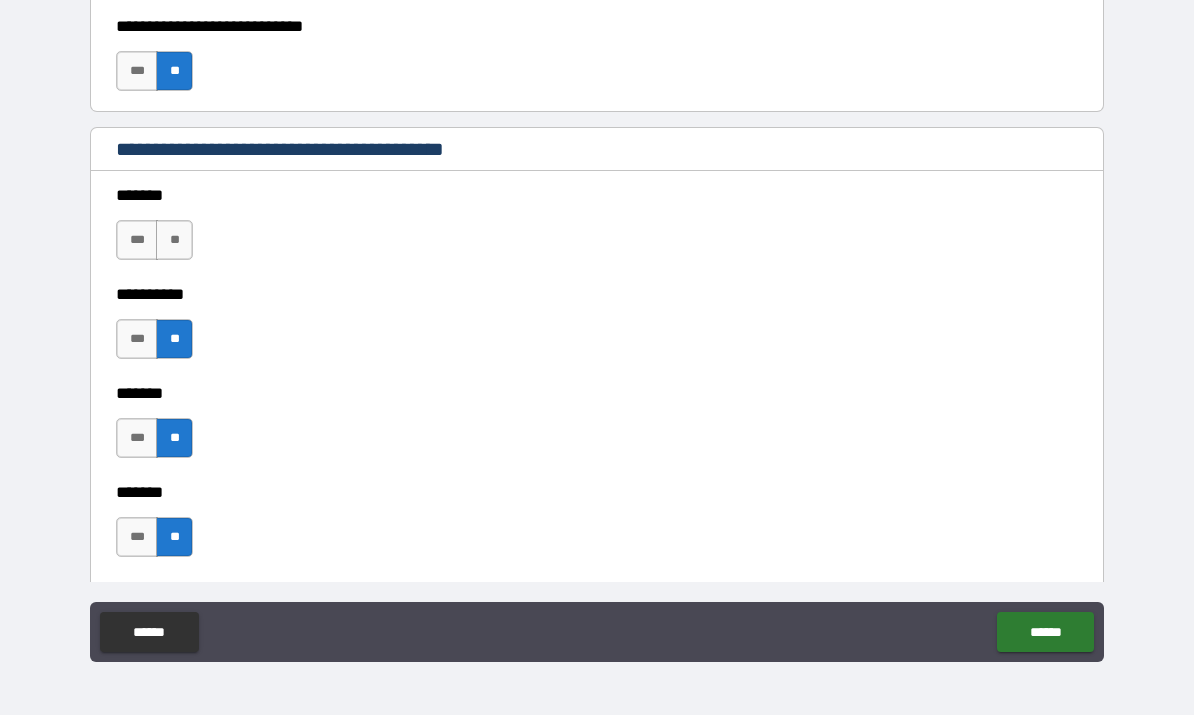 click on "**" at bounding box center (174, 241) 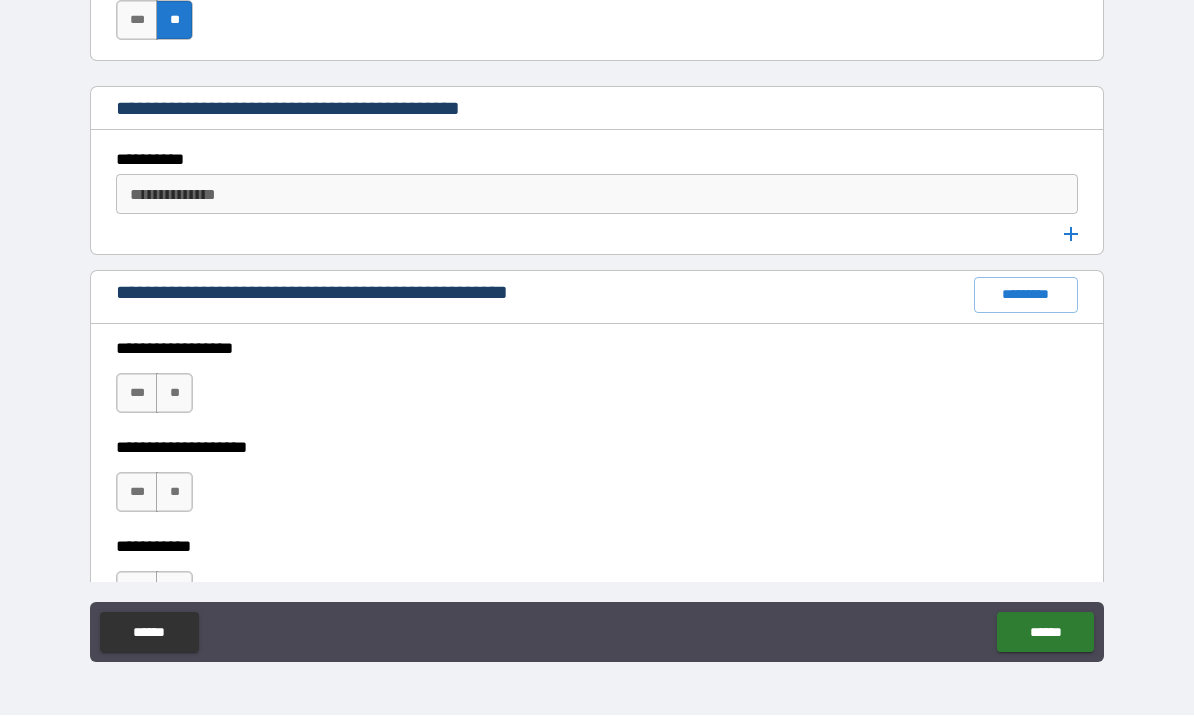 scroll, scrollTop: 2517, scrollLeft: 0, axis: vertical 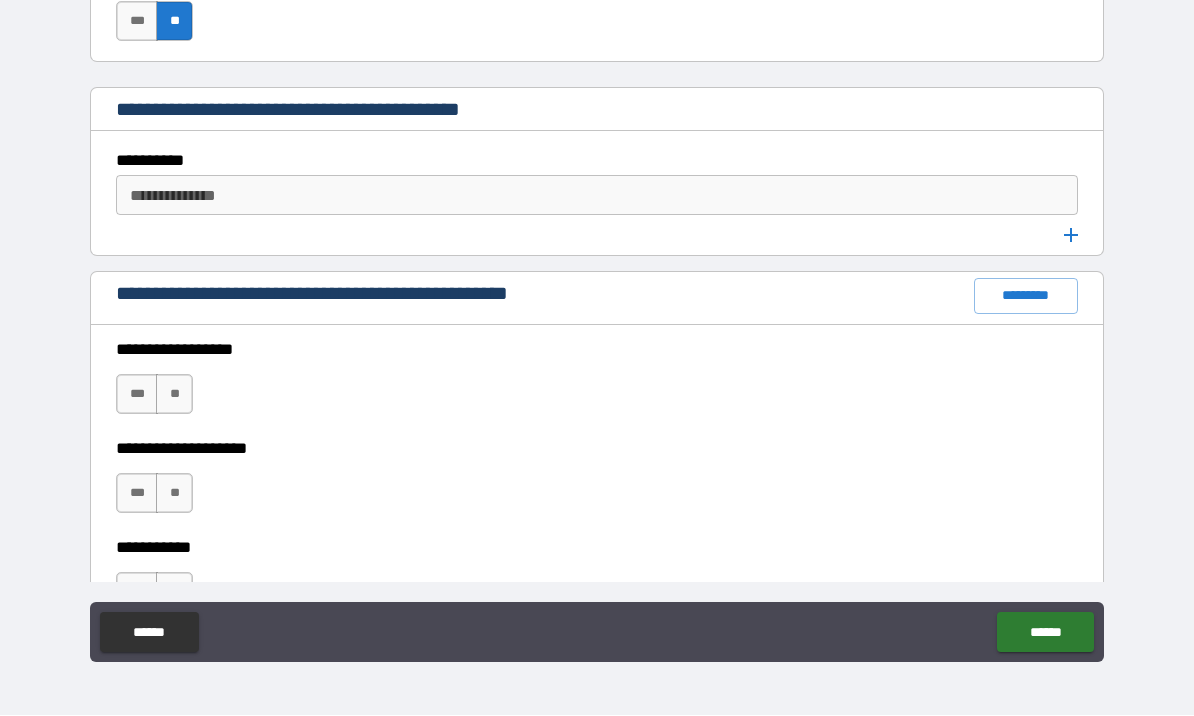 click on "**********" at bounding box center (595, 196) 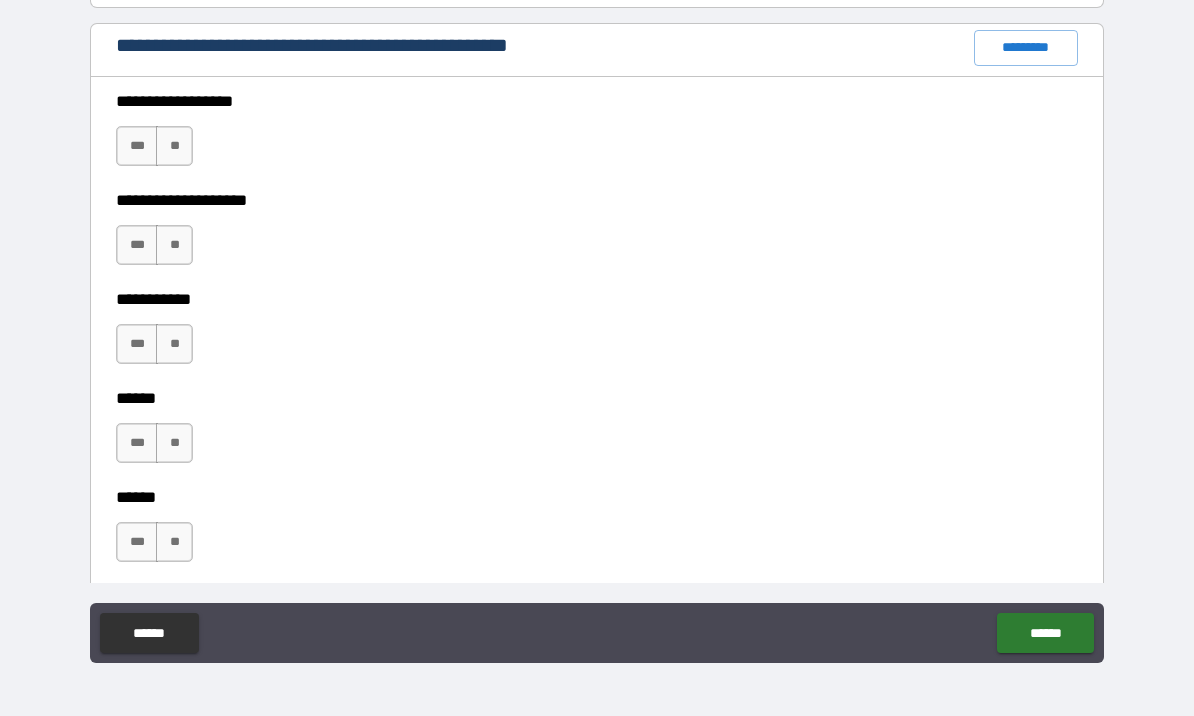 scroll, scrollTop: 2769, scrollLeft: 0, axis: vertical 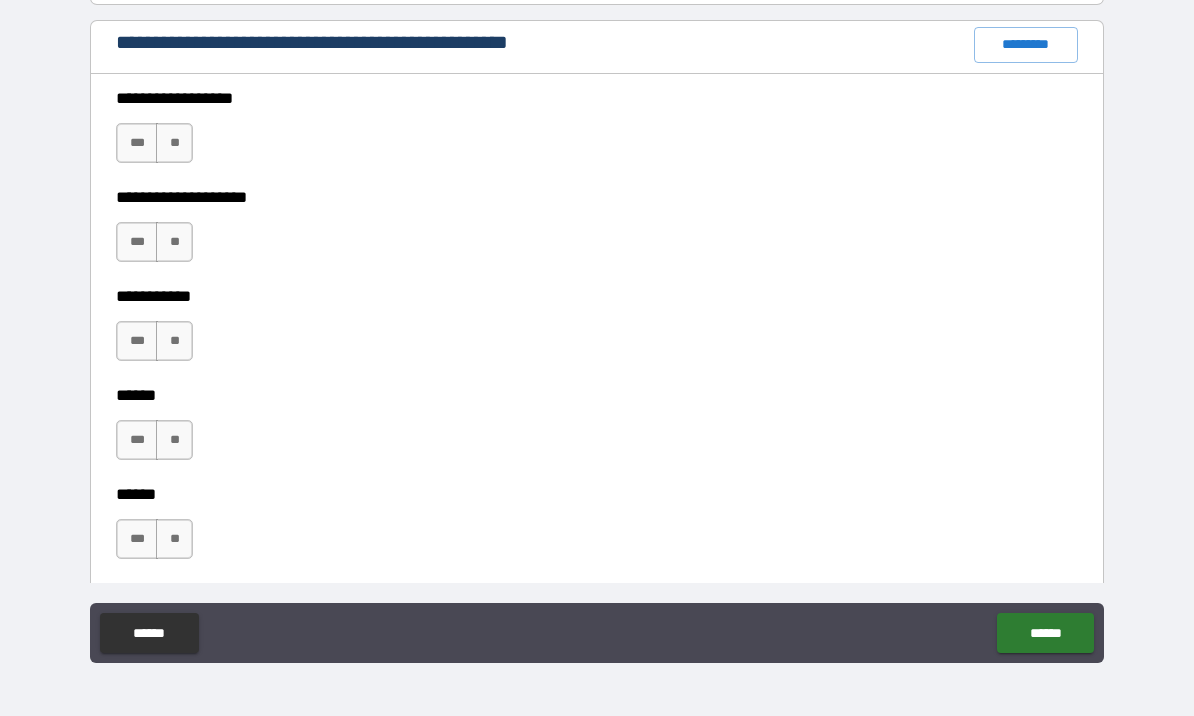 type on "****" 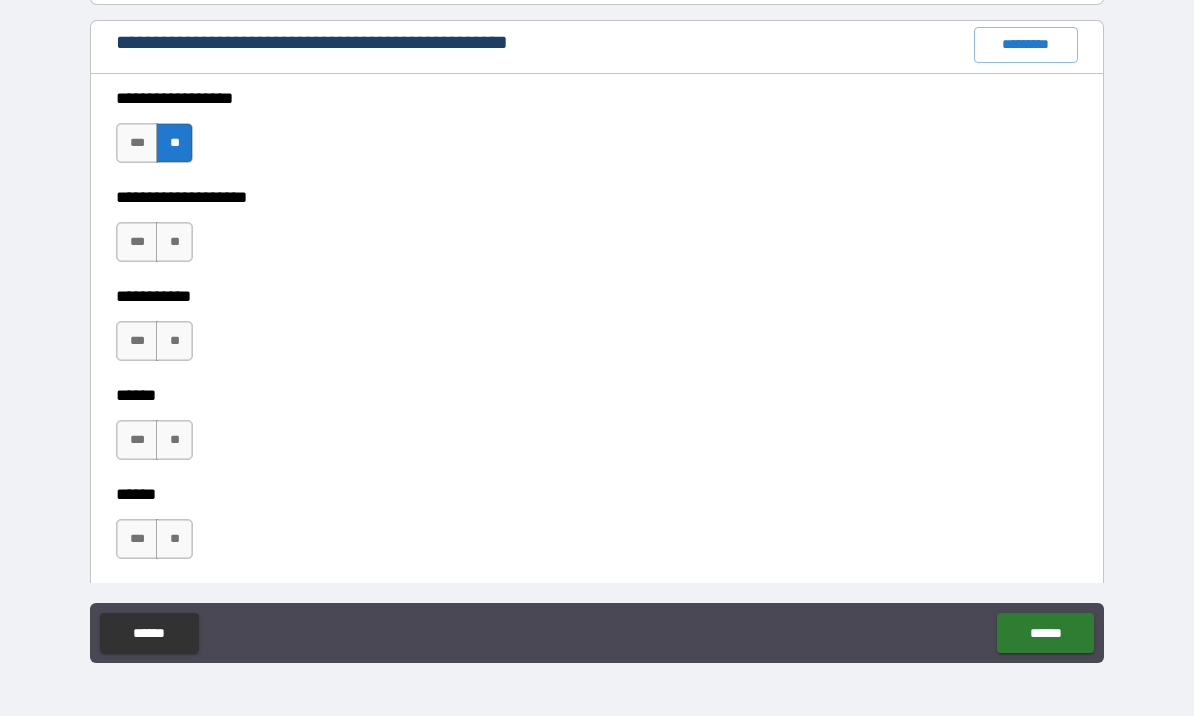 click on "**" at bounding box center [174, 242] 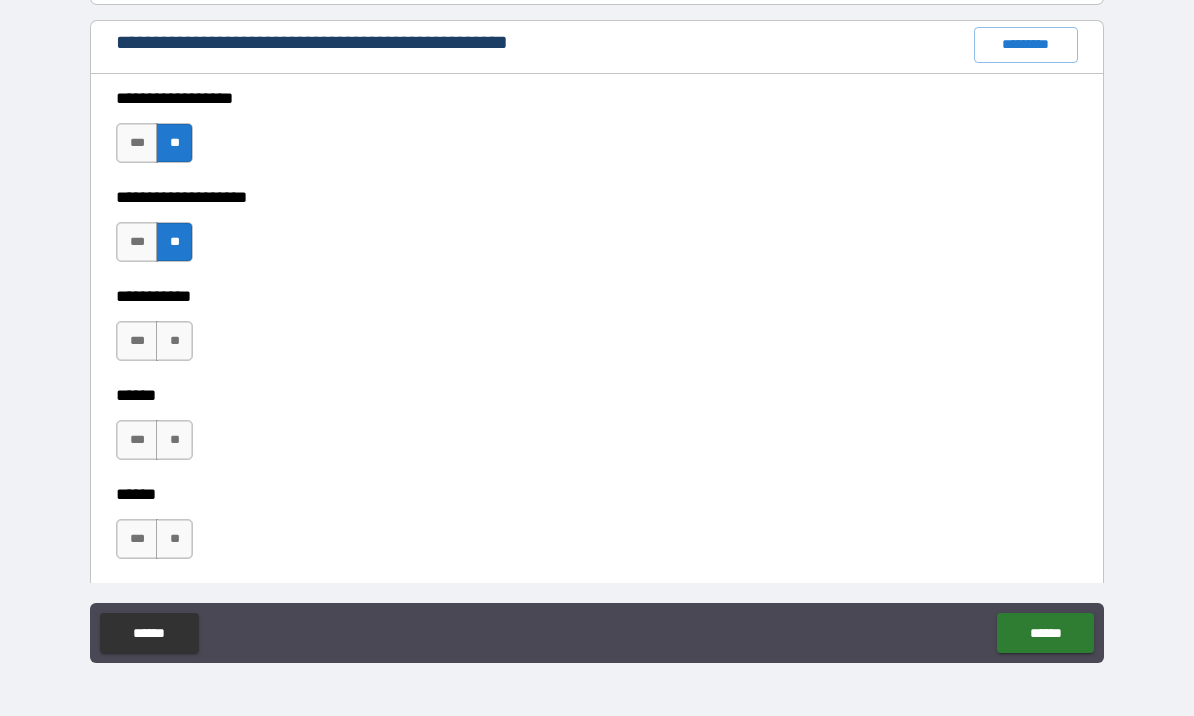 click on "**" at bounding box center (174, 341) 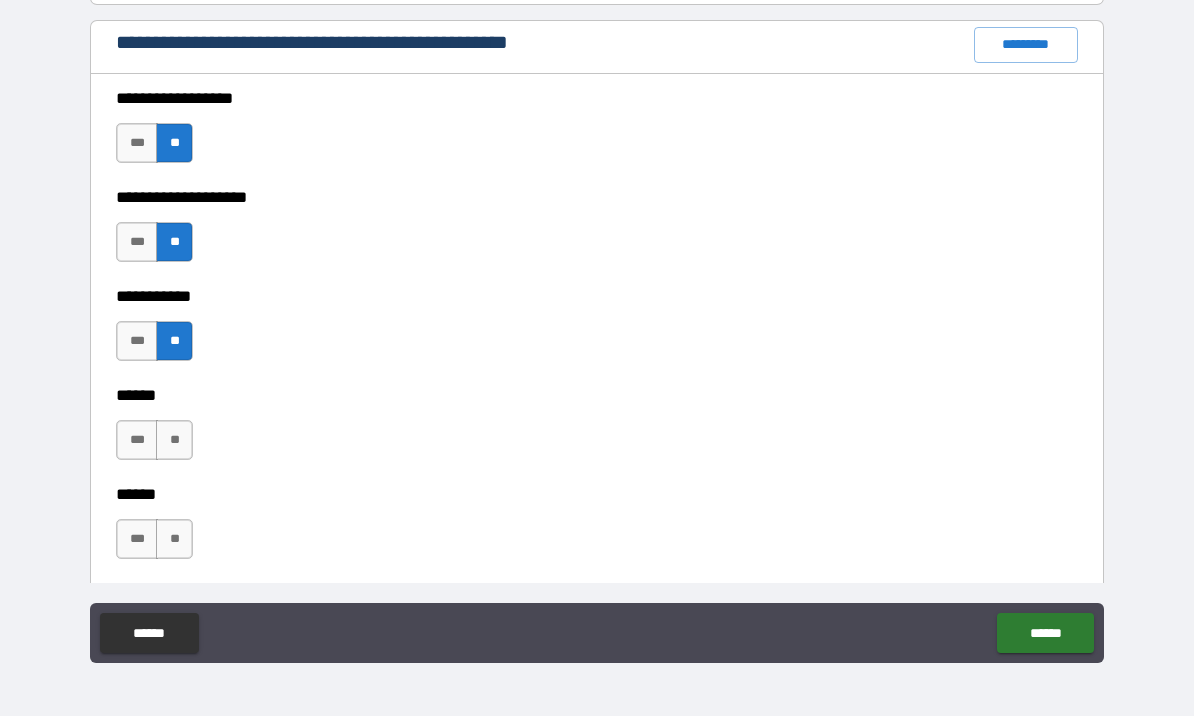 click on "**" at bounding box center (174, 539) 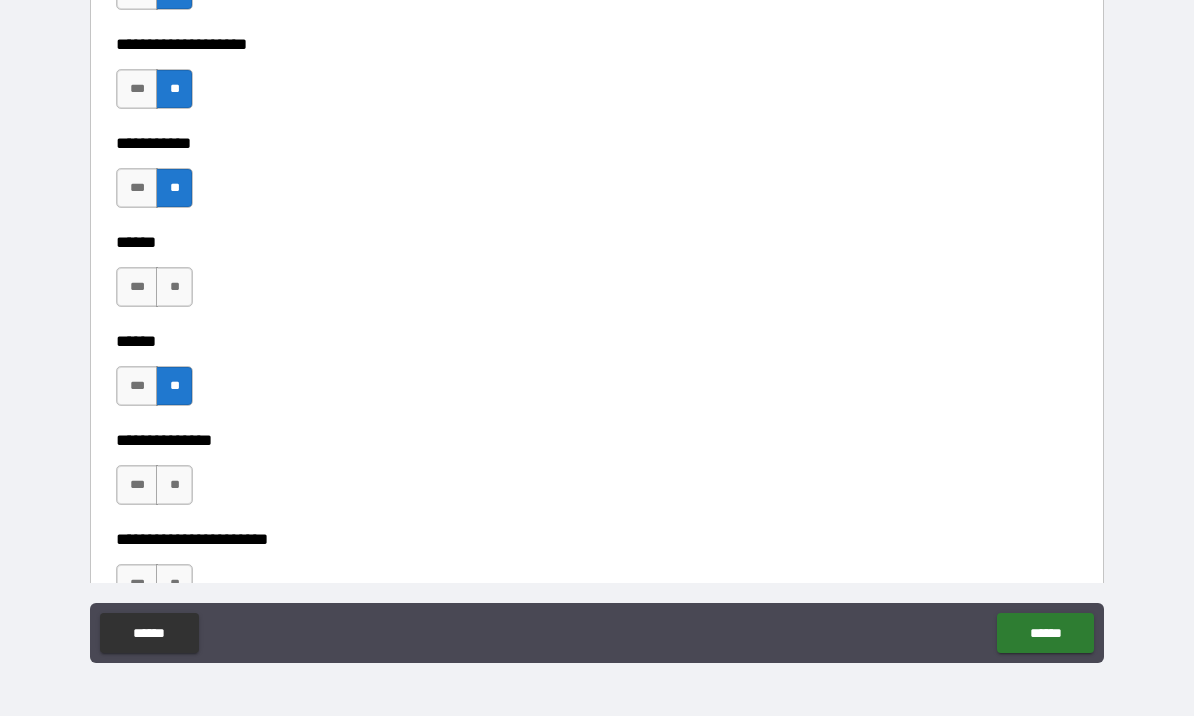 click on "**" at bounding box center (174, 287) 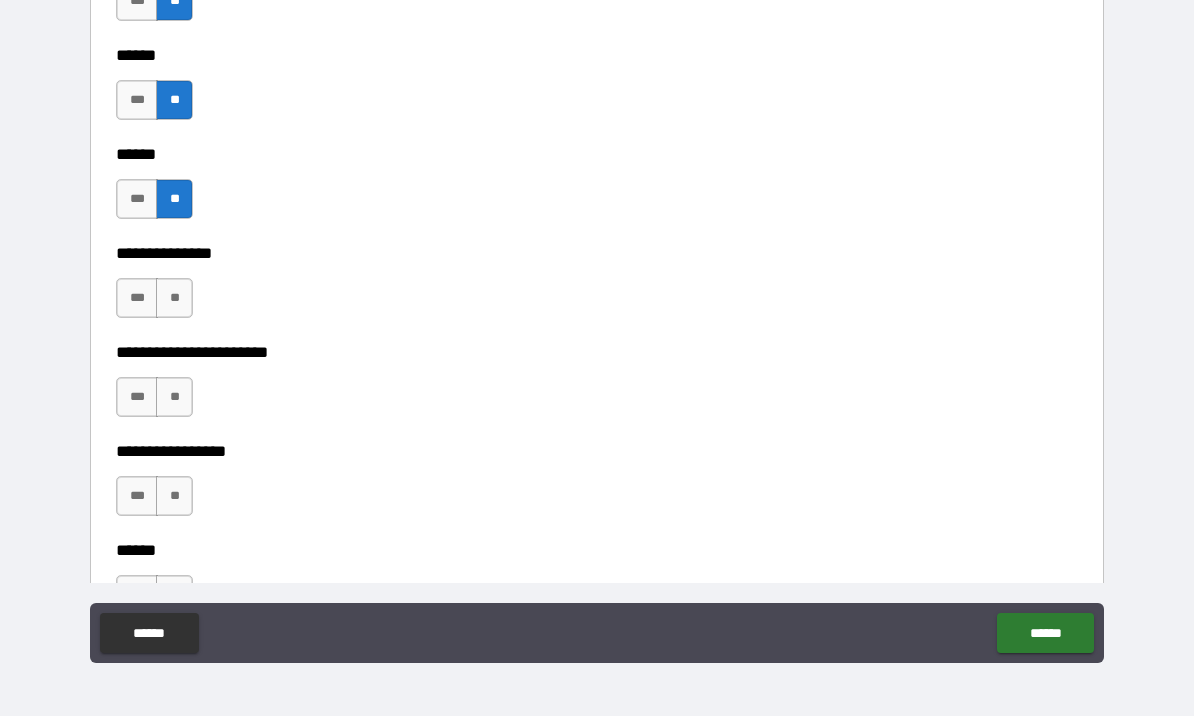 scroll, scrollTop: 3112, scrollLeft: 0, axis: vertical 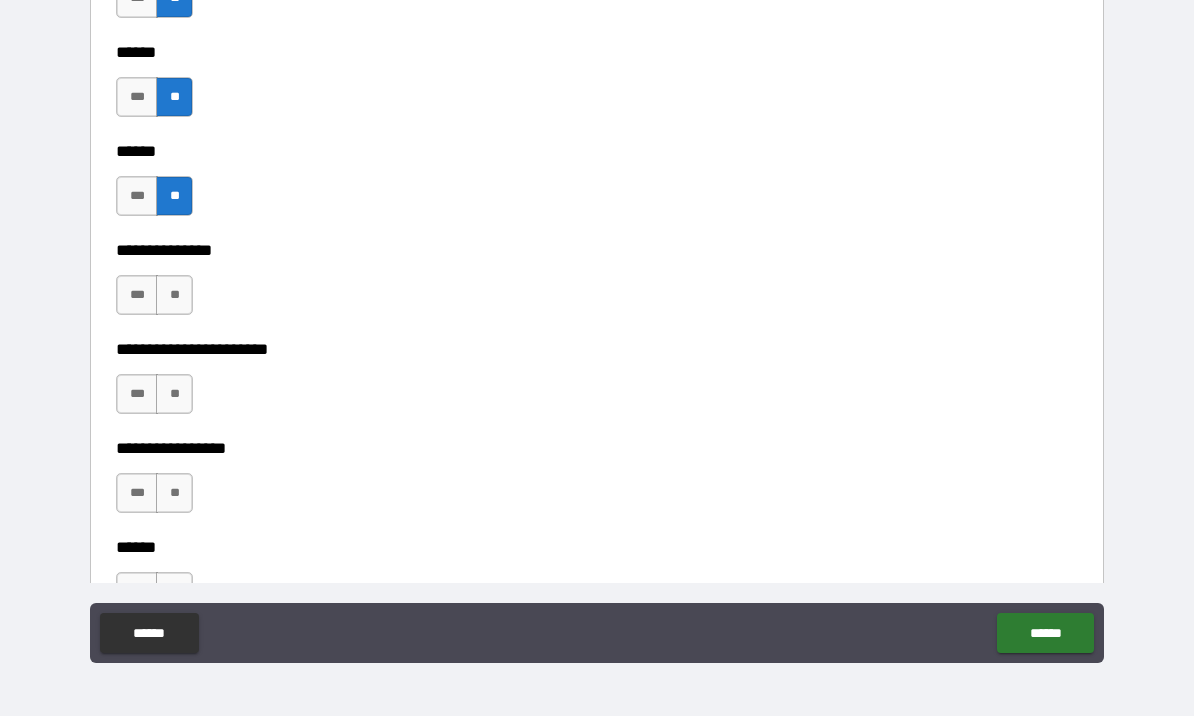 click on "**" at bounding box center (174, 295) 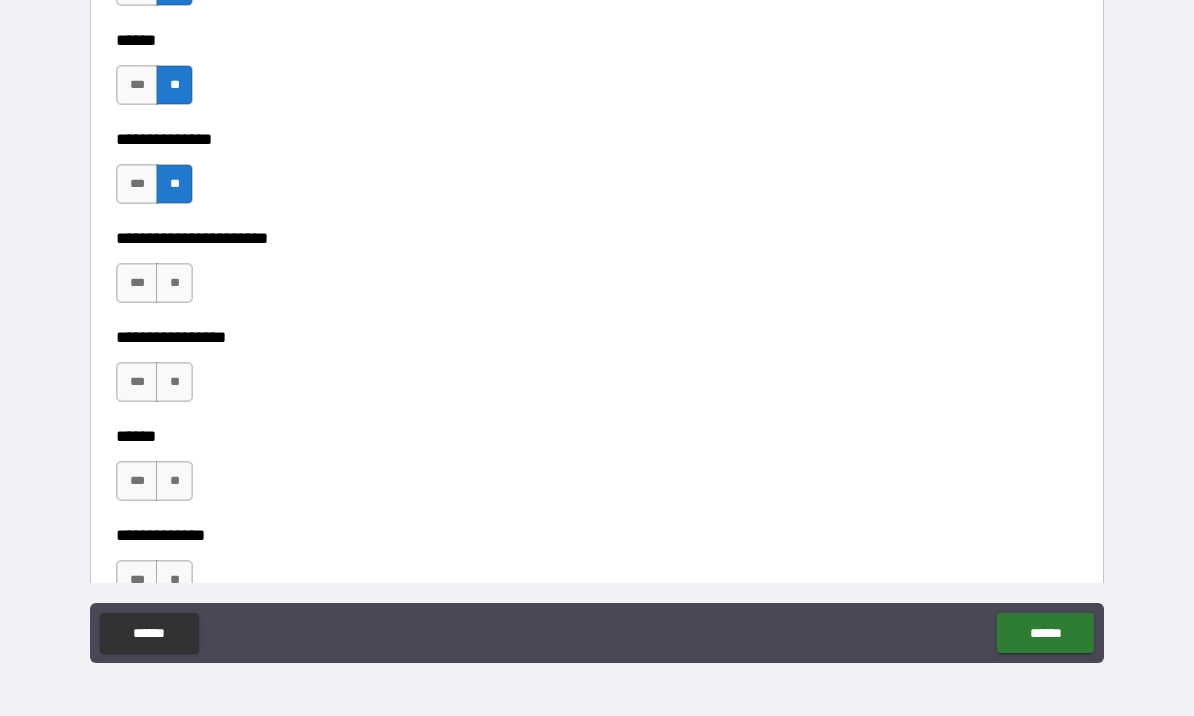scroll, scrollTop: 3225, scrollLeft: 0, axis: vertical 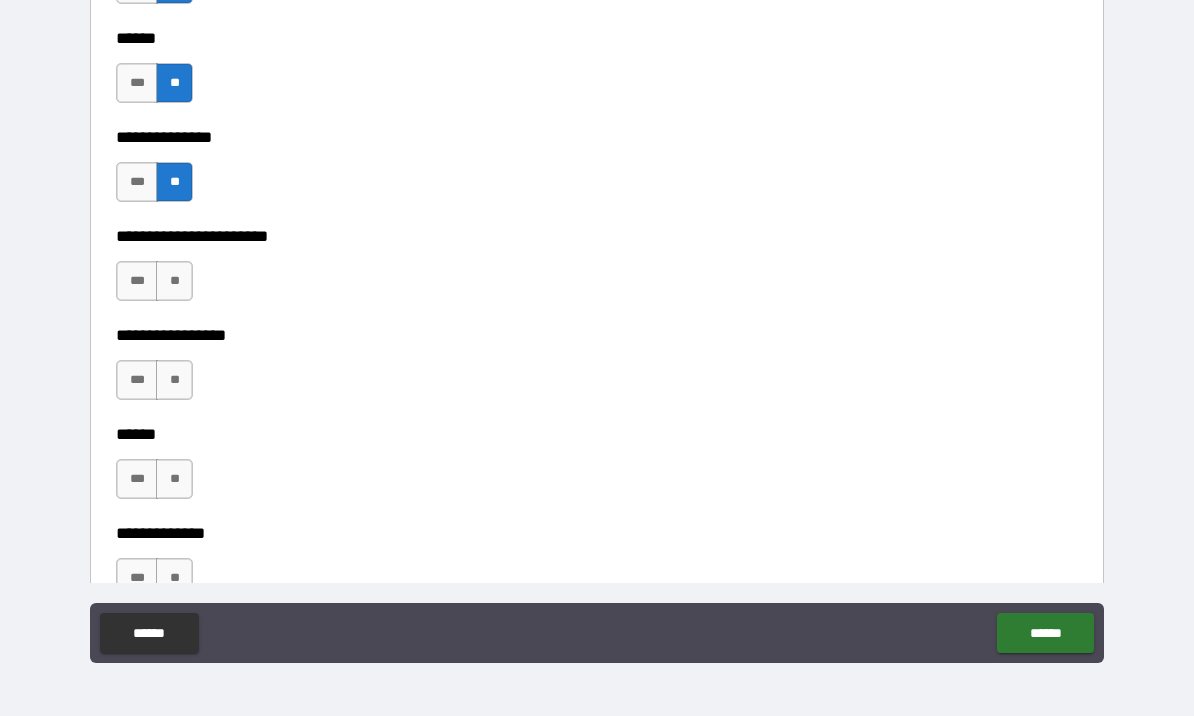 click on "**" at bounding box center [174, 281] 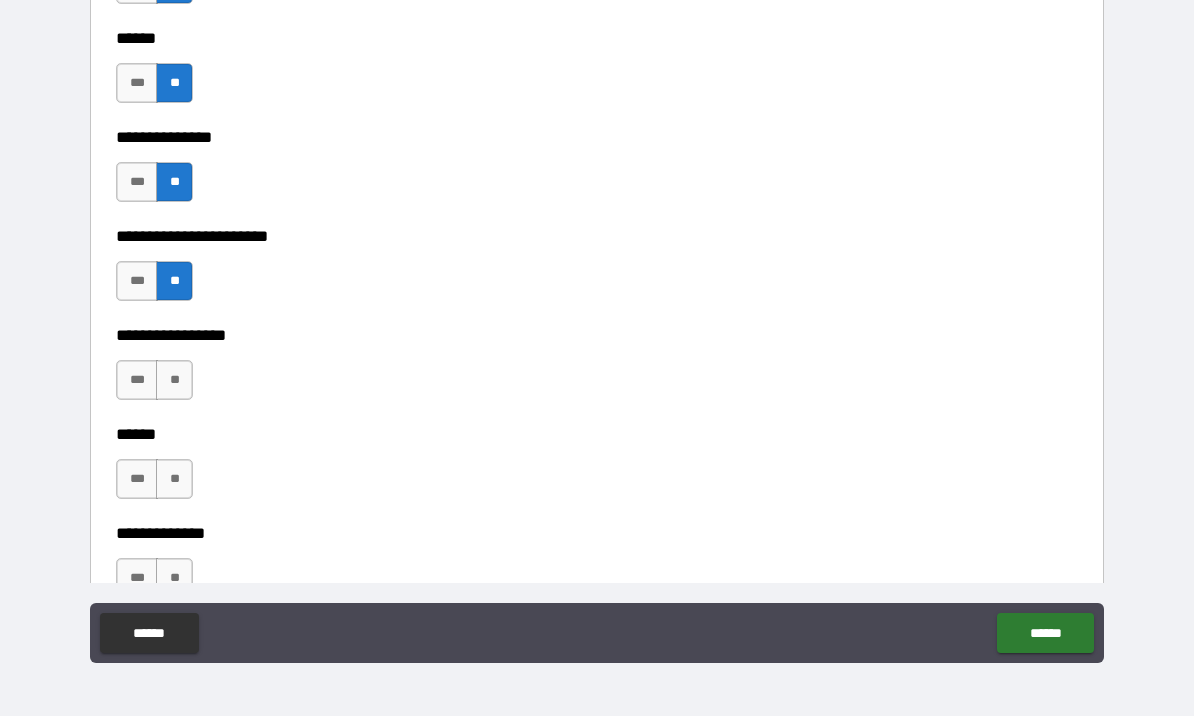 click on "**" at bounding box center (174, 380) 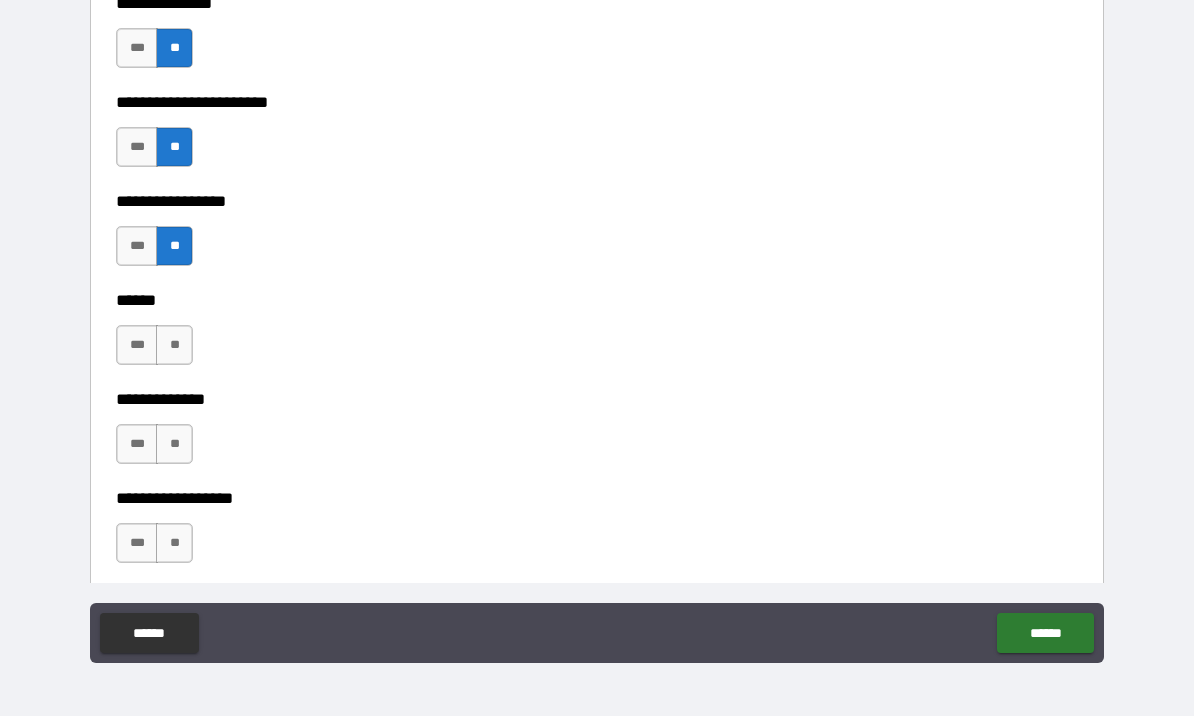 scroll, scrollTop: 3364, scrollLeft: 0, axis: vertical 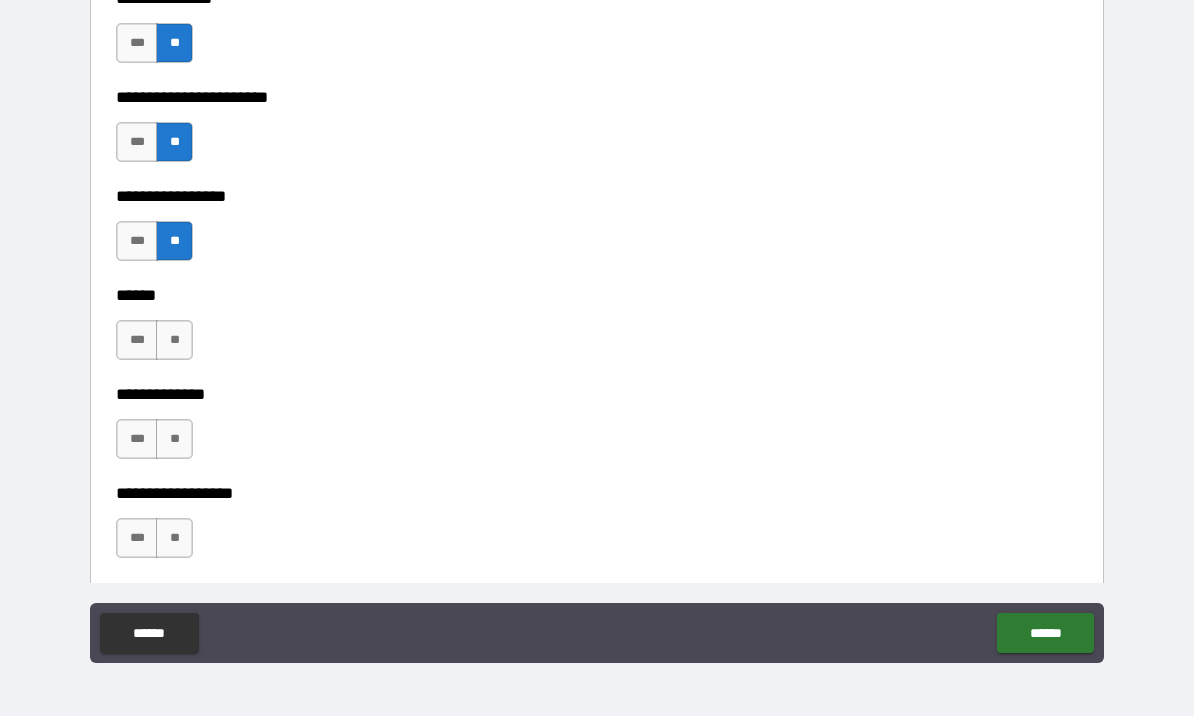 click on "**" at bounding box center [174, 340] 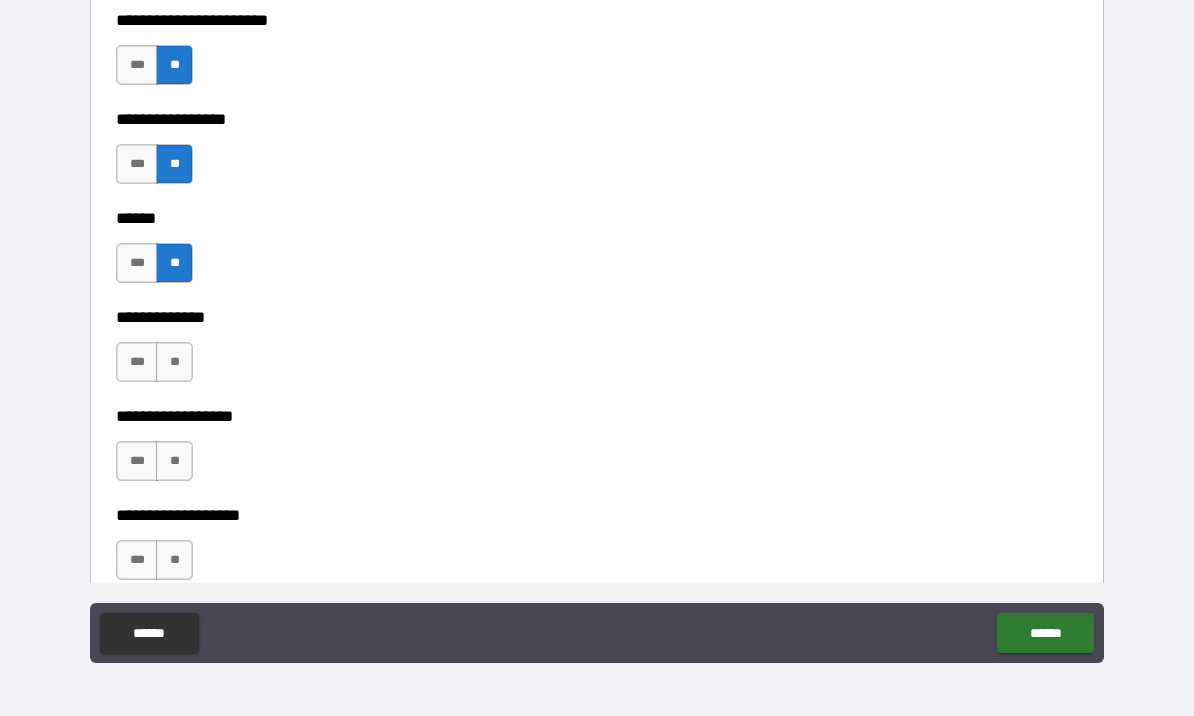 scroll, scrollTop: 3464, scrollLeft: 0, axis: vertical 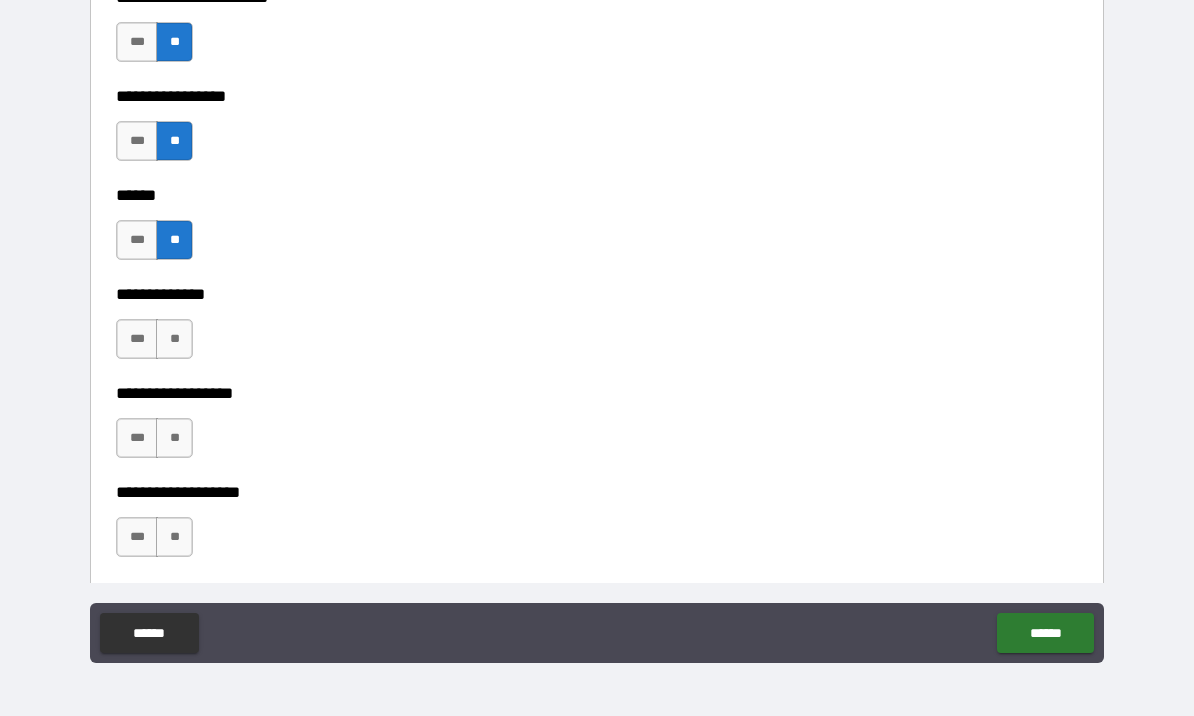 click on "**" at bounding box center (174, 339) 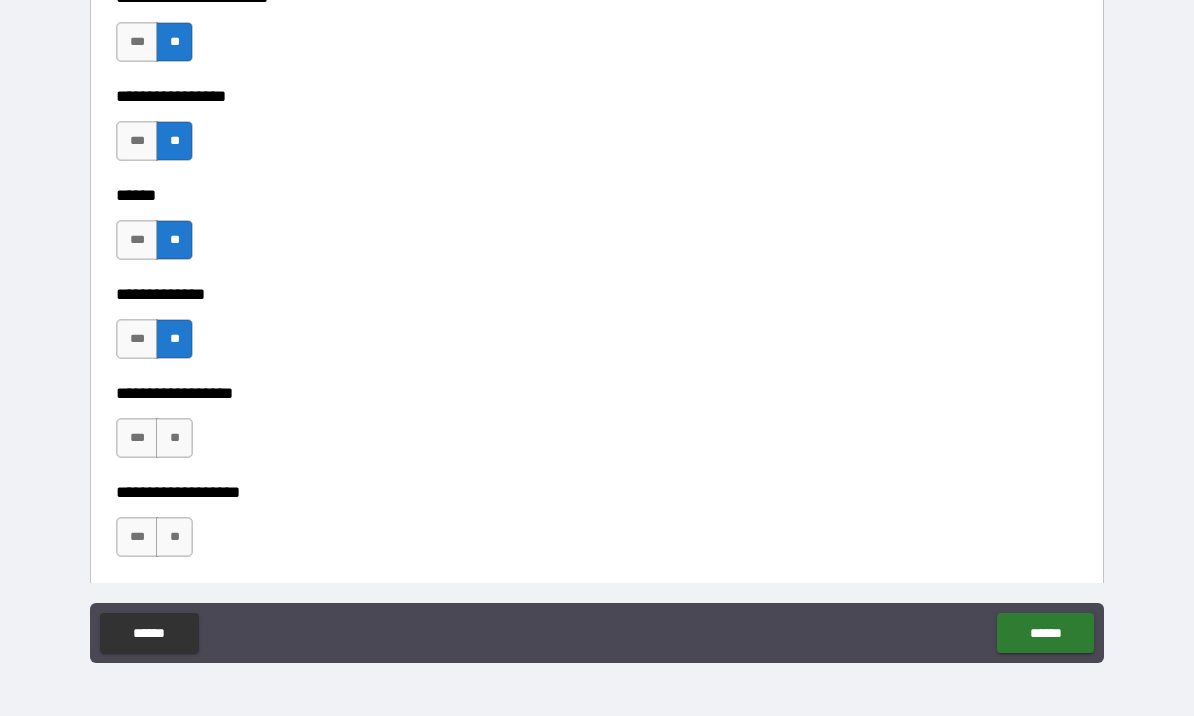 click on "**" at bounding box center (174, 438) 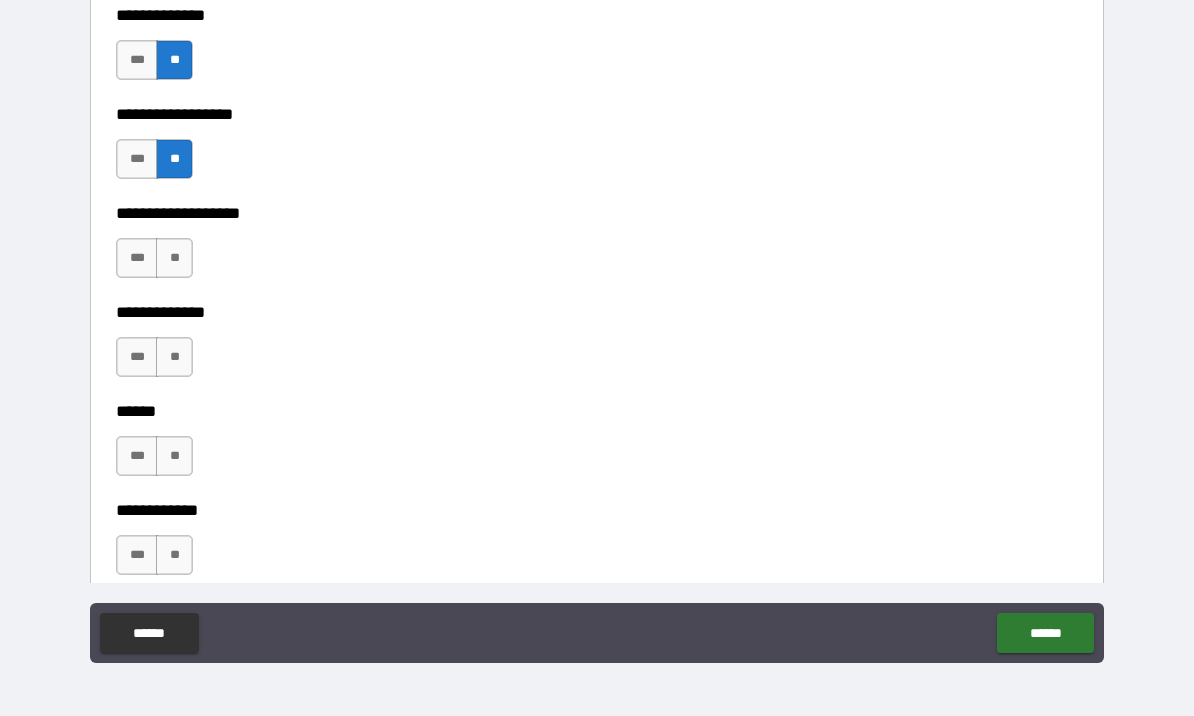 scroll, scrollTop: 3754, scrollLeft: 0, axis: vertical 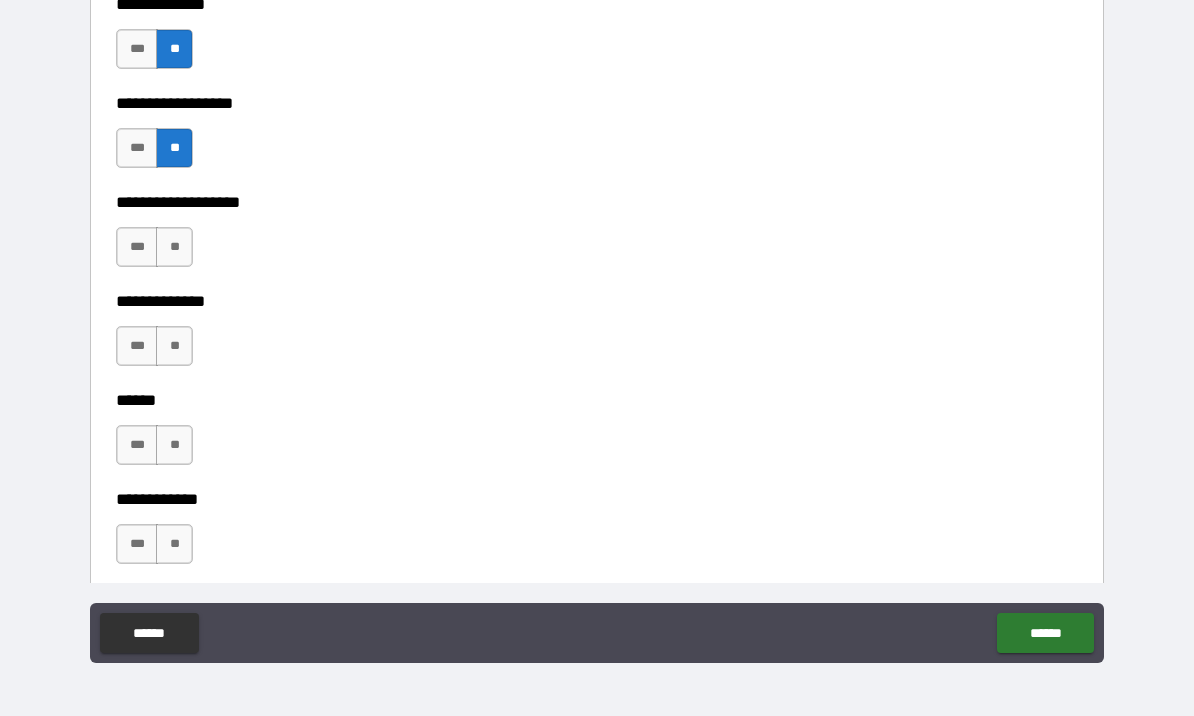 click on "**" at bounding box center [174, 247] 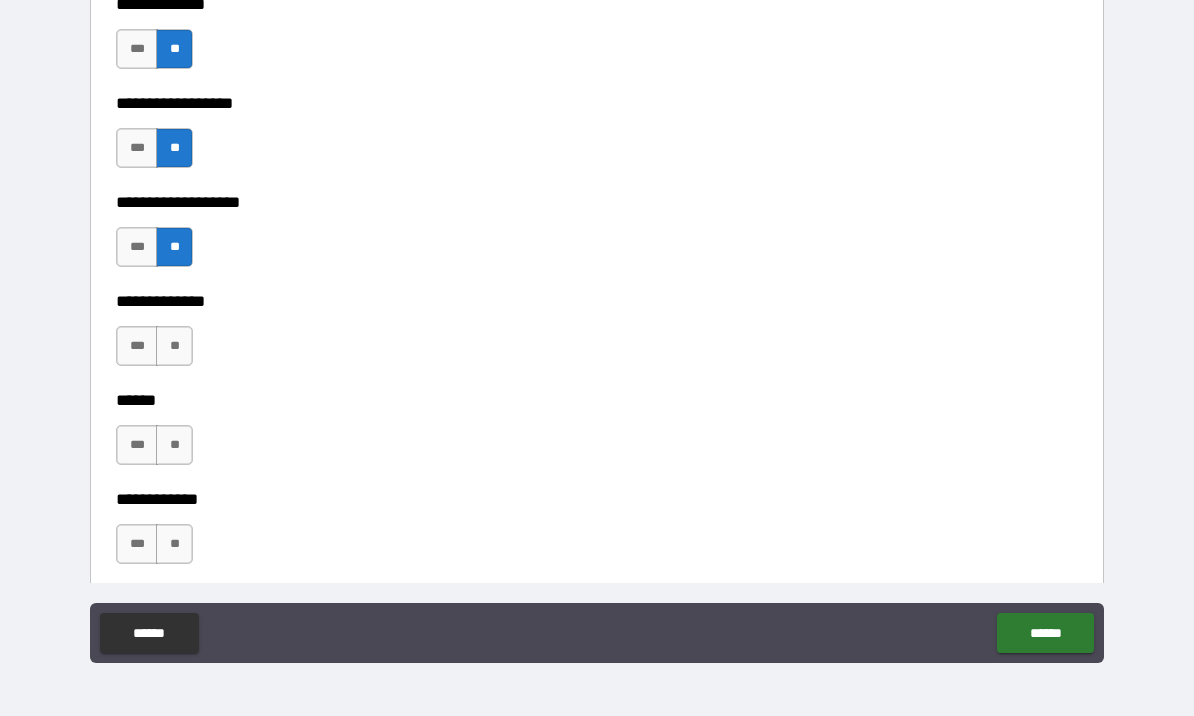 click on "***" at bounding box center (137, 346) 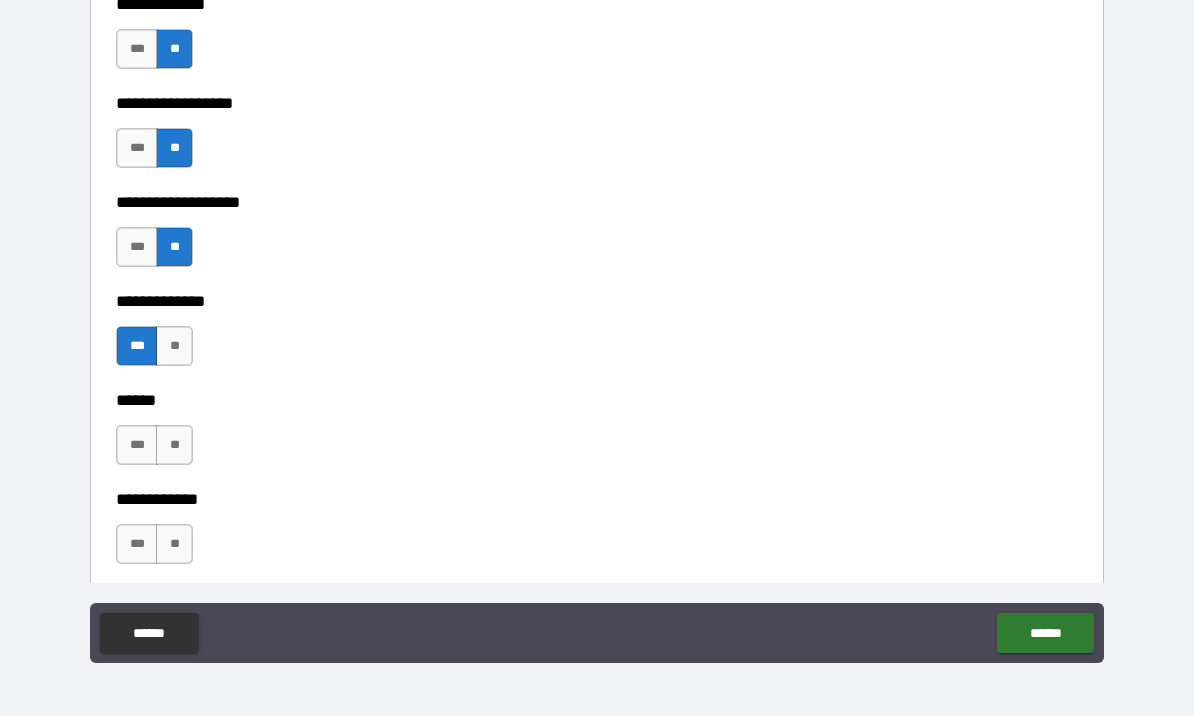click on "**" at bounding box center (174, 445) 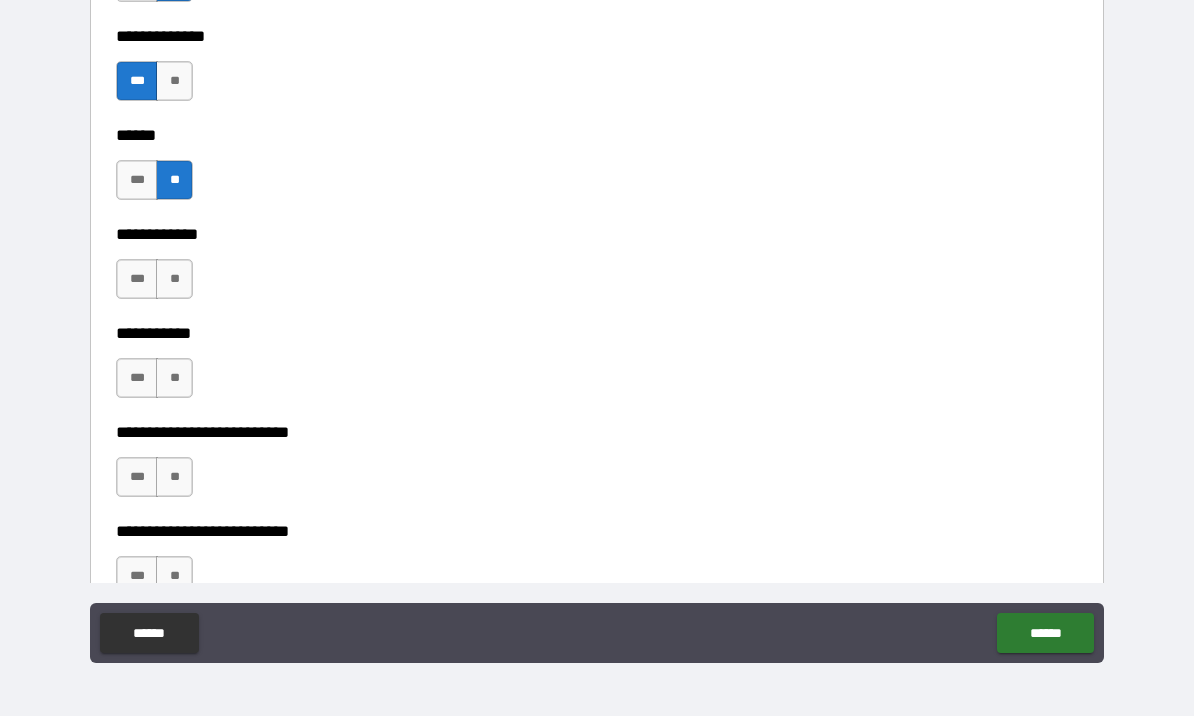 scroll, scrollTop: 4034, scrollLeft: 0, axis: vertical 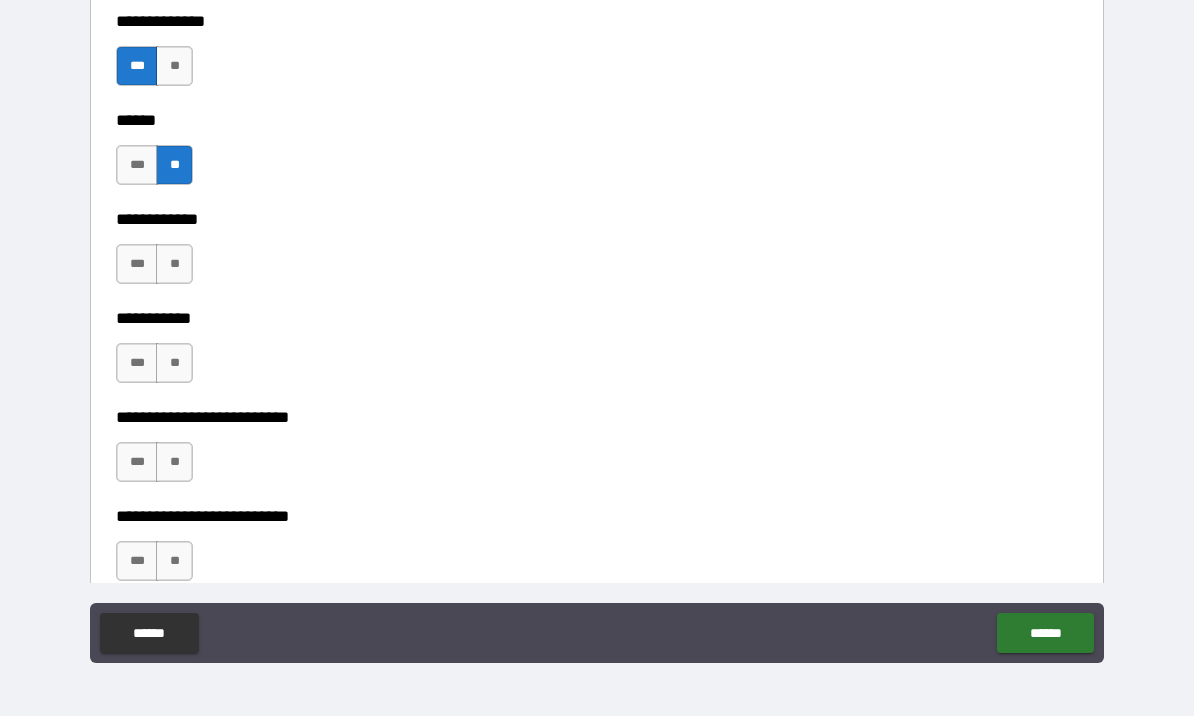 click on "**" at bounding box center [174, 264] 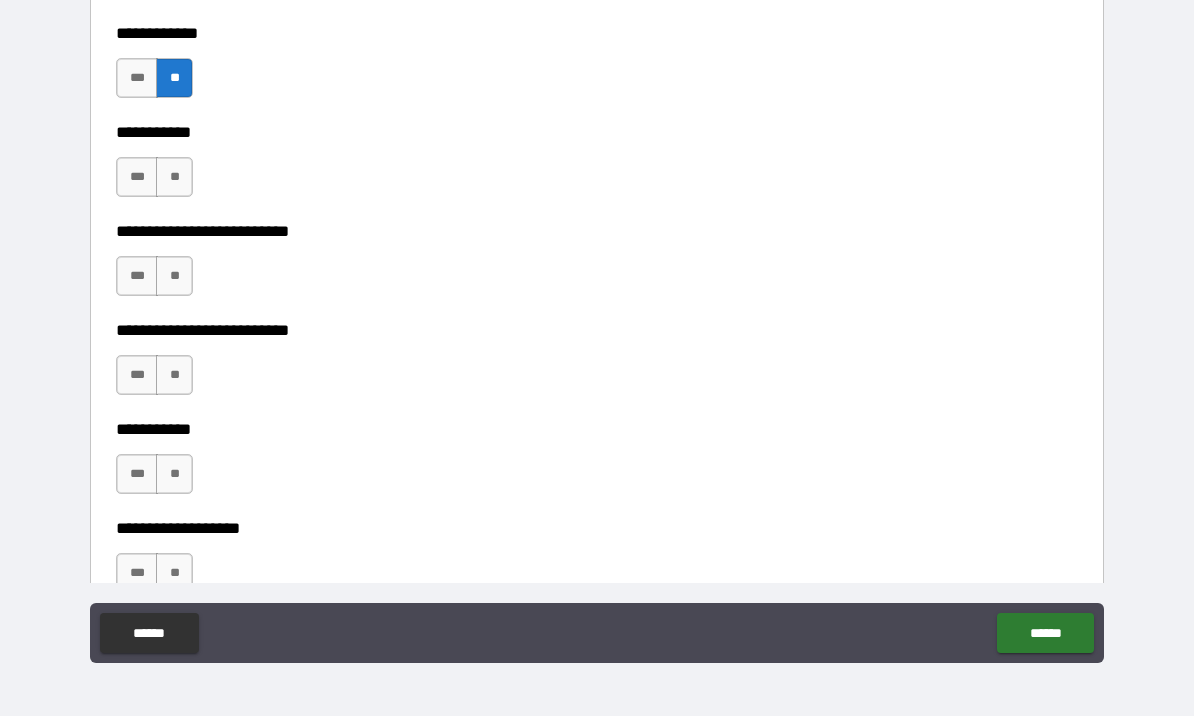 scroll, scrollTop: 4223, scrollLeft: 0, axis: vertical 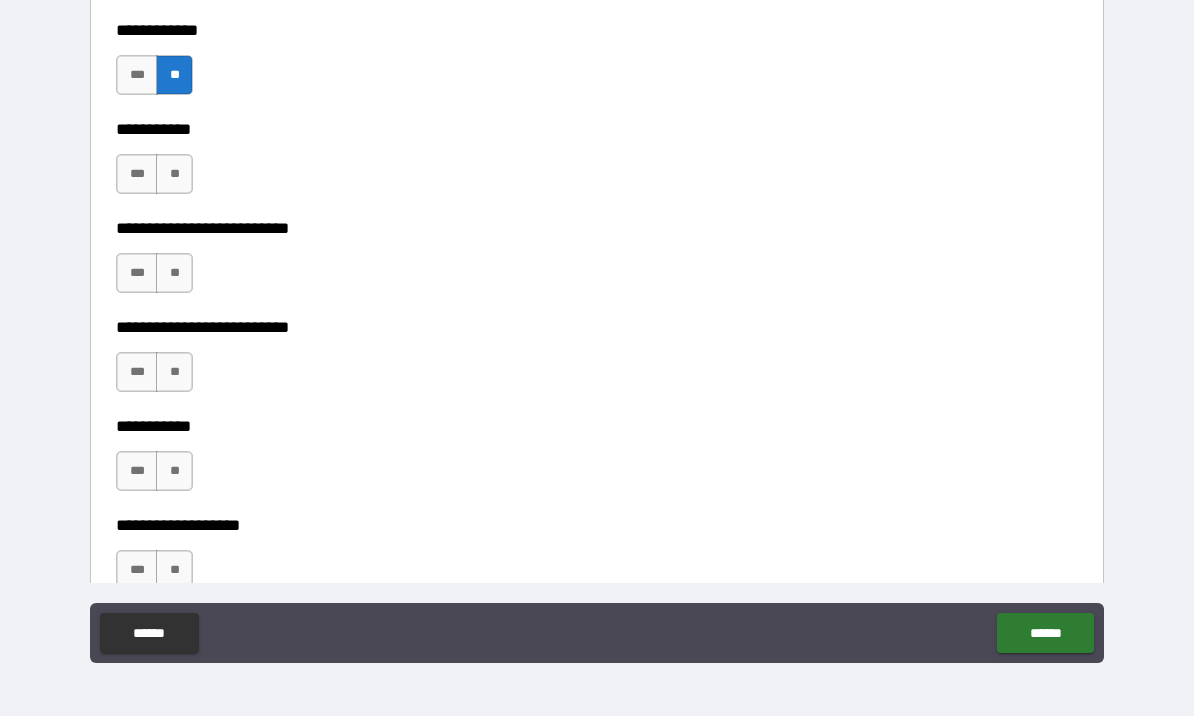 click on "**" at bounding box center [174, 174] 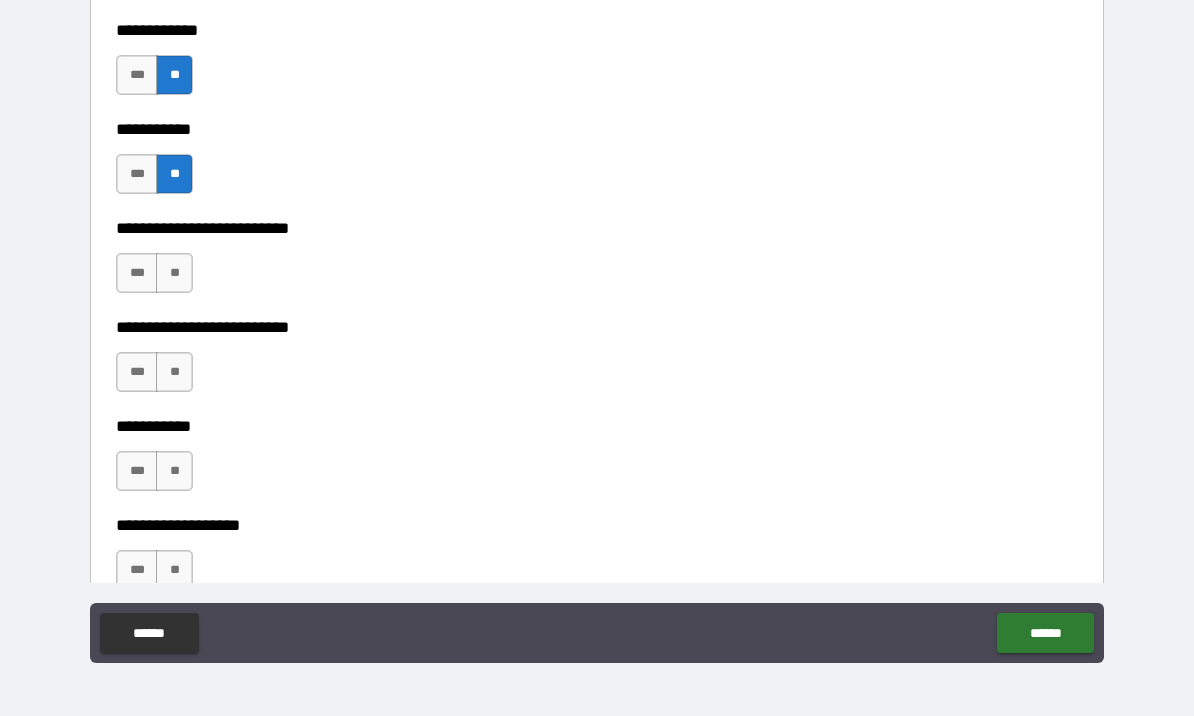 click on "**" at bounding box center (174, 273) 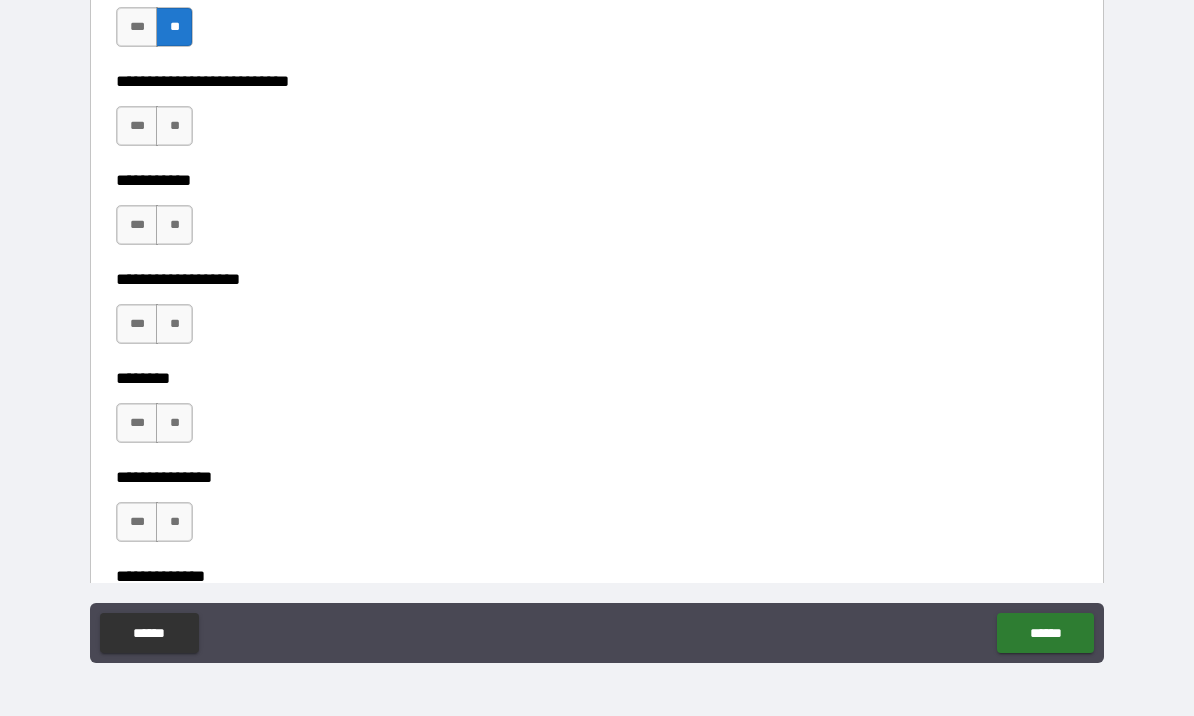 scroll, scrollTop: 4477, scrollLeft: 0, axis: vertical 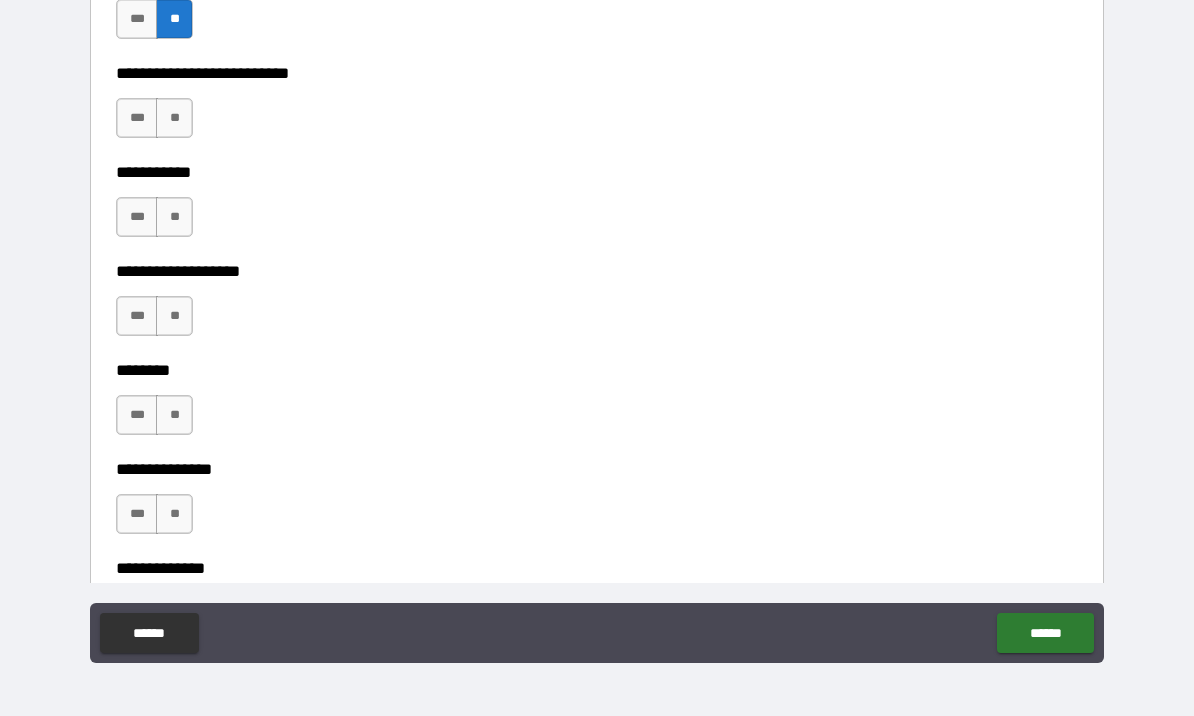 click on "**" at bounding box center [174, 217] 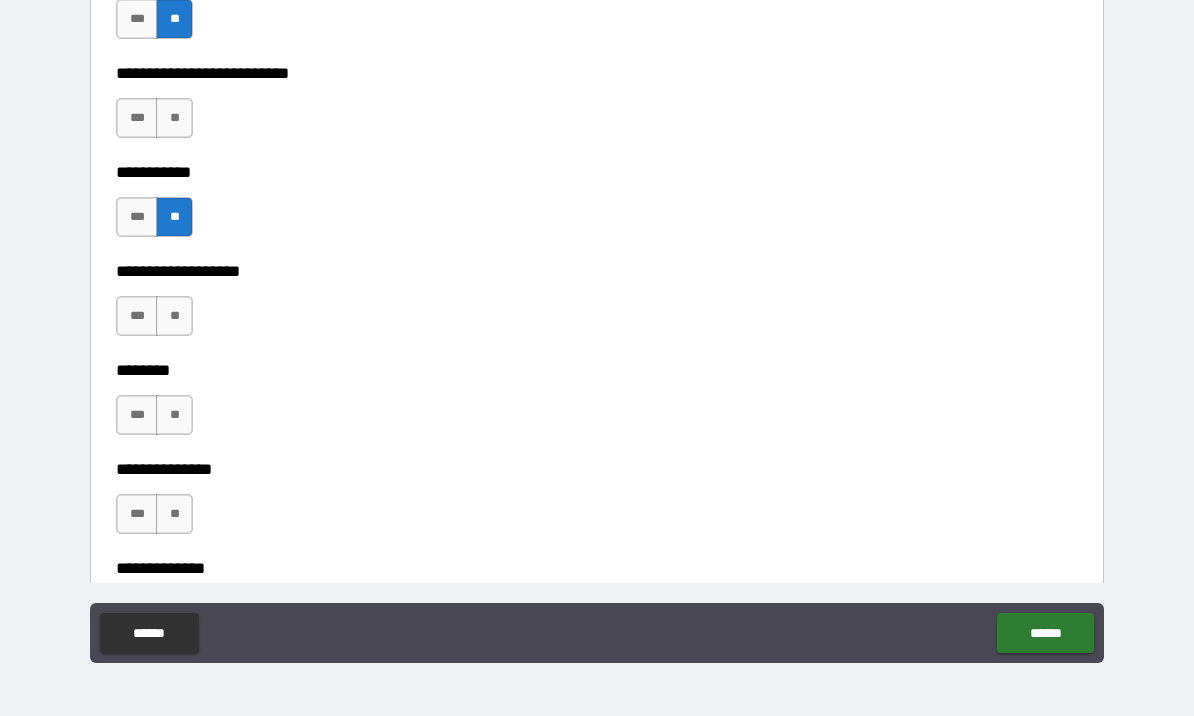 click on "**" at bounding box center (174, 316) 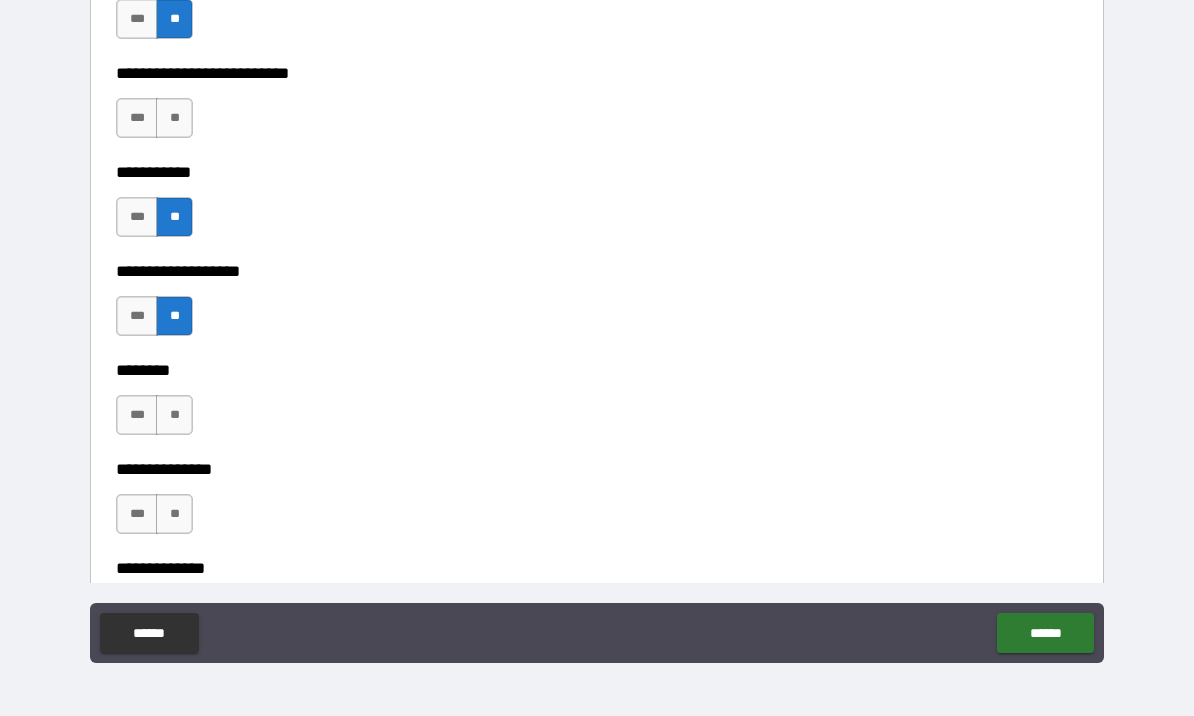 click on "**" at bounding box center [174, 415] 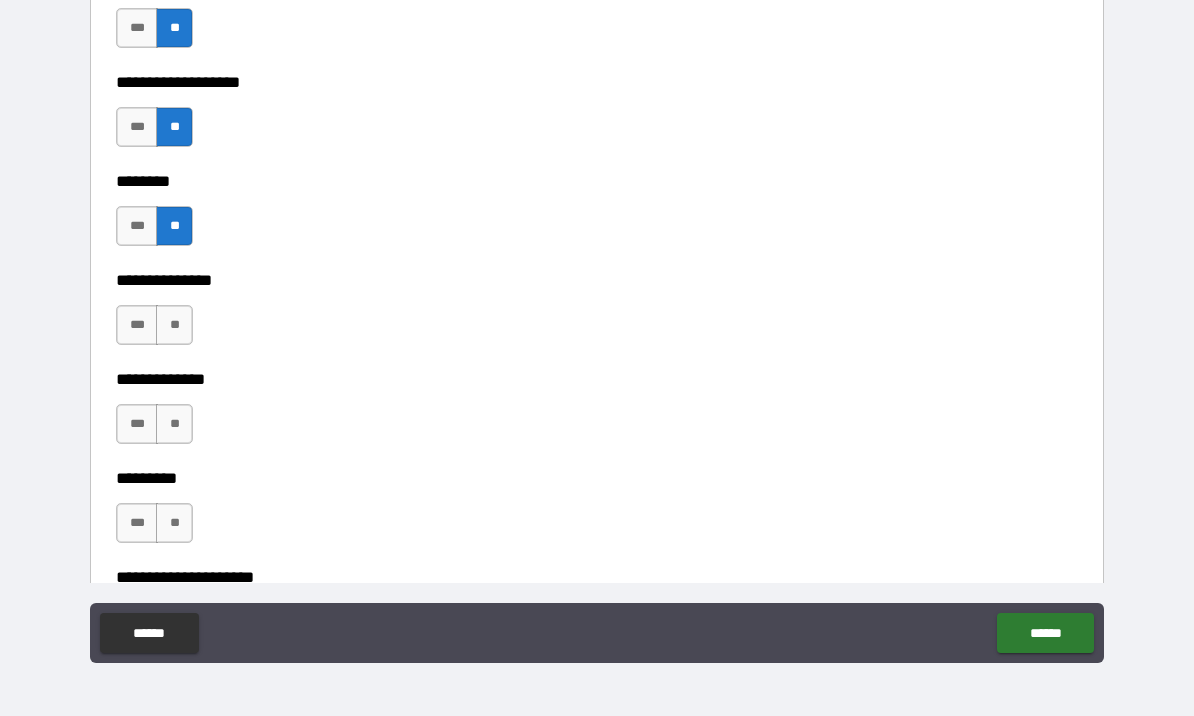 scroll, scrollTop: 4677, scrollLeft: 0, axis: vertical 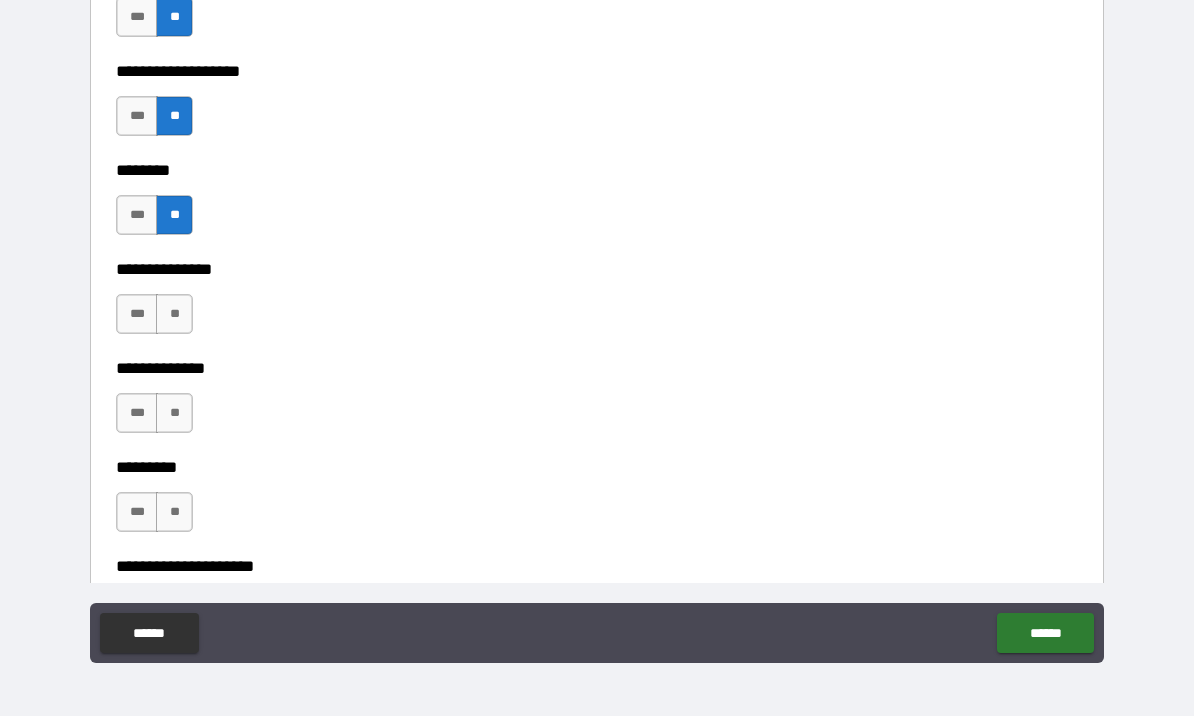 click on "**" at bounding box center (174, 314) 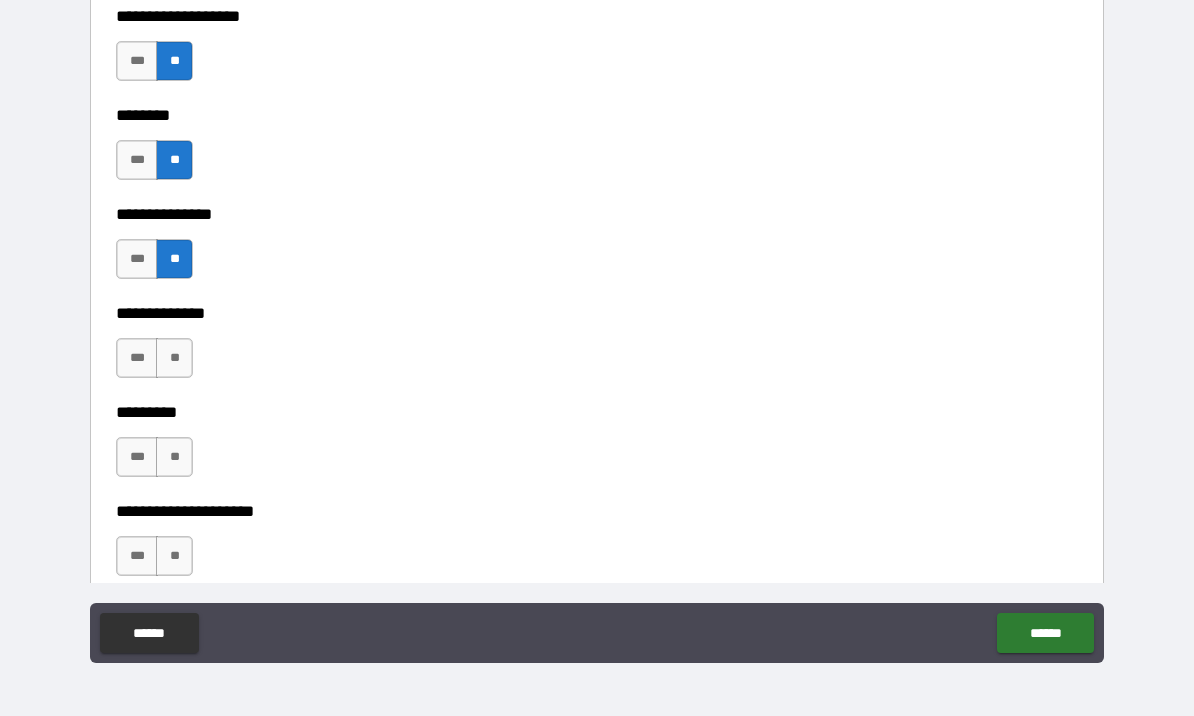 scroll, scrollTop: 4731, scrollLeft: 0, axis: vertical 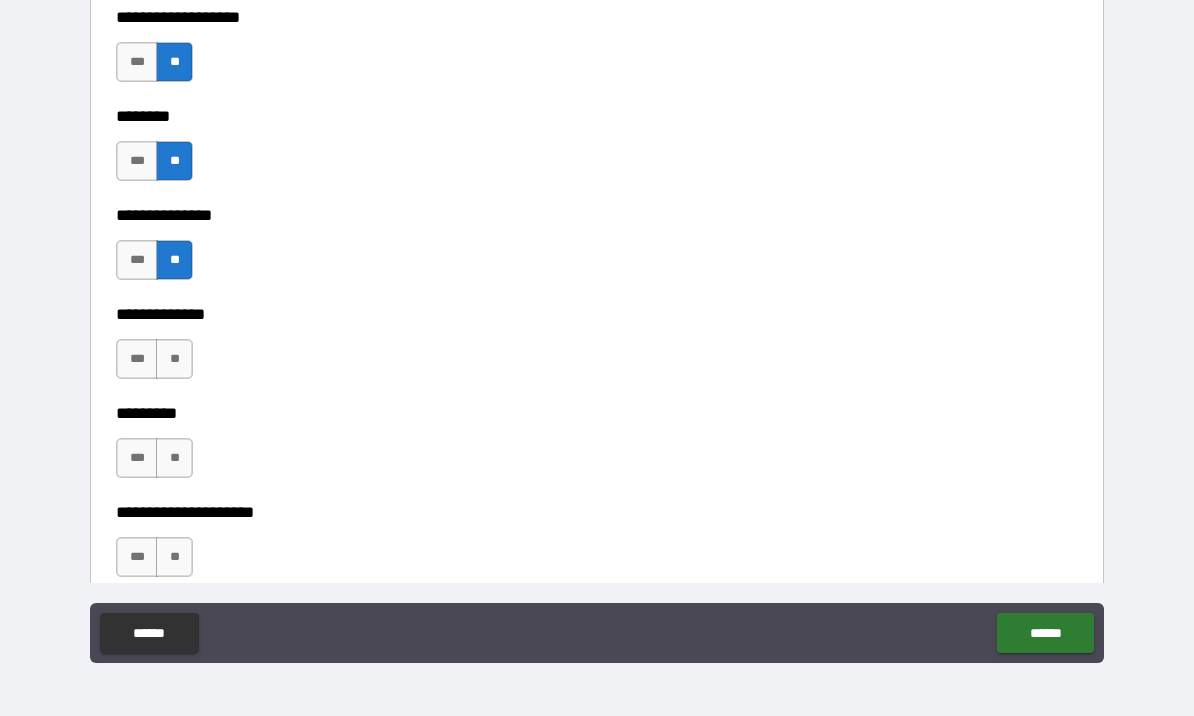 click on "**" at bounding box center [174, 161] 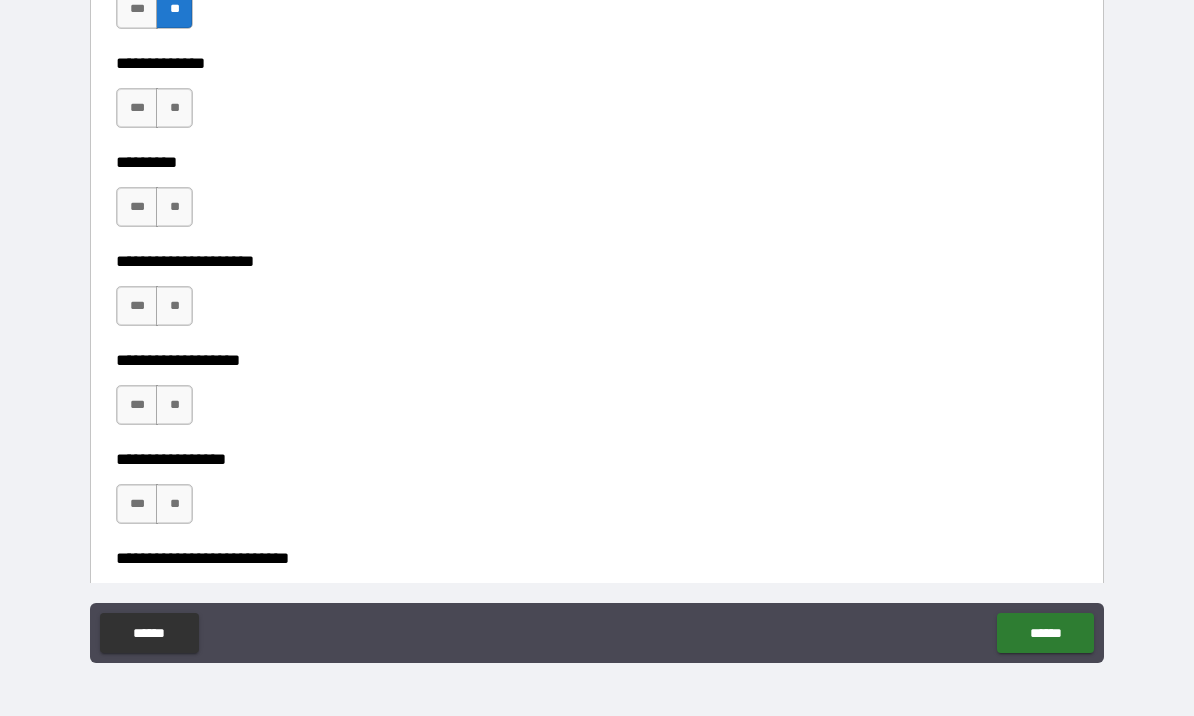 scroll, scrollTop: 4984, scrollLeft: 0, axis: vertical 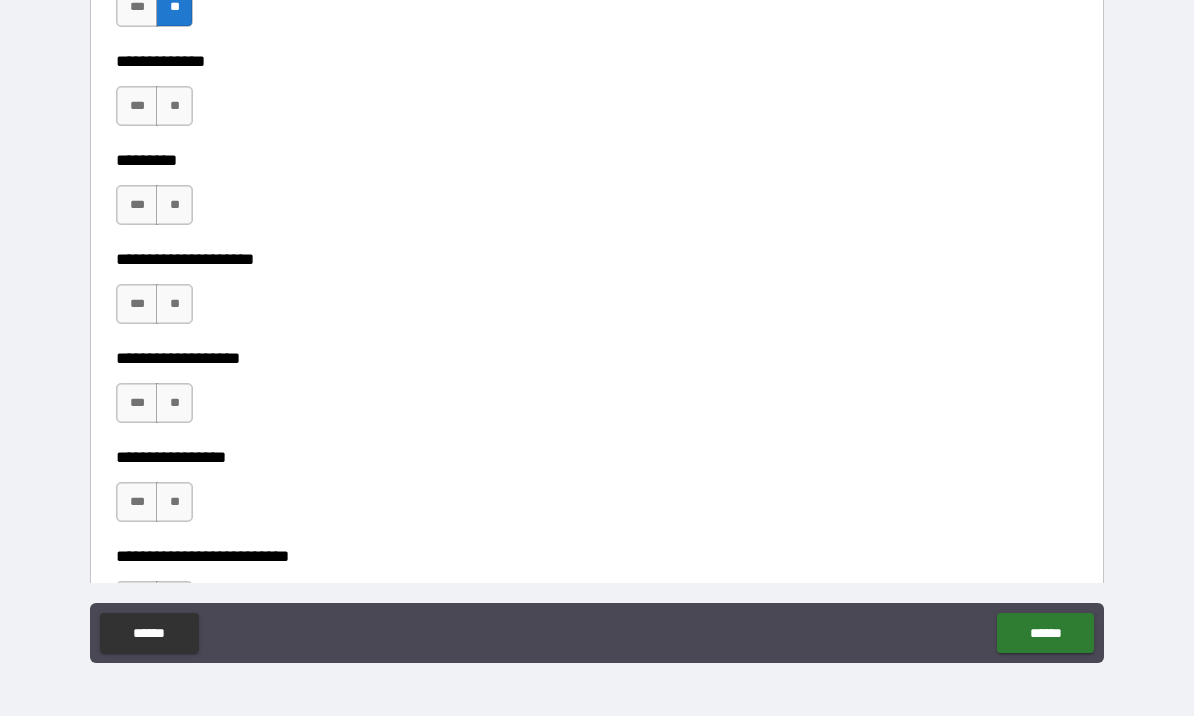 click on "**" at bounding box center [174, 106] 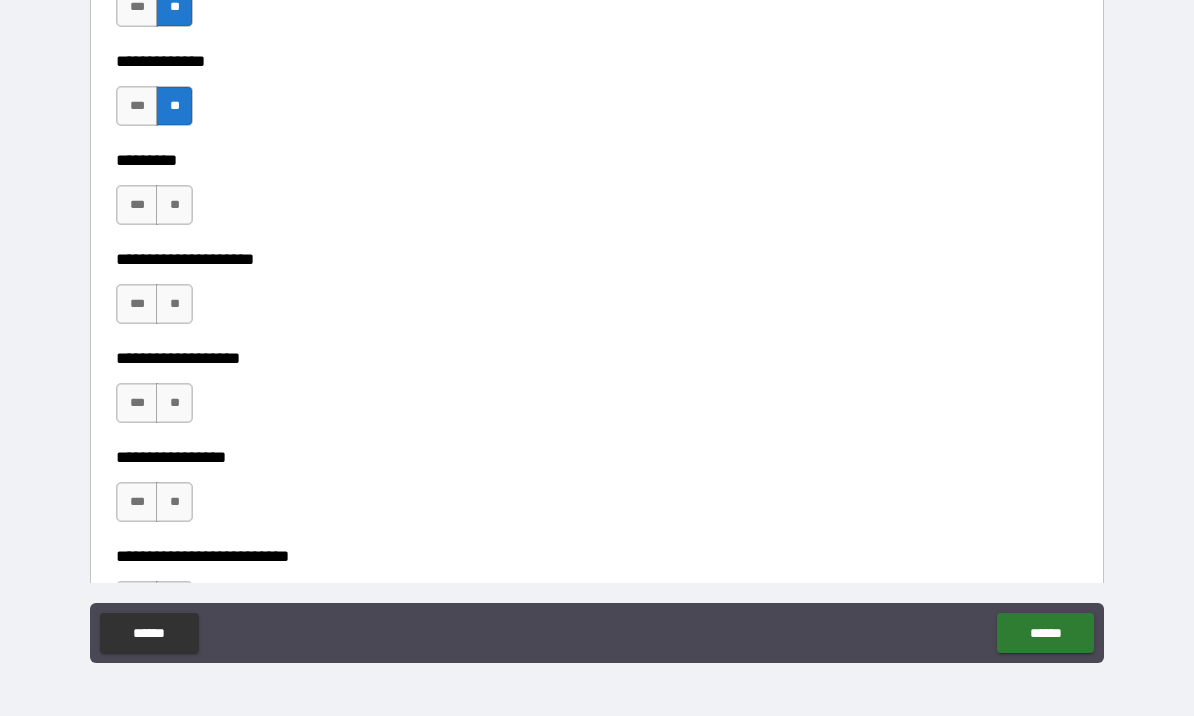 click on "**" at bounding box center (174, 205) 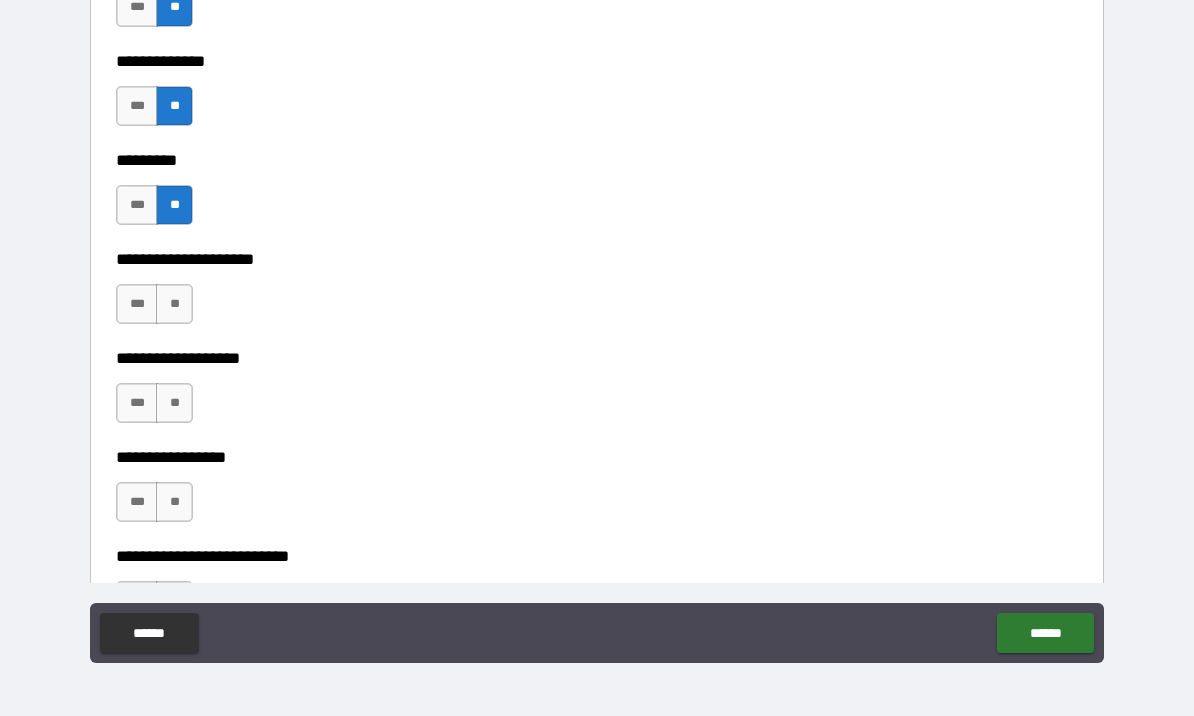 click on "**" at bounding box center [174, 304] 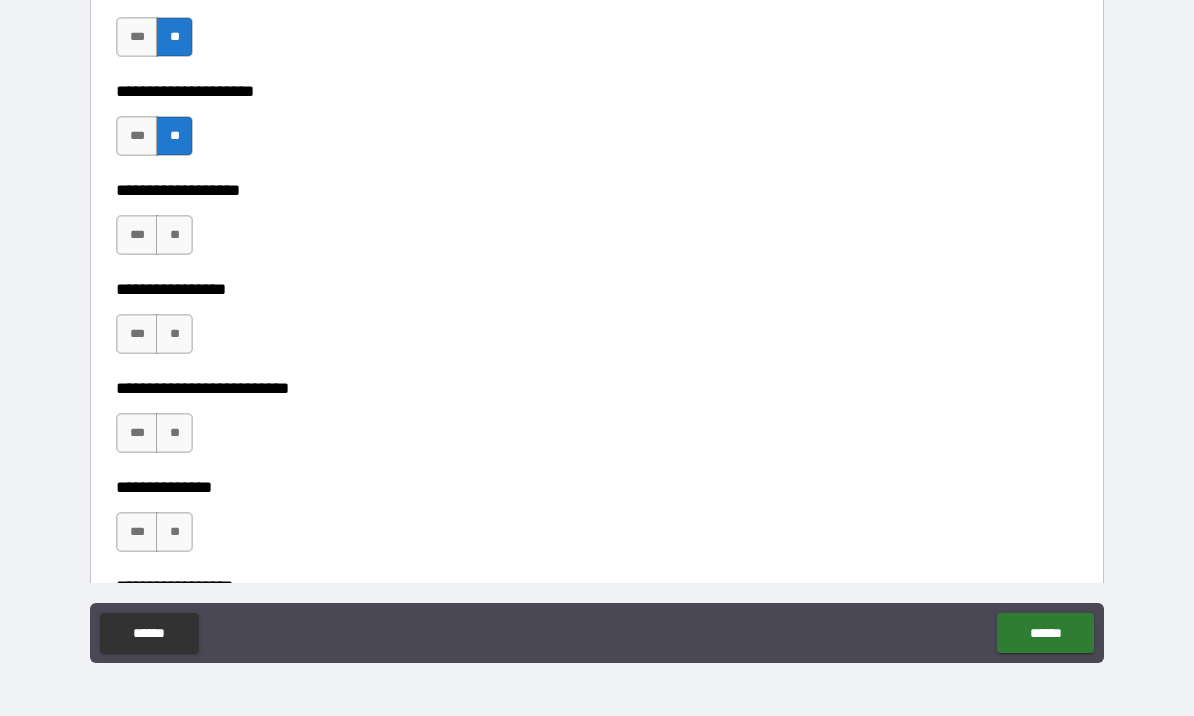 scroll, scrollTop: 5159, scrollLeft: 0, axis: vertical 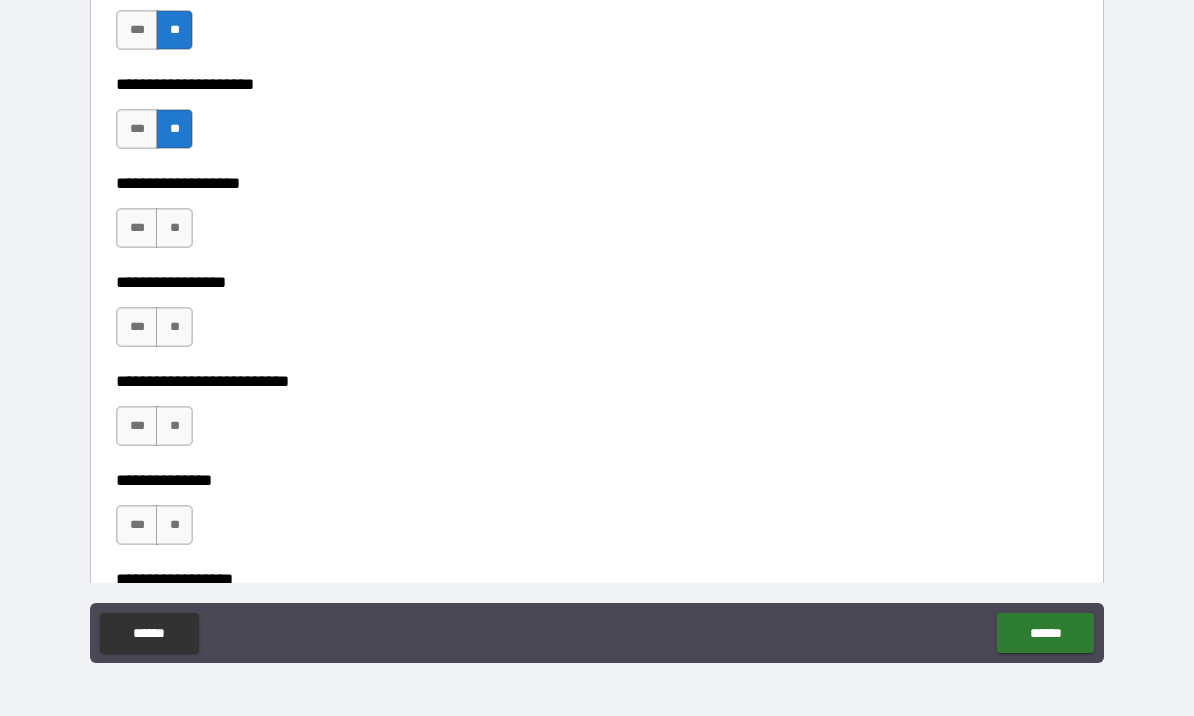 click on "**" at bounding box center (174, 228) 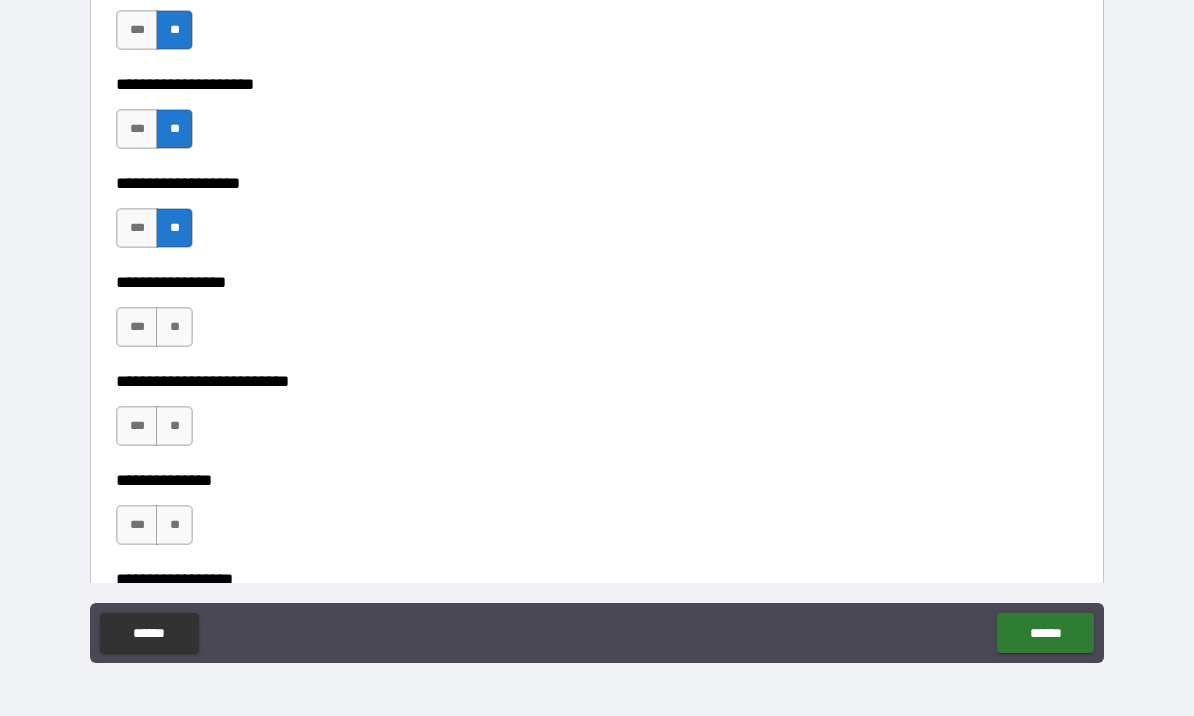 click on "**" at bounding box center (174, 327) 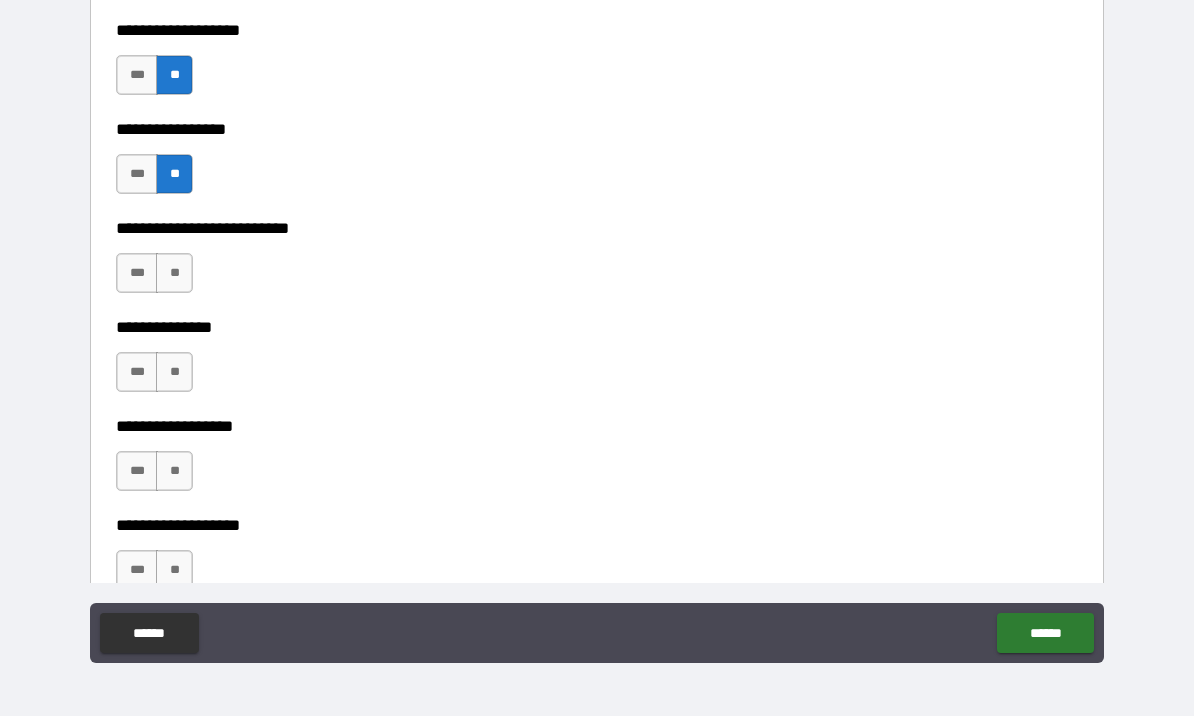 scroll, scrollTop: 5314, scrollLeft: 0, axis: vertical 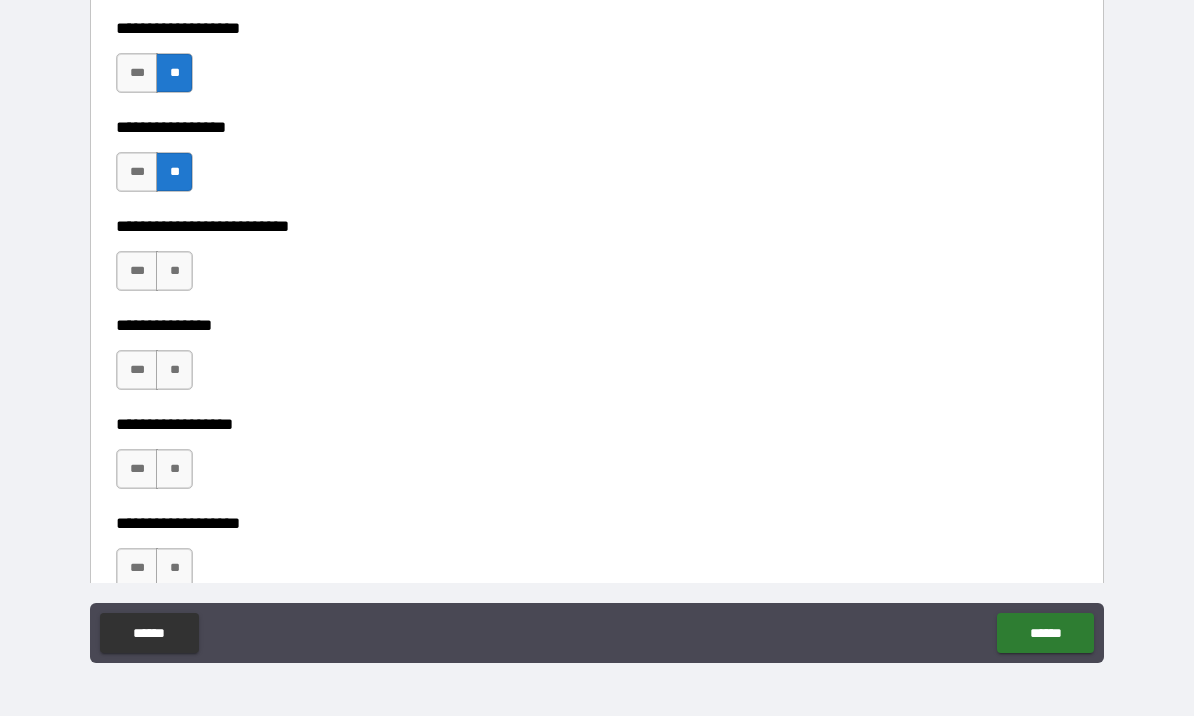 click on "**" at bounding box center (174, 271) 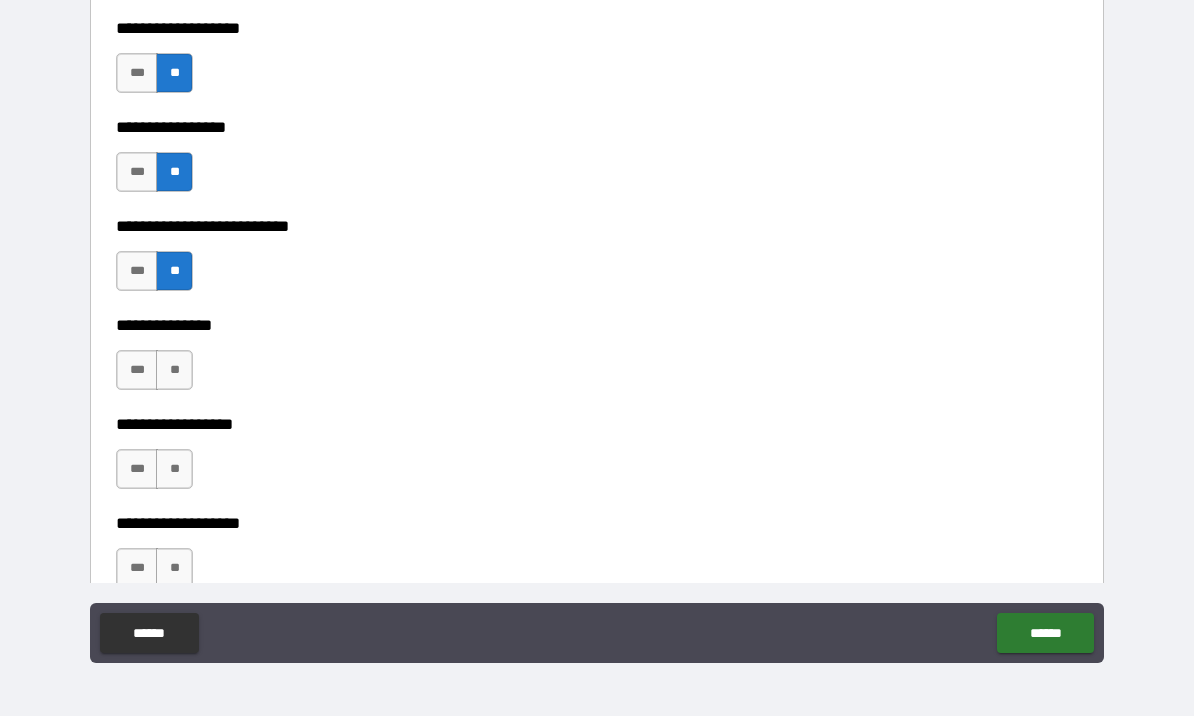 click on "**" at bounding box center (174, 370) 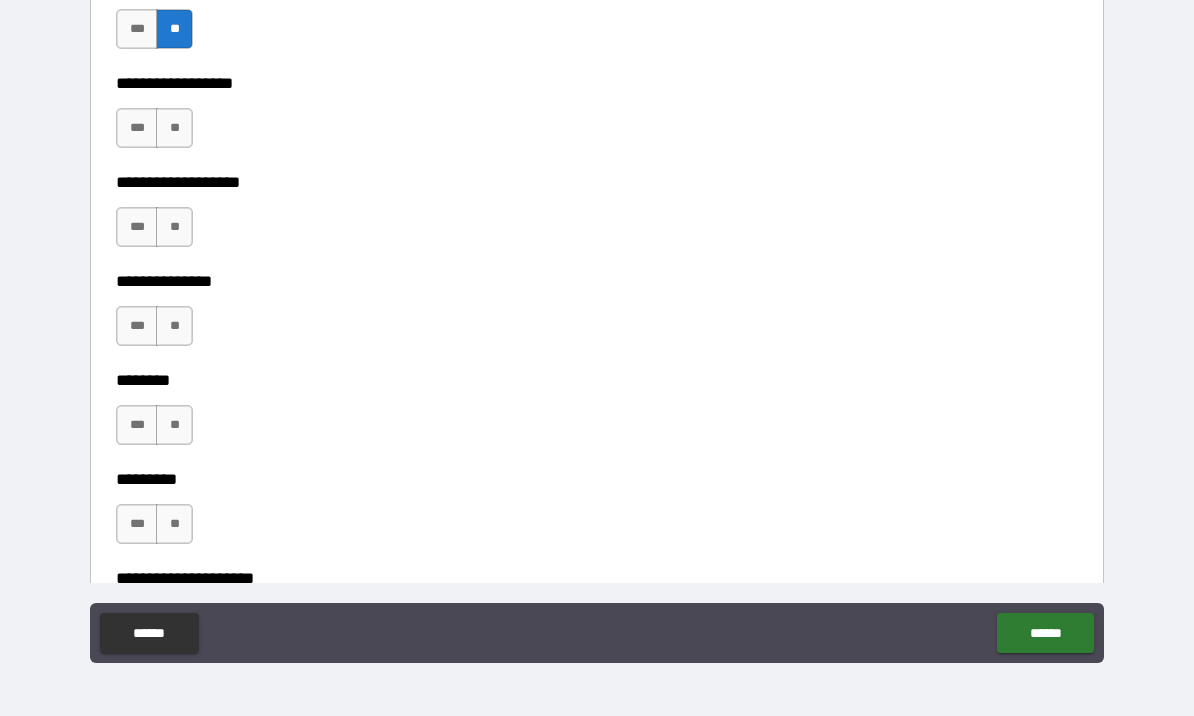 scroll, scrollTop: 5660, scrollLeft: 0, axis: vertical 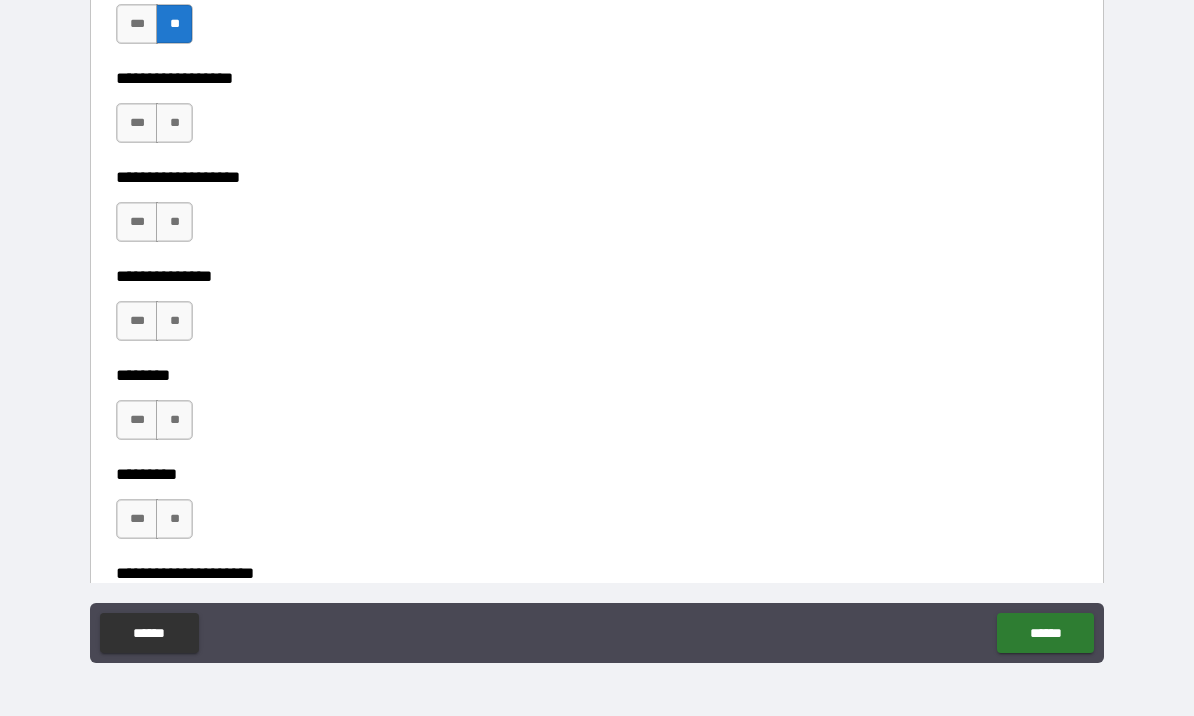 click on "**" at bounding box center (174, 222) 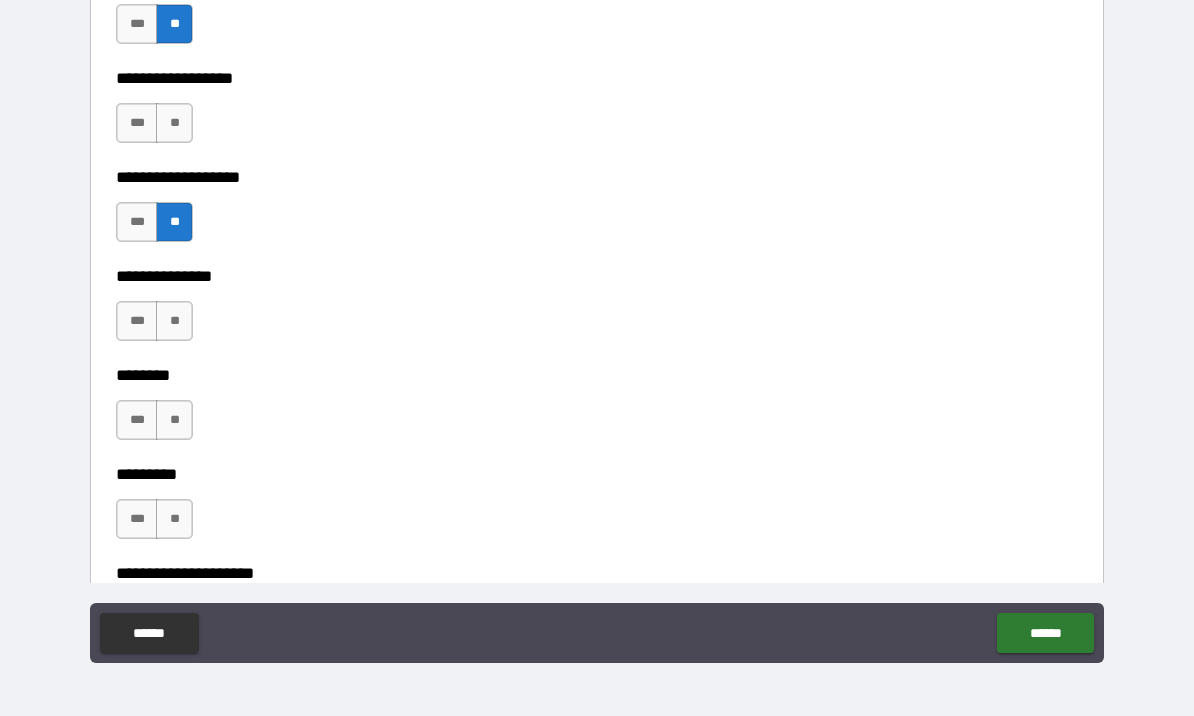 click on "**" at bounding box center [174, 123] 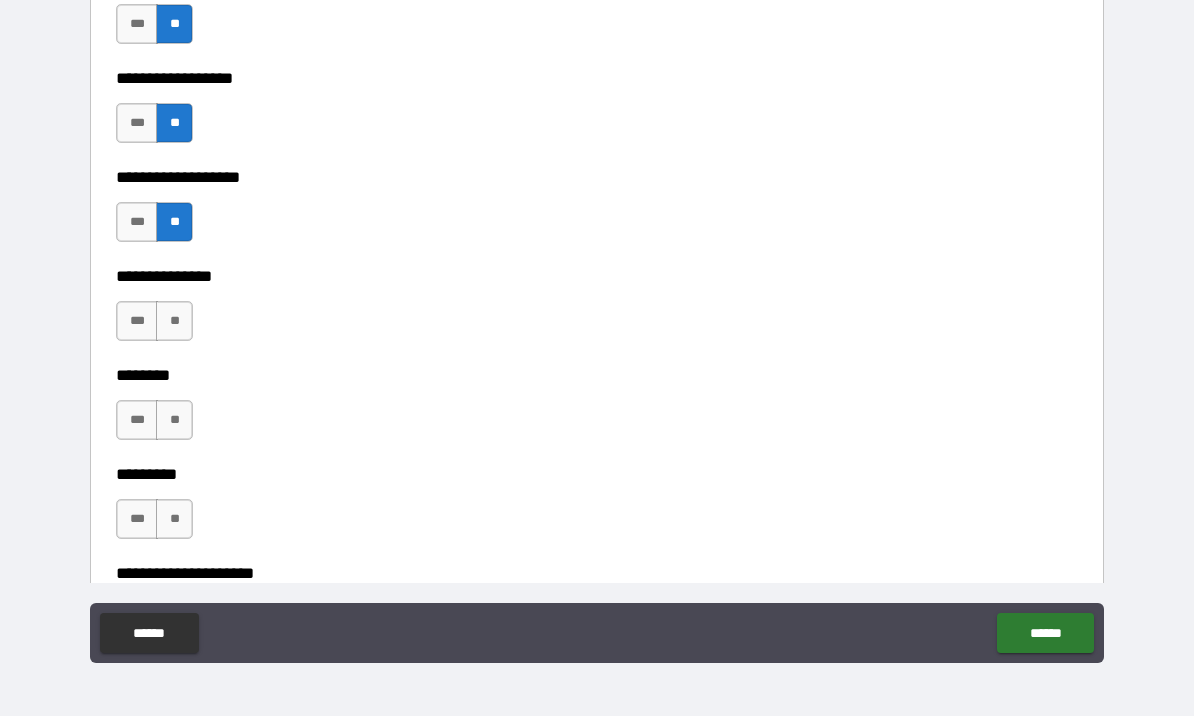 click on "**" at bounding box center (174, 321) 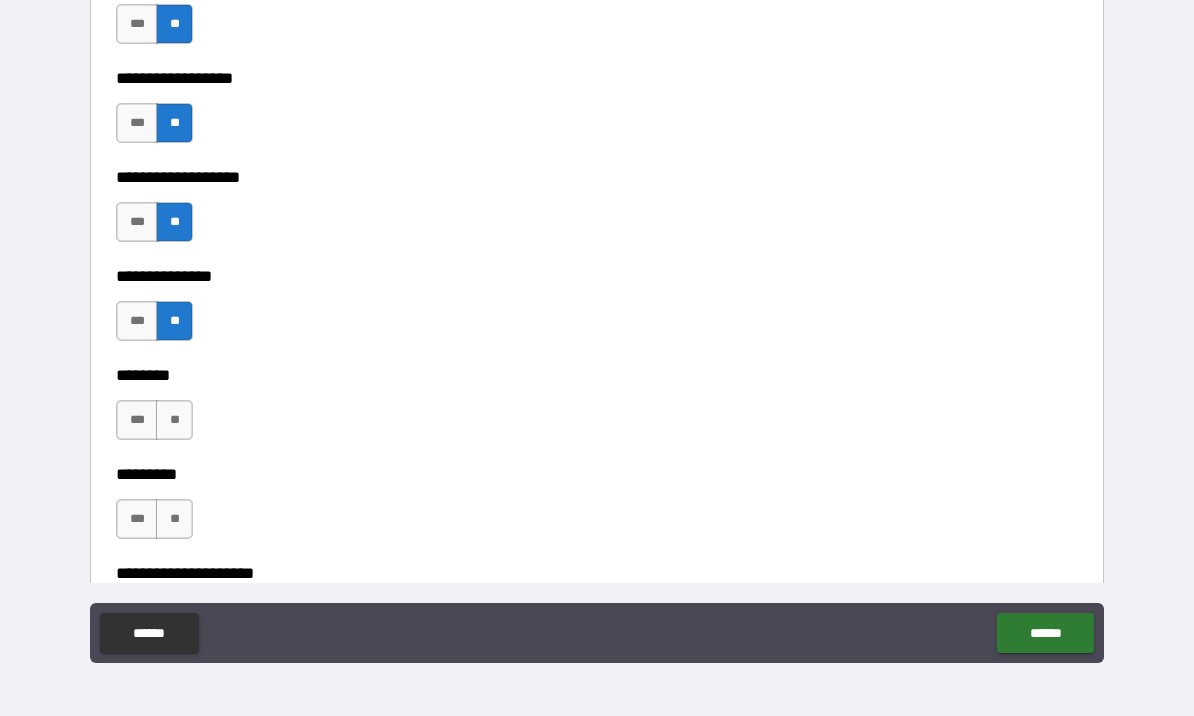 click on "**" at bounding box center [174, 420] 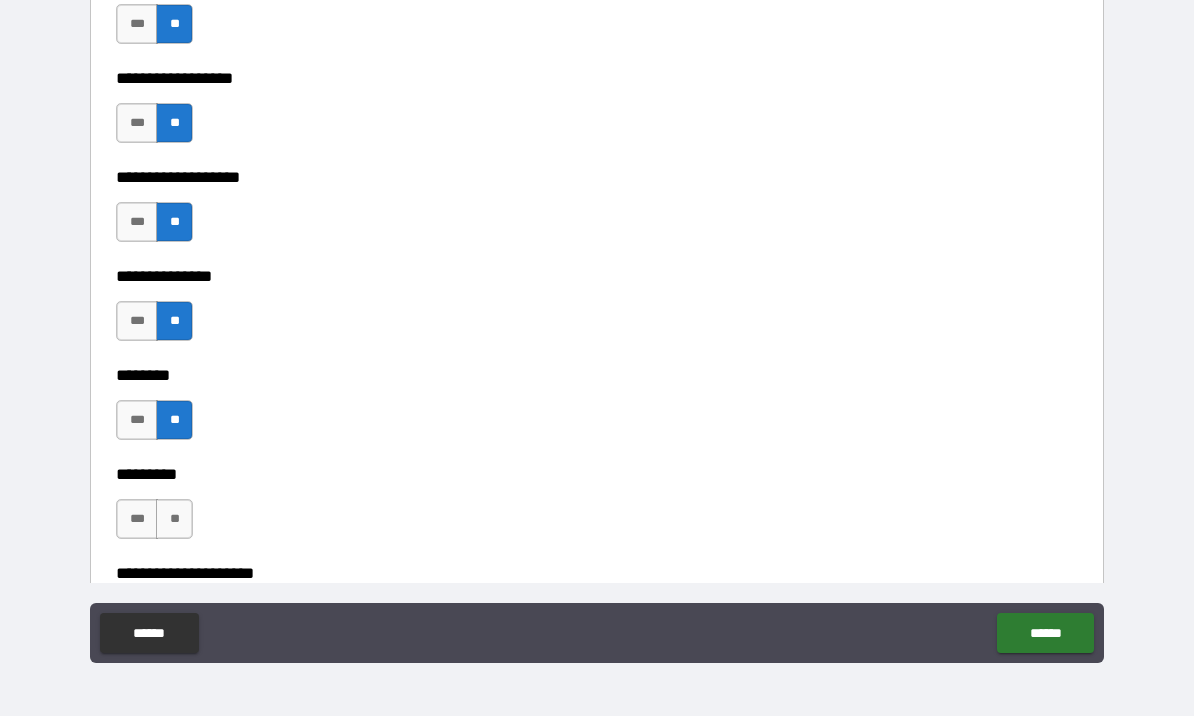 click on "**" at bounding box center [174, 519] 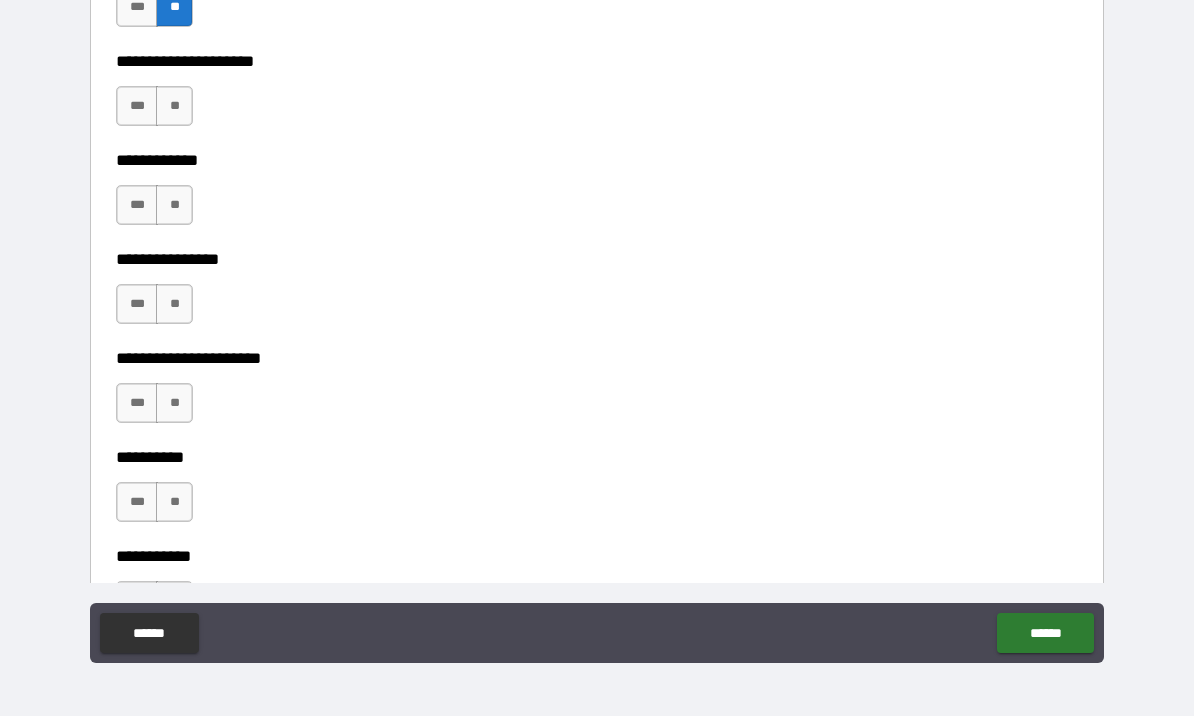 scroll, scrollTop: 6165, scrollLeft: 0, axis: vertical 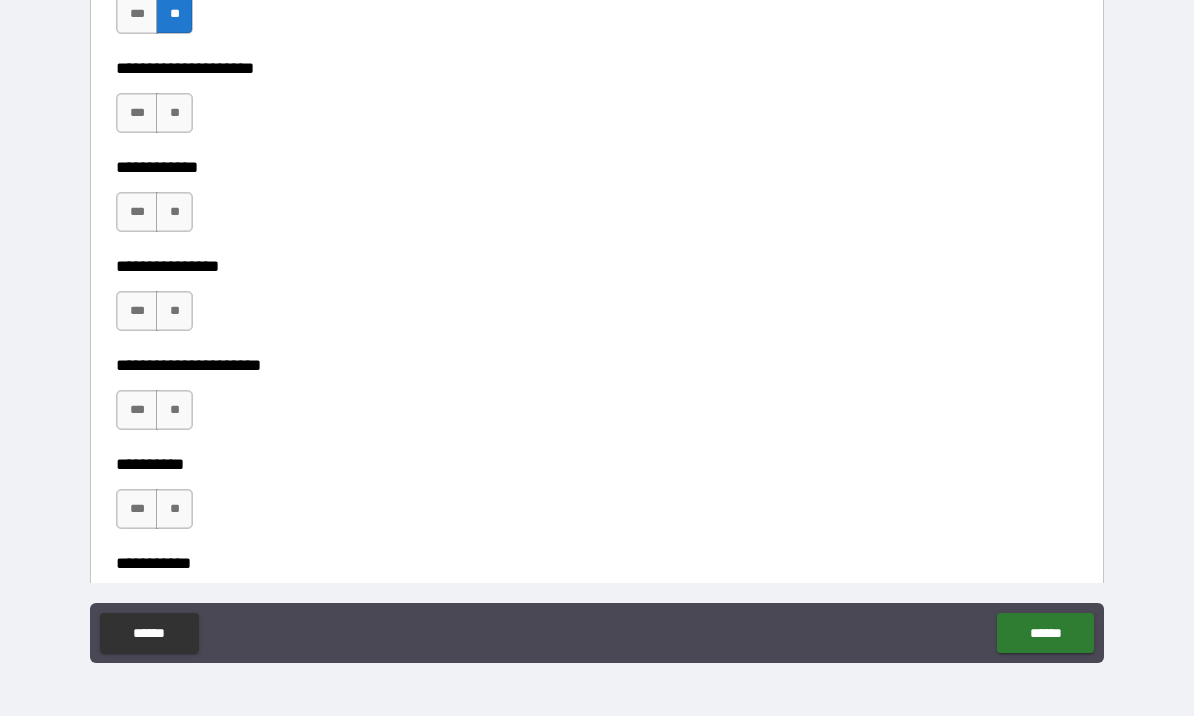 click on "**" at bounding box center [174, 113] 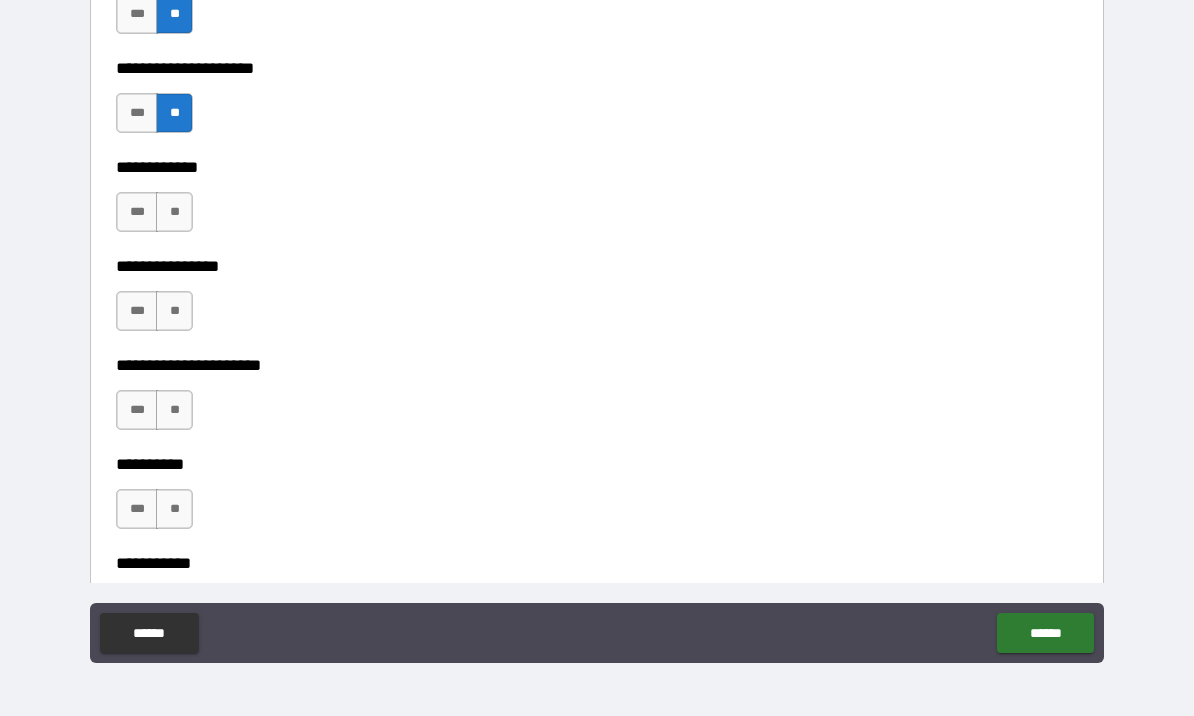 click on "***" at bounding box center (137, 212) 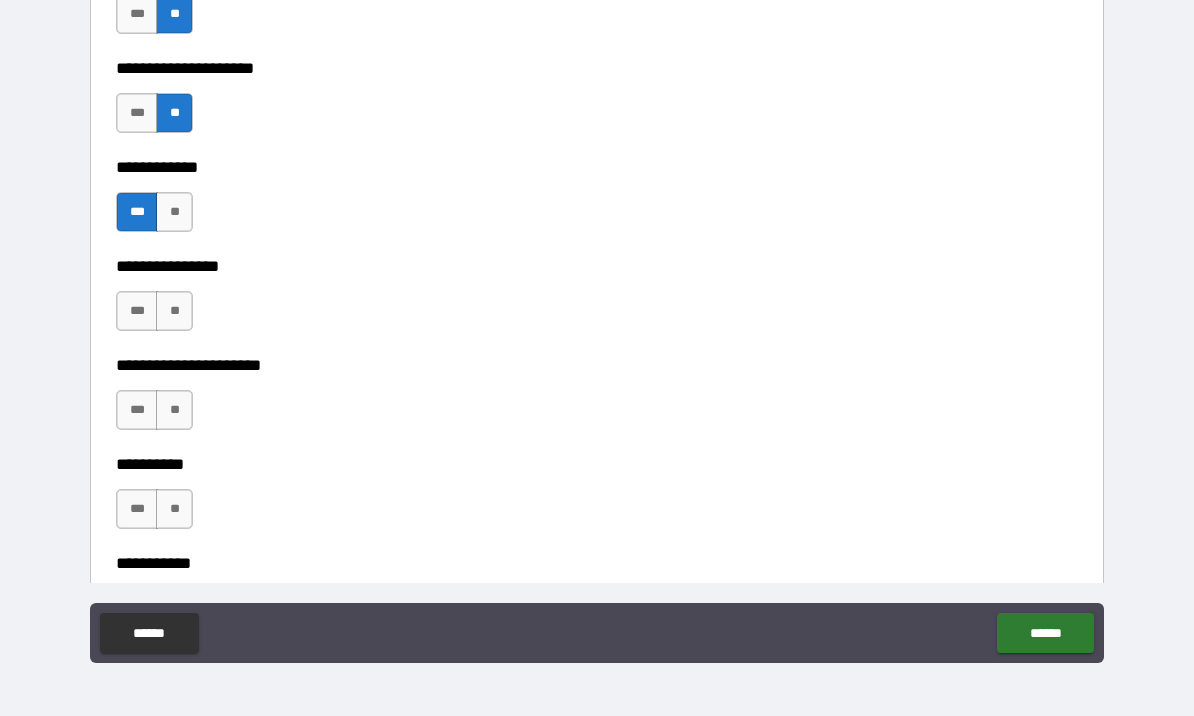 click on "**" at bounding box center (174, 311) 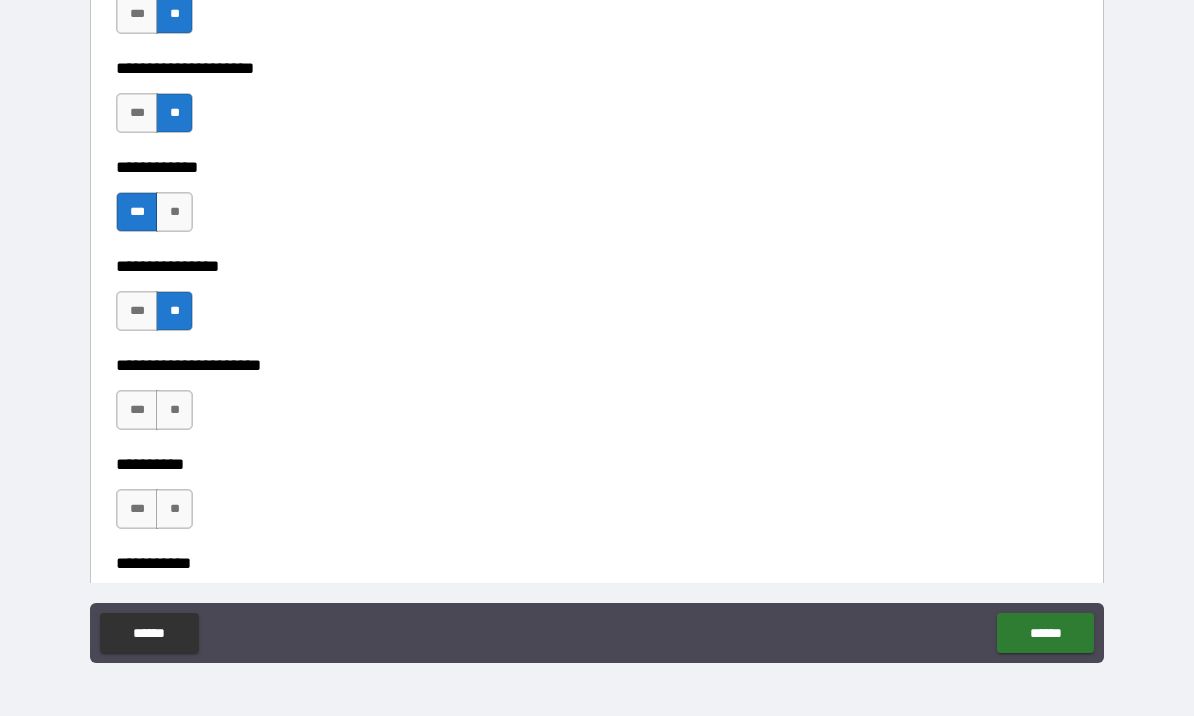 click on "**" at bounding box center (174, 410) 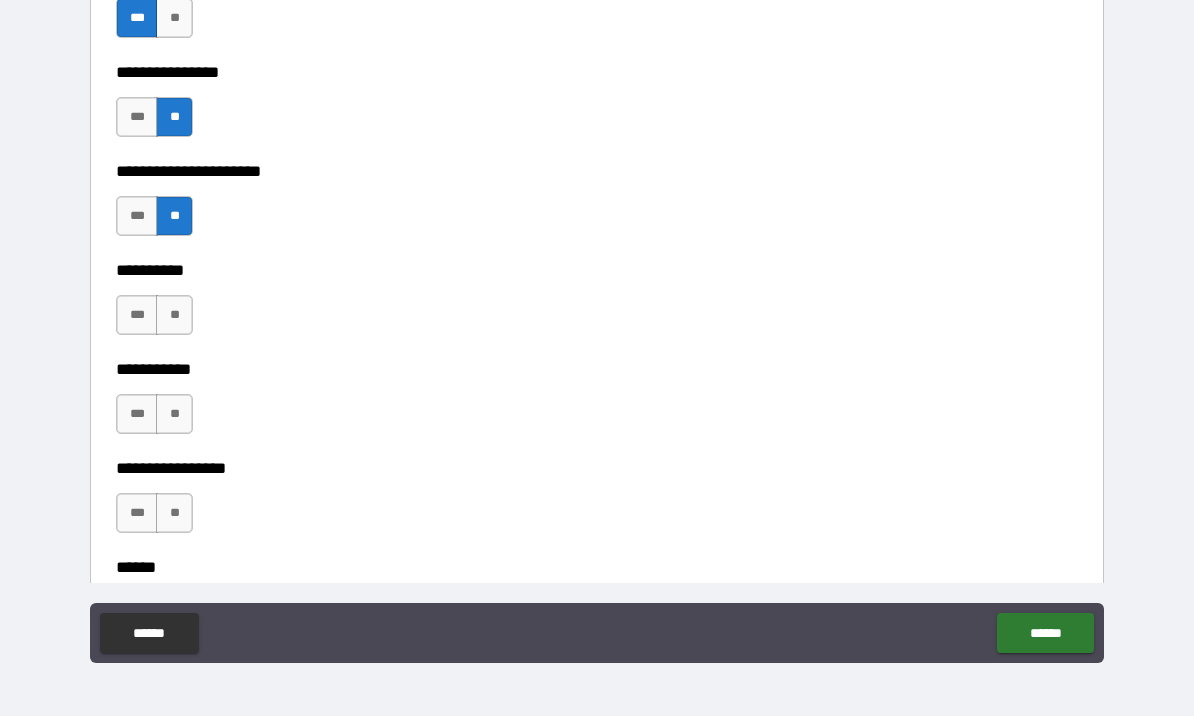 scroll, scrollTop: 6370, scrollLeft: 0, axis: vertical 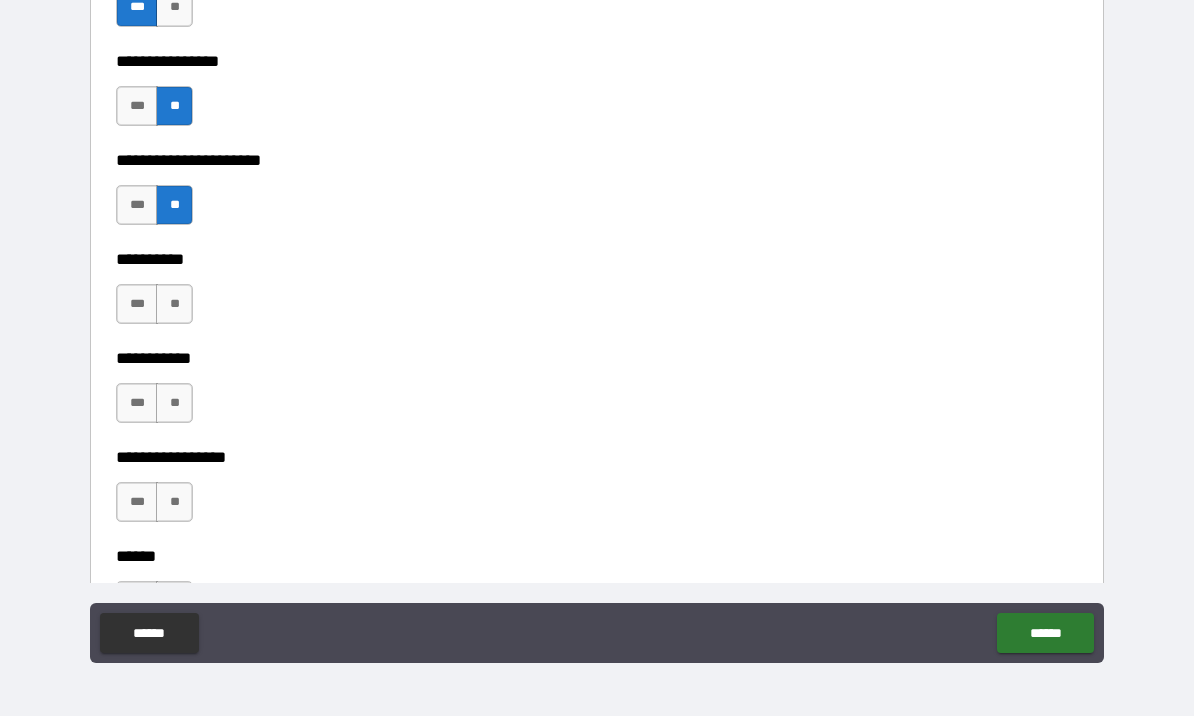 click on "**" at bounding box center (174, 304) 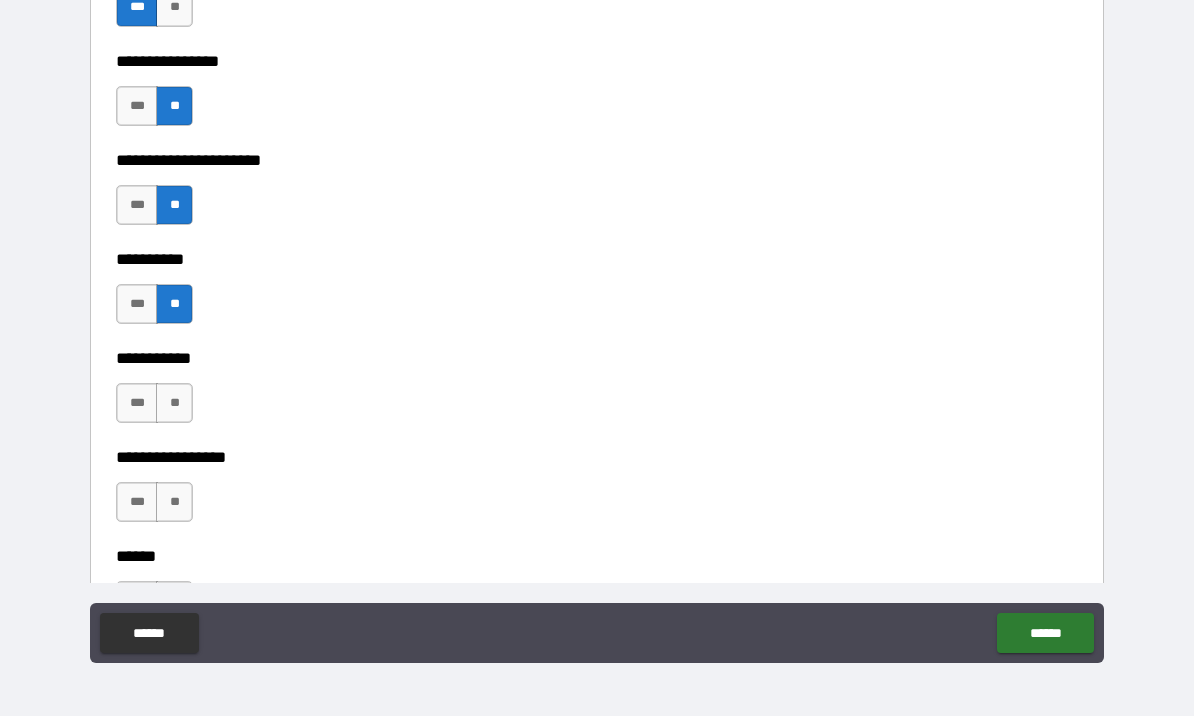 click on "**" at bounding box center [174, 403] 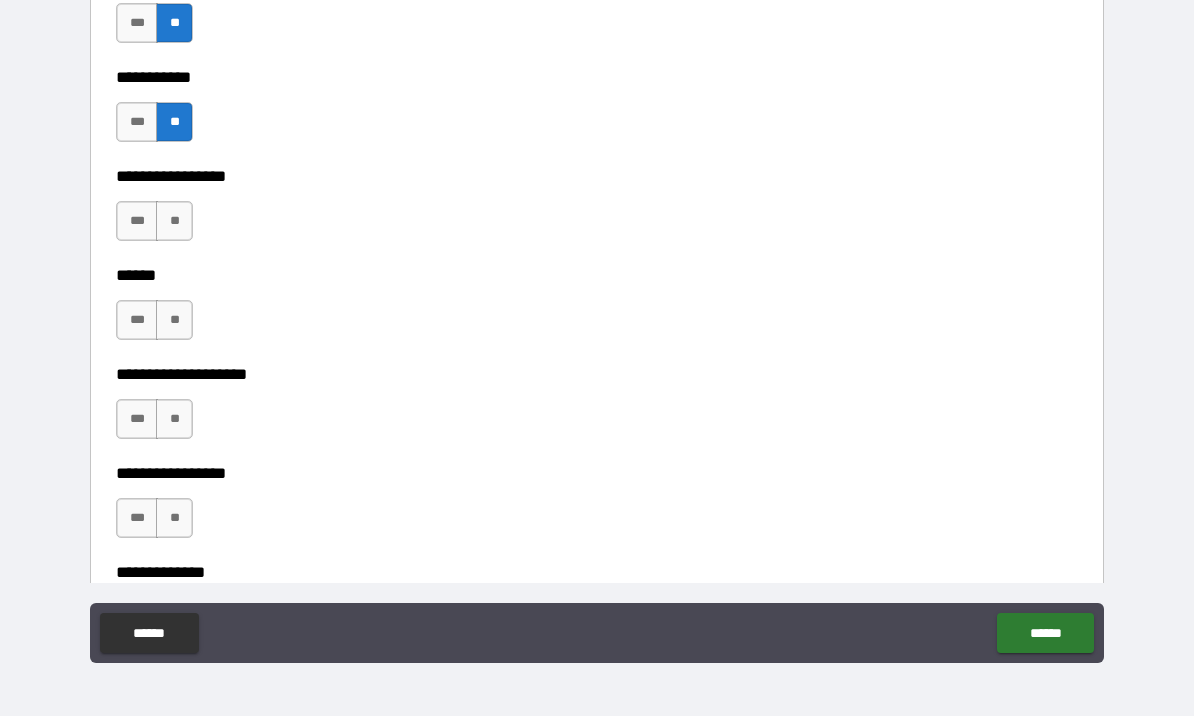 scroll, scrollTop: 6659, scrollLeft: 0, axis: vertical 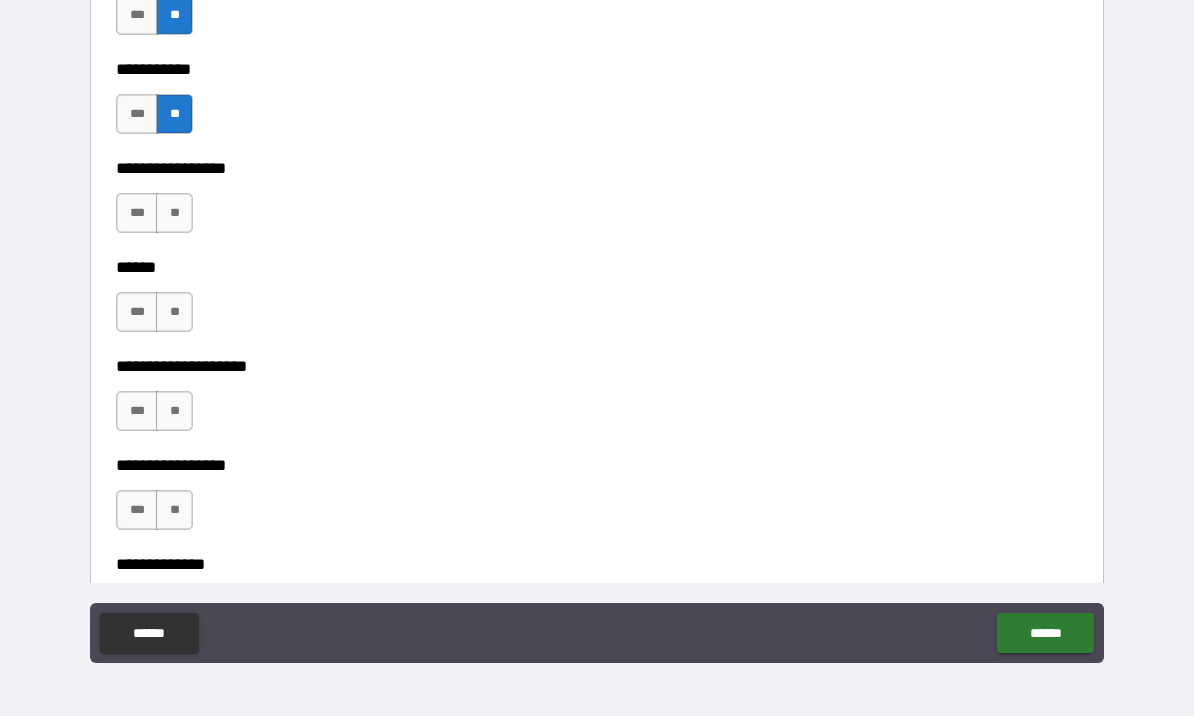 click on "**" at bounding box center [174, 213] 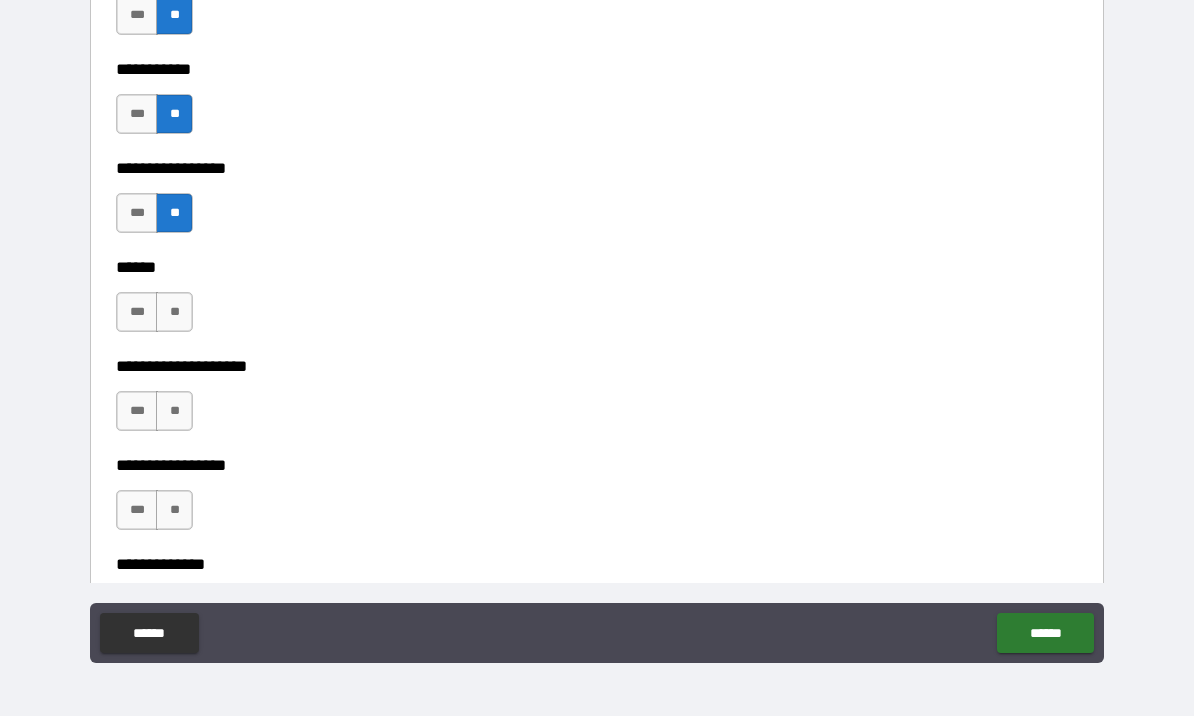 click on "**" at bounding box center (174, 312) 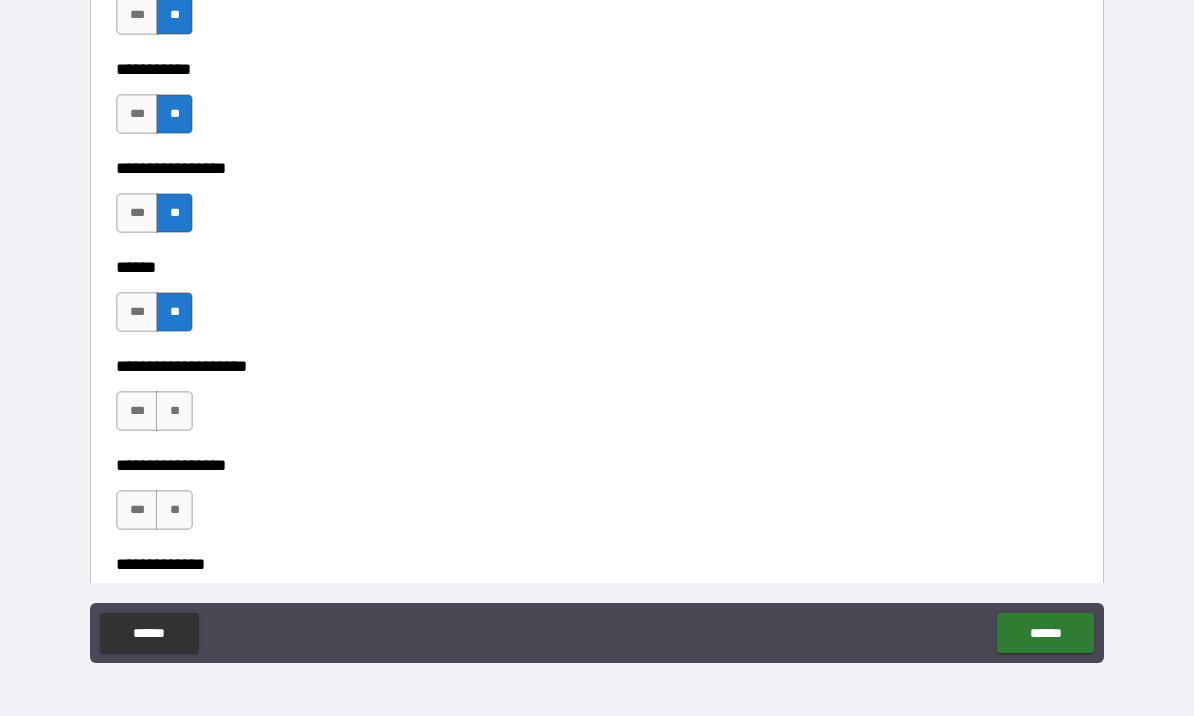 click on "**" at bounding box center (174, 411) 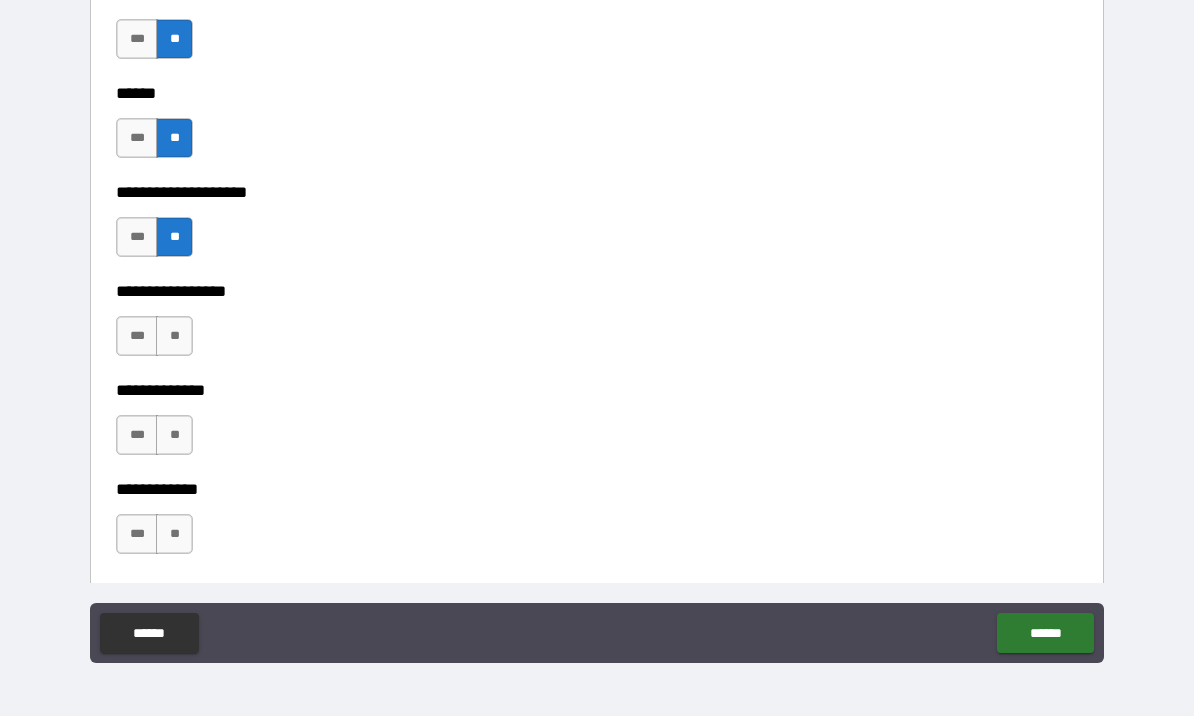 scroll, scrollTop: 6836, scrollLeft: 0, axis: vertical 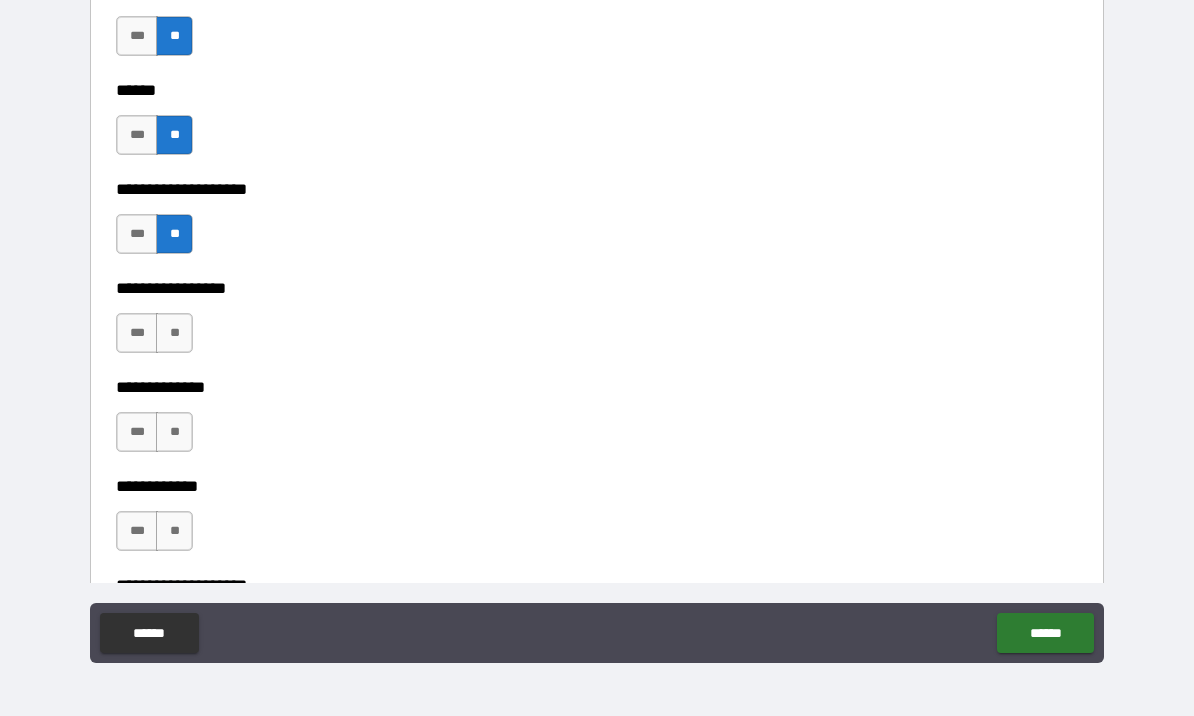 click on "**" at bounding box center (174, 333) 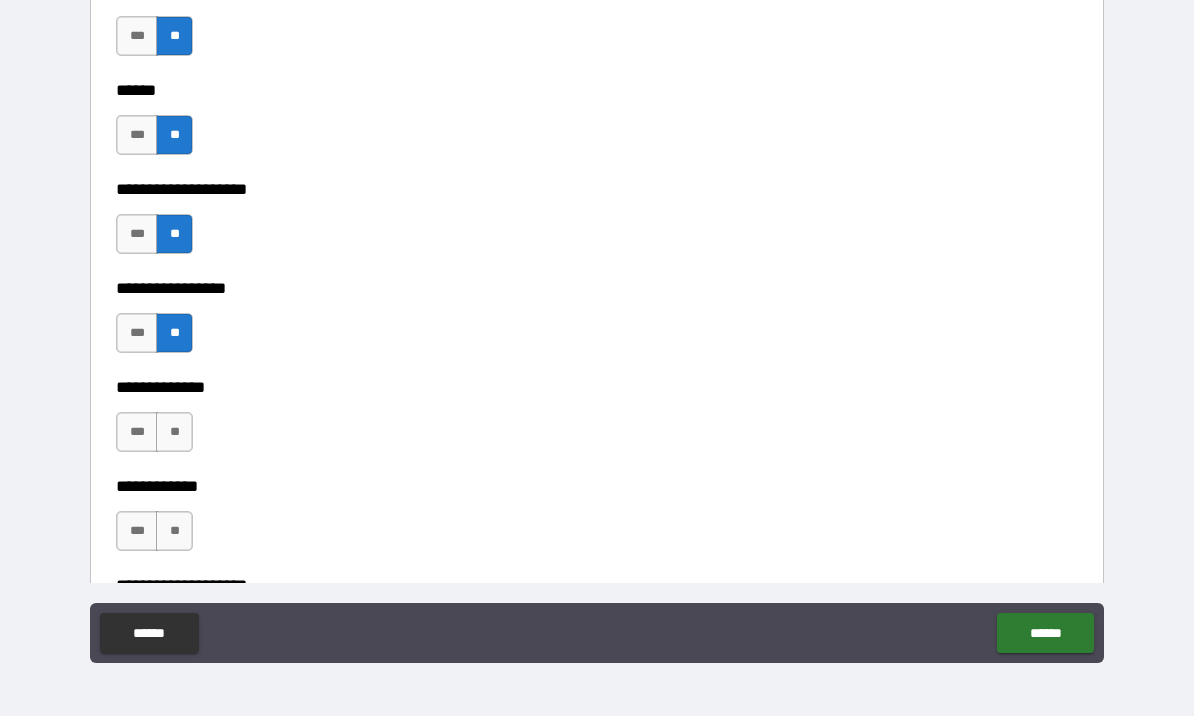 click on "**" at bounding box center (174, 432) 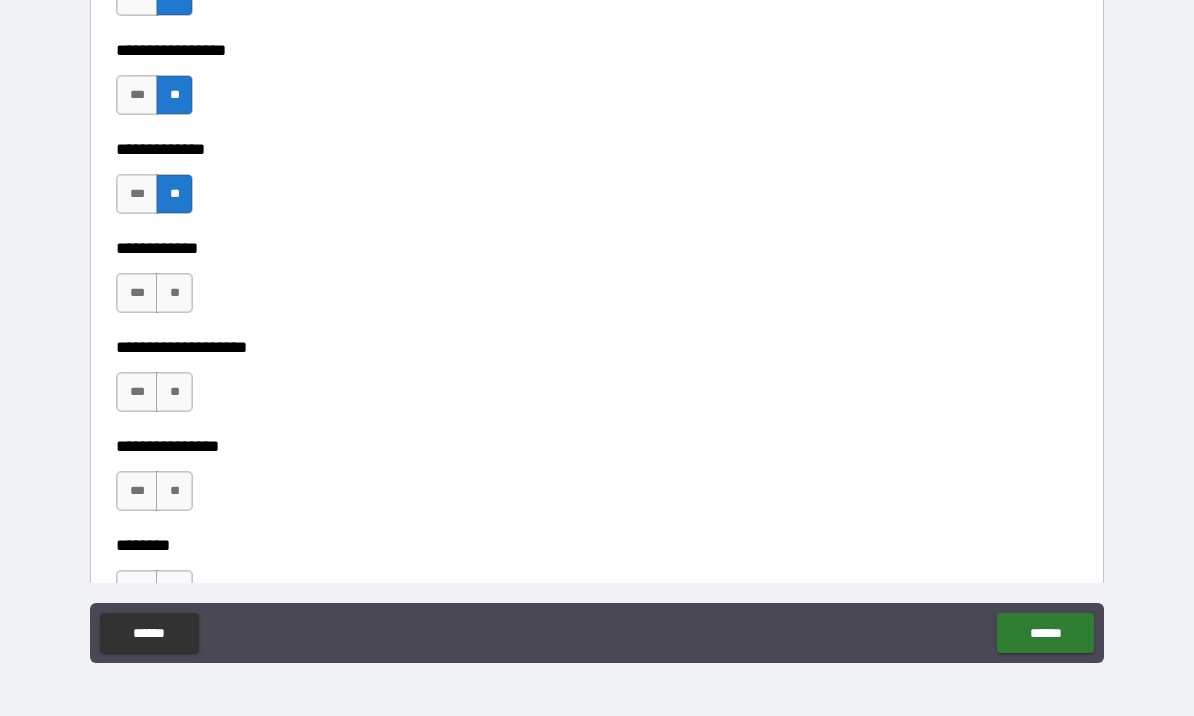 scroll, scrollTop: 7086, scrollLeft: 0, axis: vertical 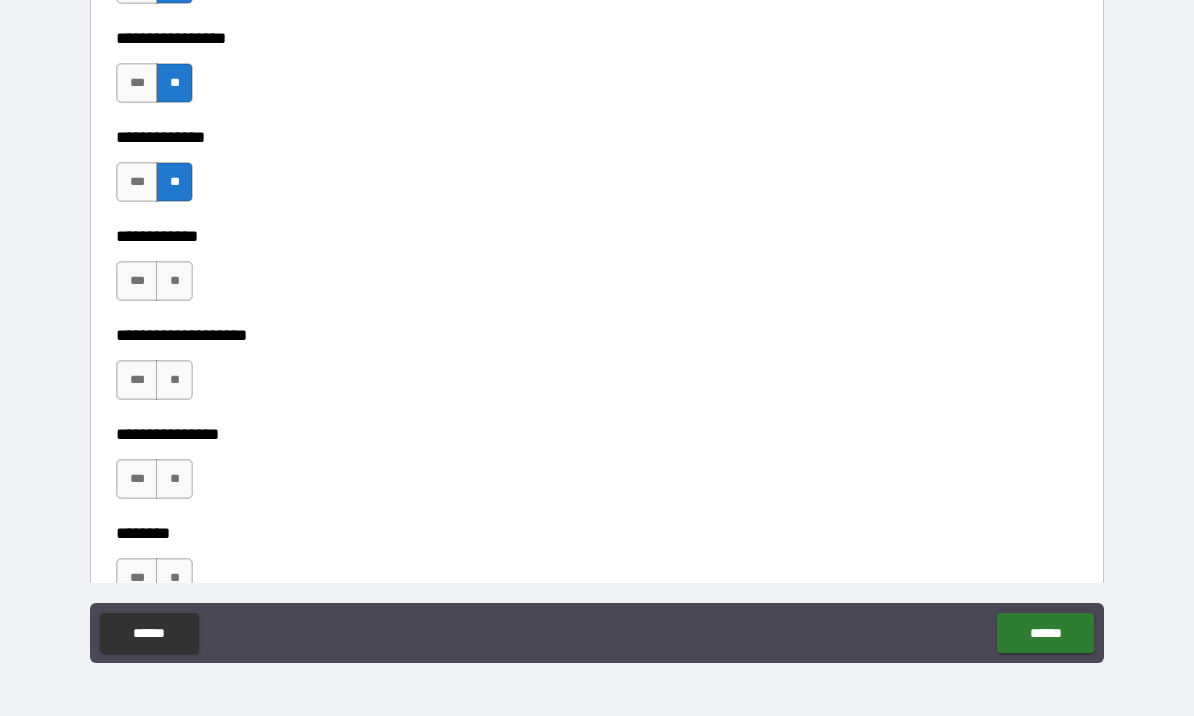 click on "**" at bounding box center [174, 281] 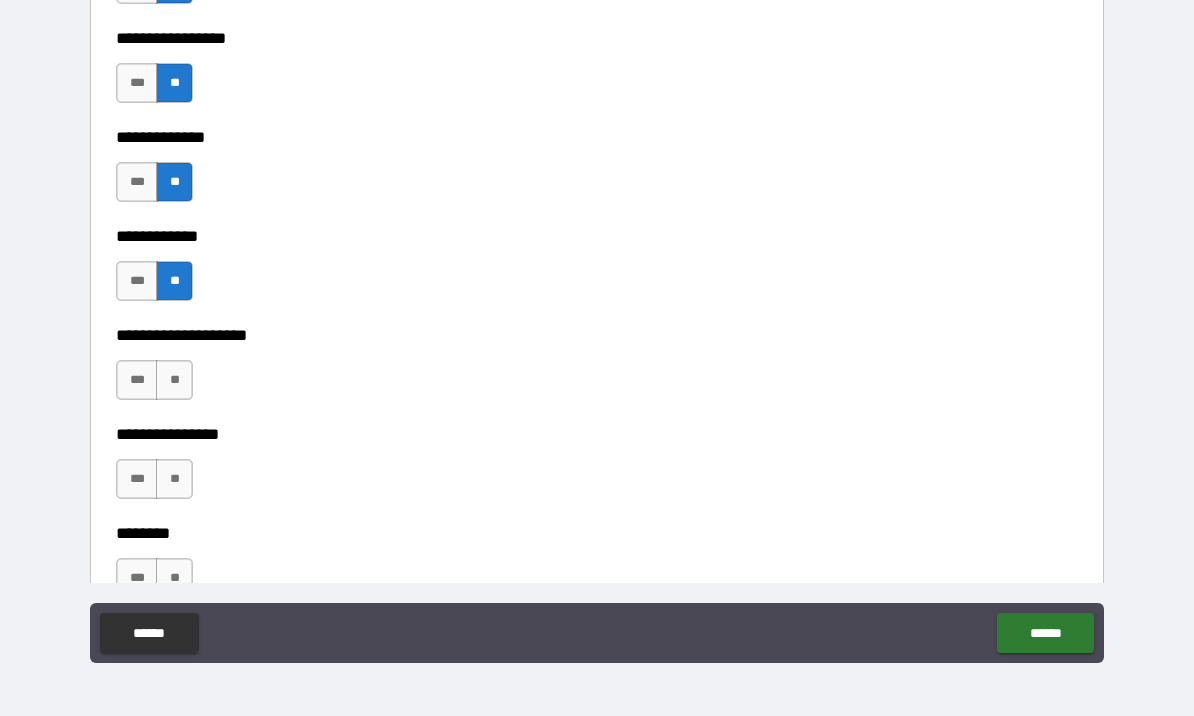 click on "***" at bounding box center (137, 380) 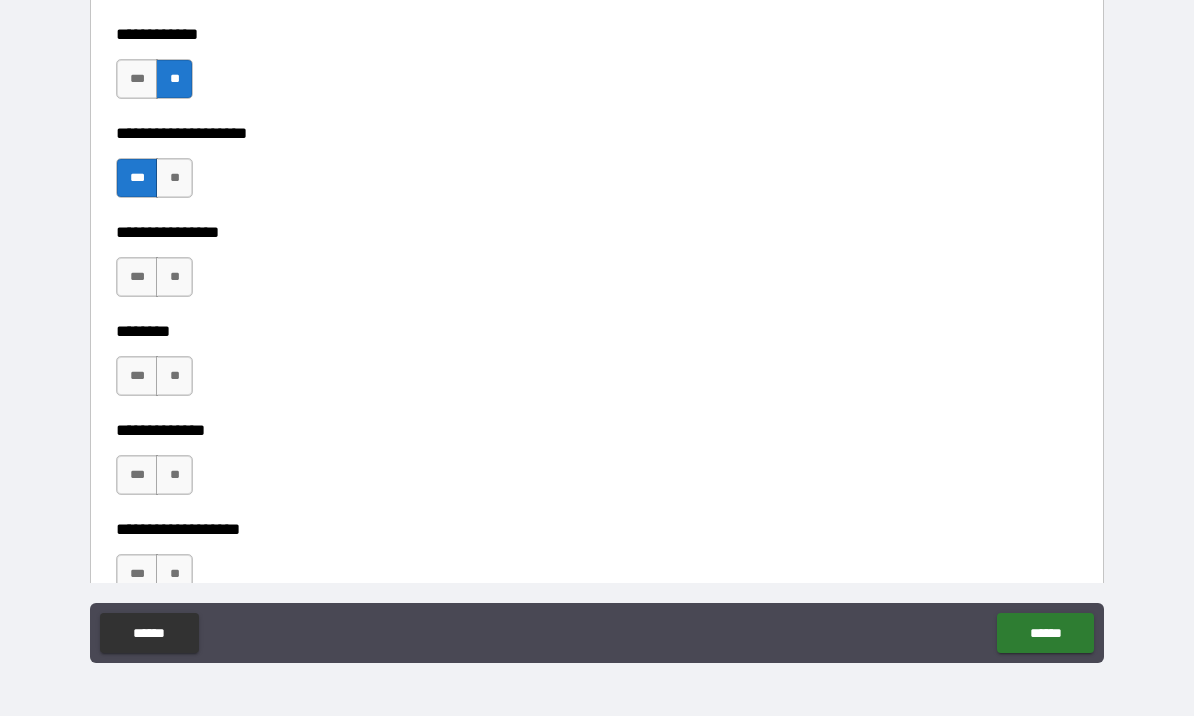scroll, scrollTop: 7300, scrollLeft: 0, axis: vertical 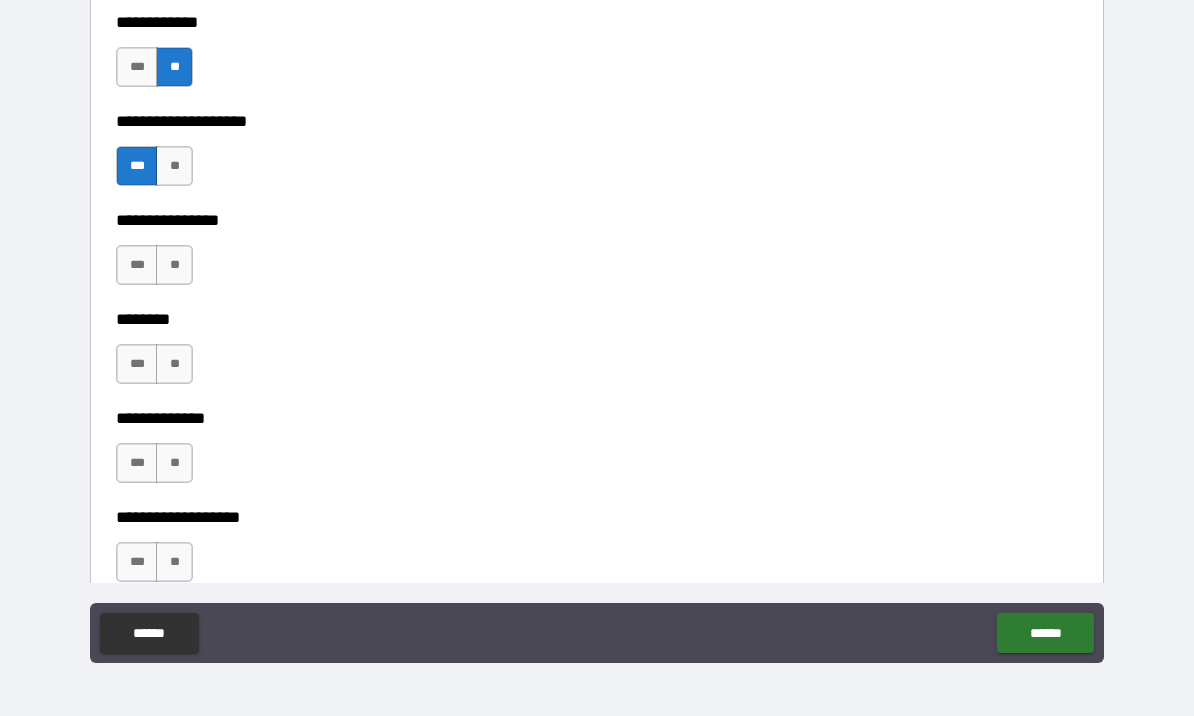 click on "**" at bounding box center [174, 265] 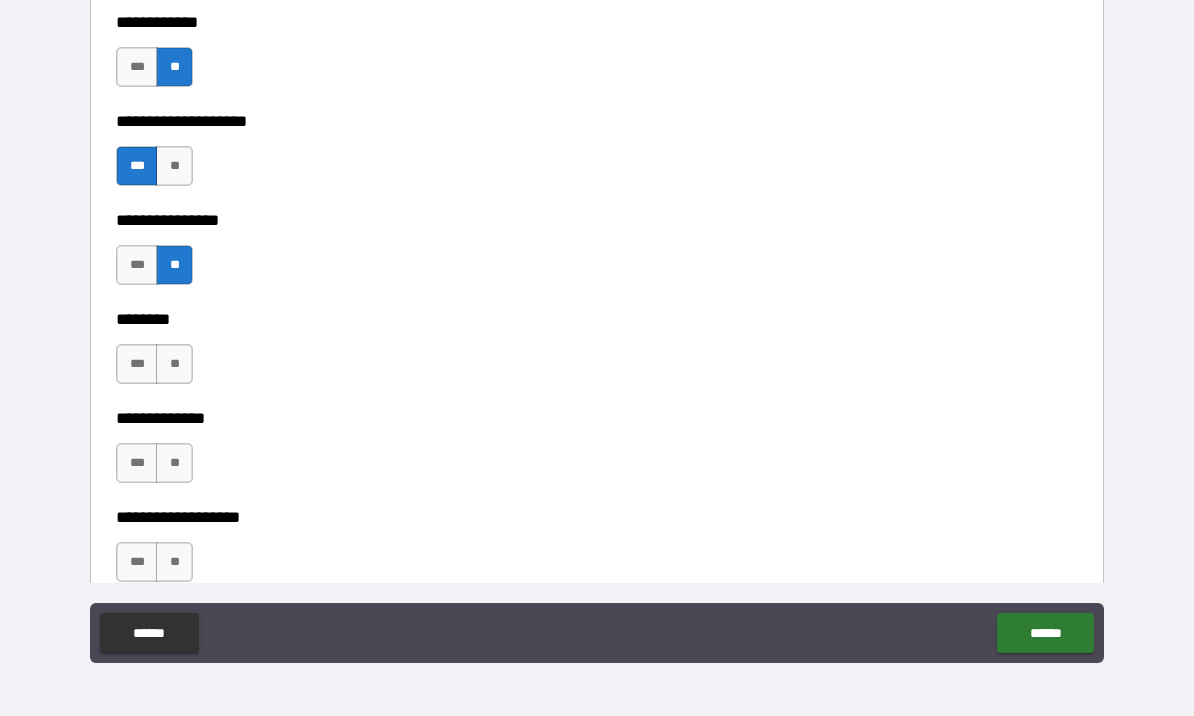 click on "**" at bounding box center (174, 364) 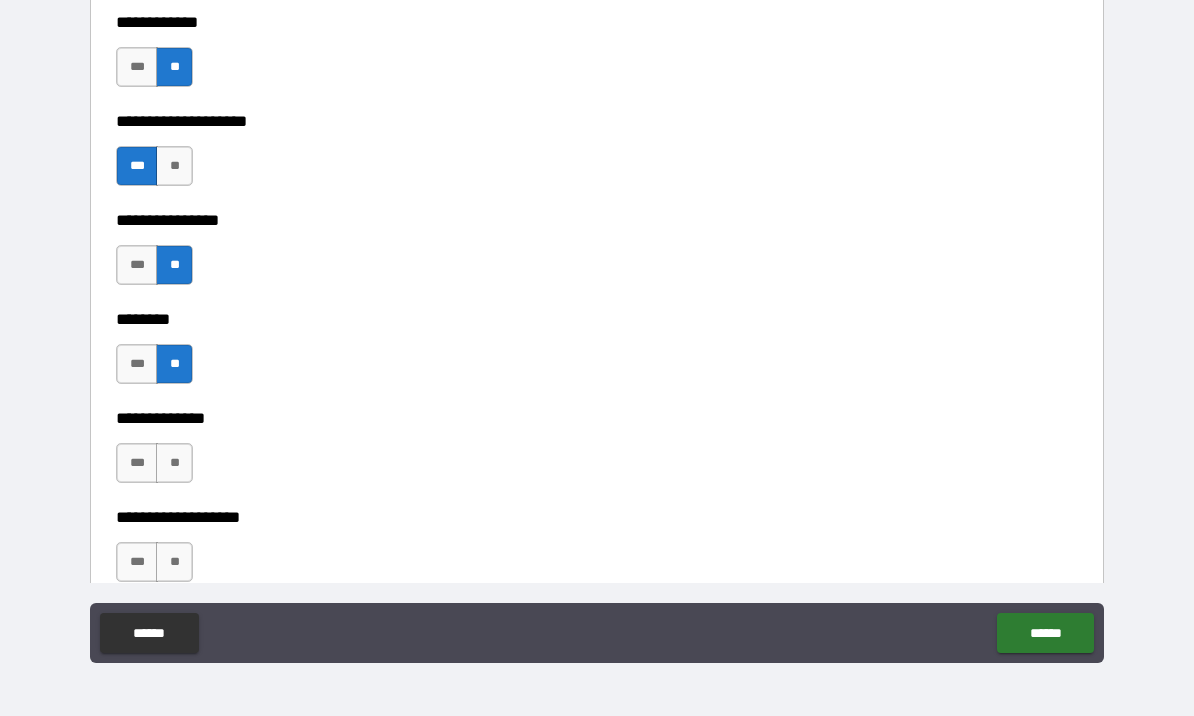 click on "**" at bounding box center (174, 463) 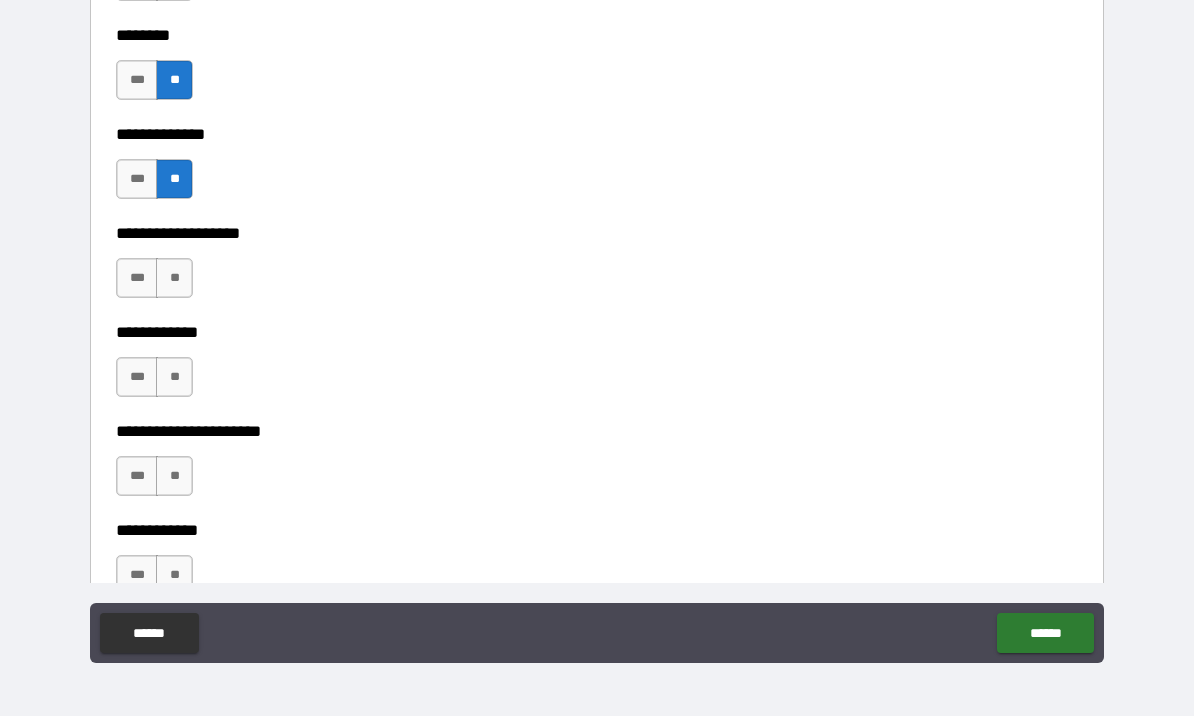 scroll, scrollTop: 7587, scrollLeft: 0, axis: vertical 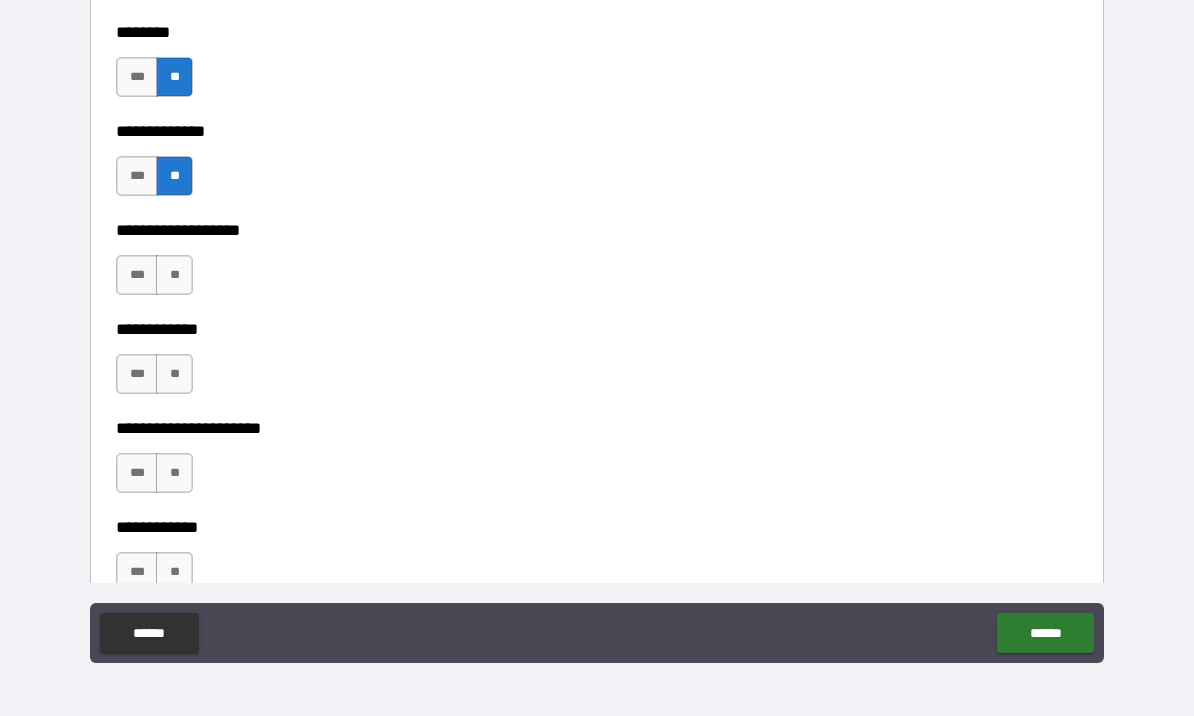 click on "**" at bounding box center (174, 275) 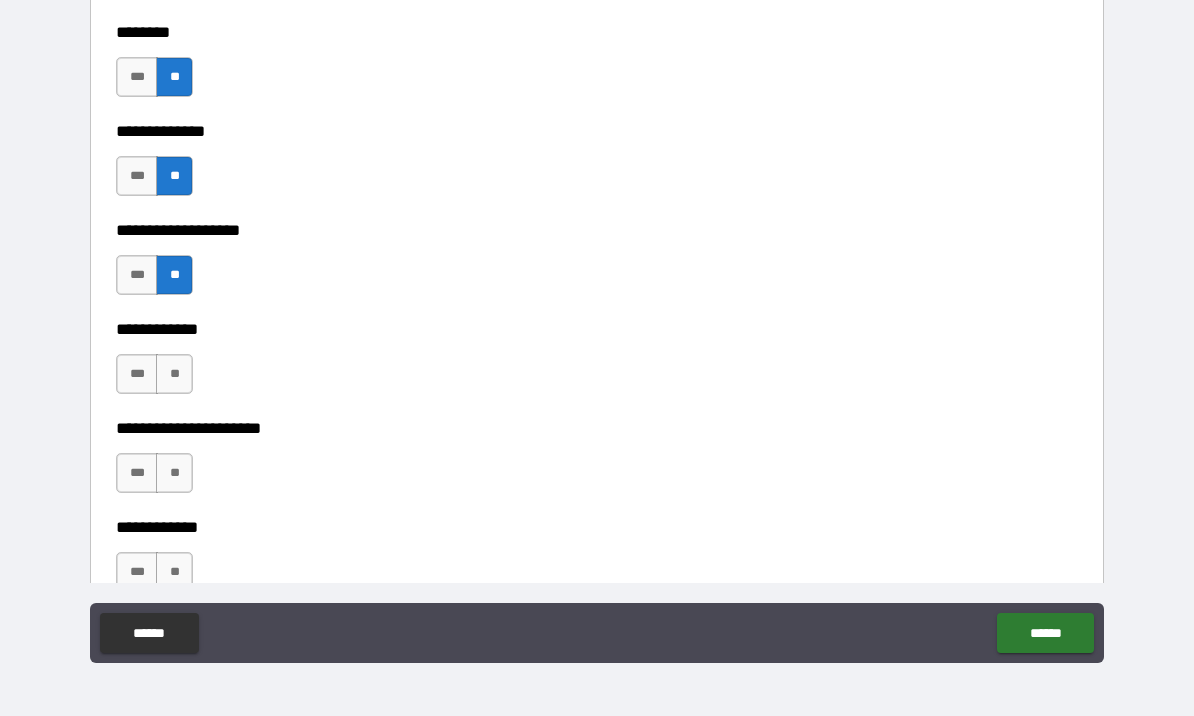 click on "**" at bounding box center (174, 374) 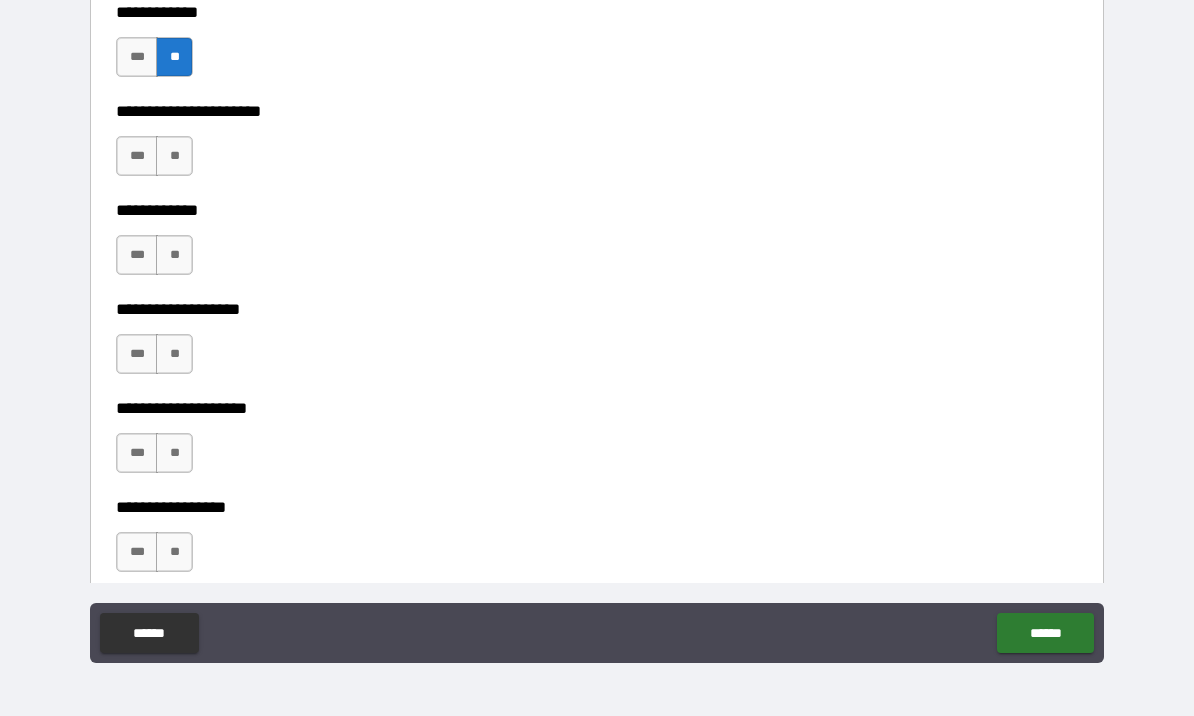 scroll, scrollTop: 7906, scrollLeft: 0, axis: vertical 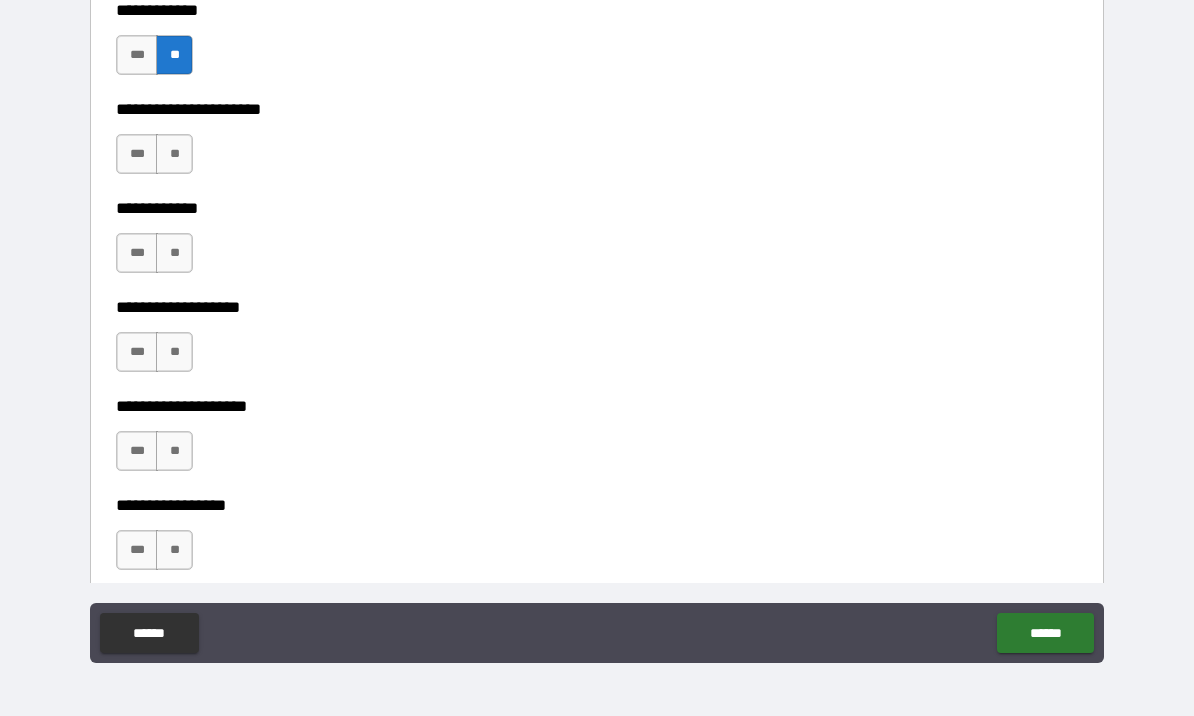 click on "**" at bounding box center (174, 154) 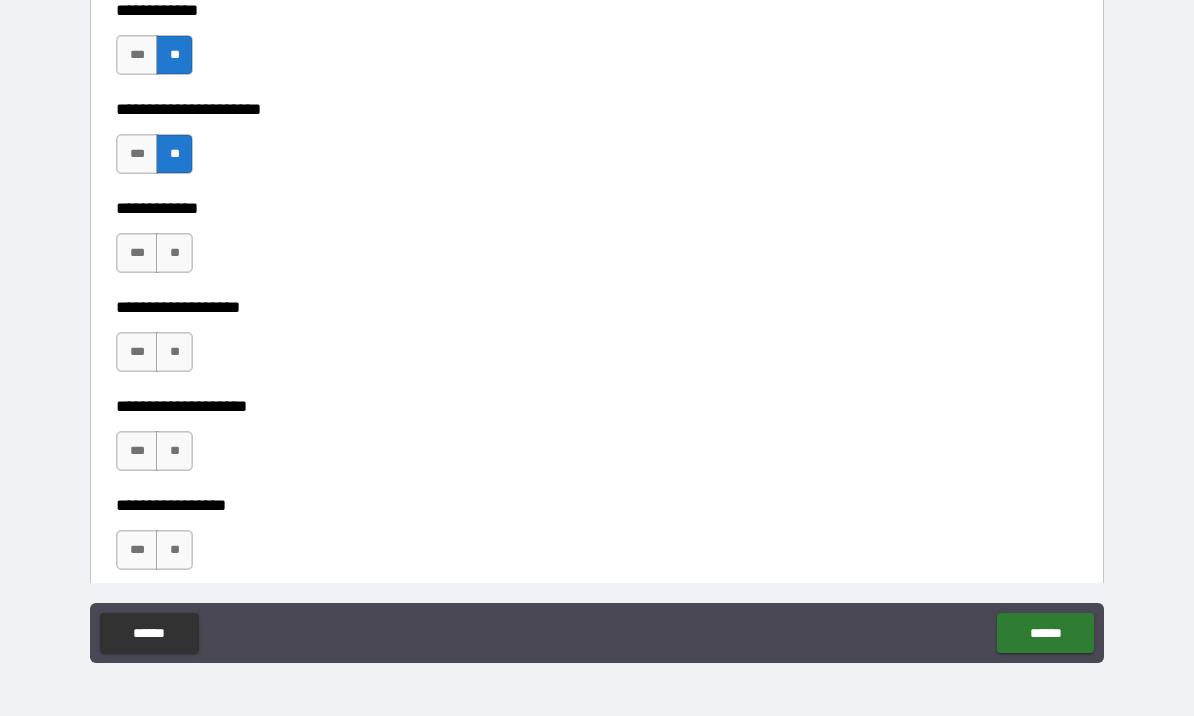 click on "**" at bounding box center [174, 253] 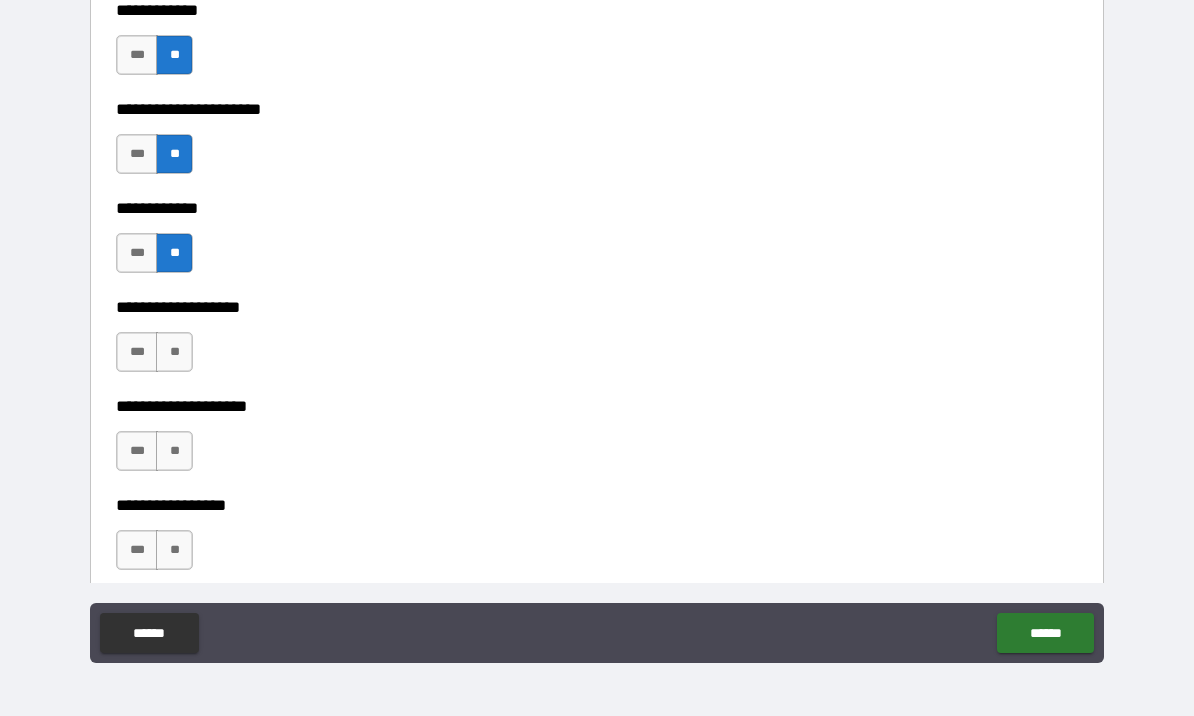 click on "**" at bounding box center (174, 352) 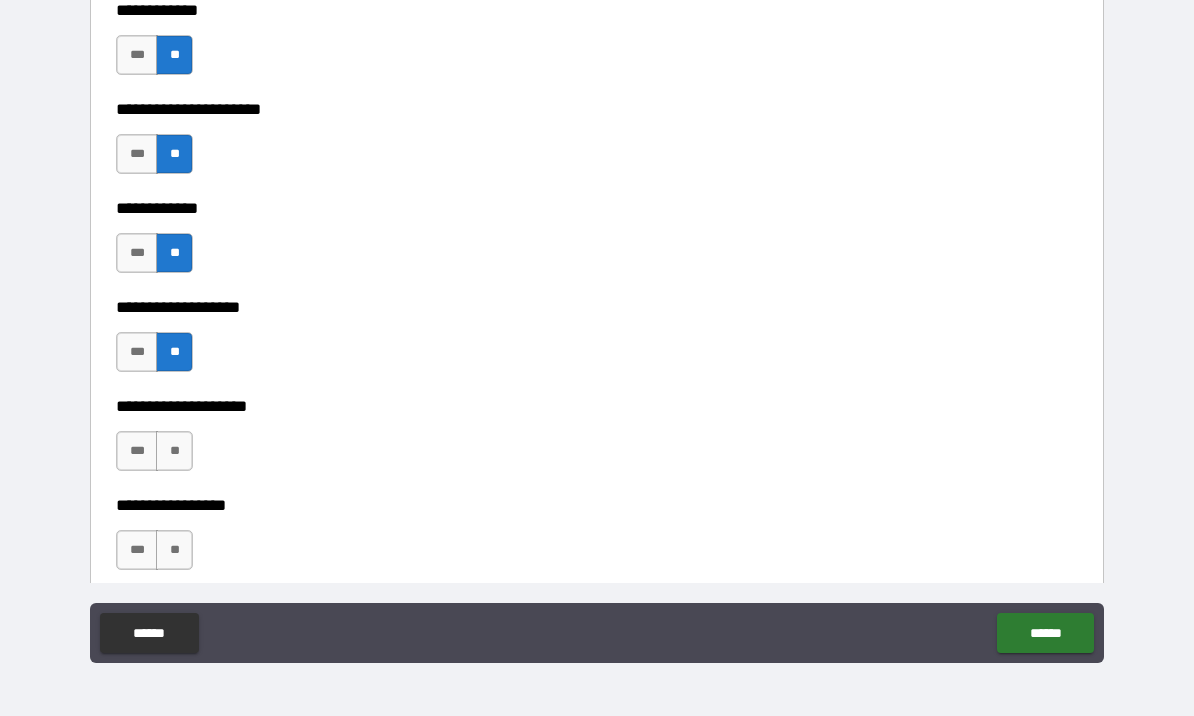 click on "**" at bounding box center [174, 451] 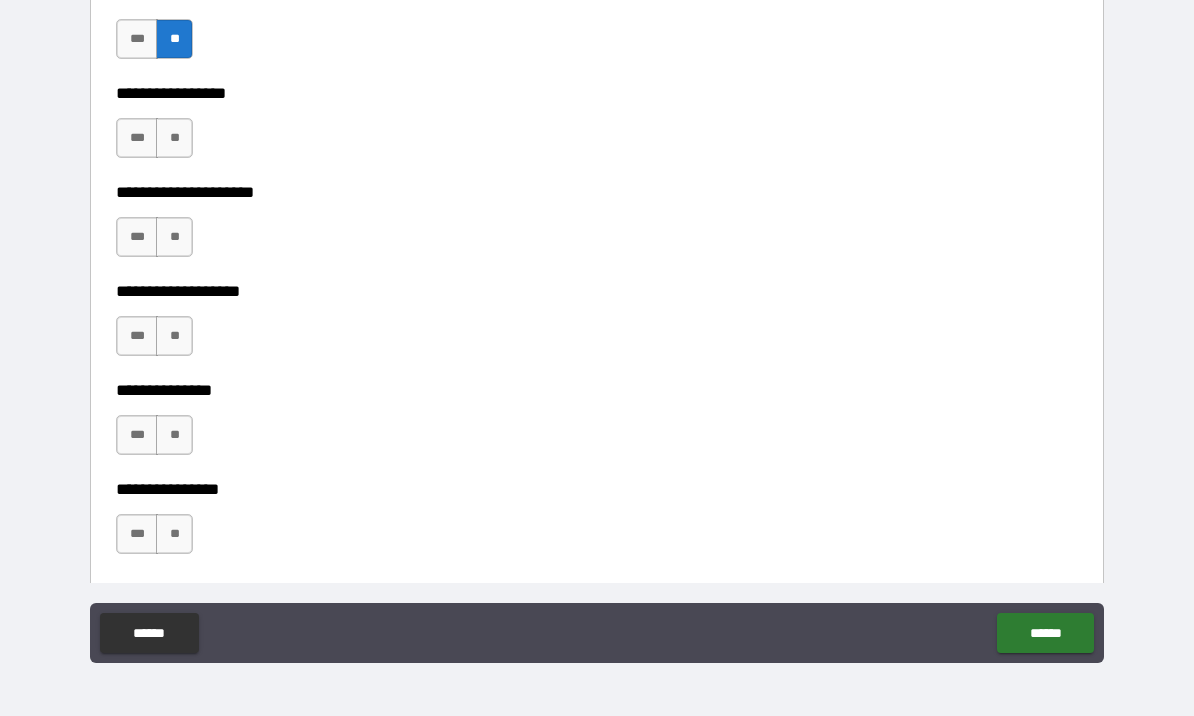 scroll, scrollTop: 8330, scrollLeft: 0, axis: vertical 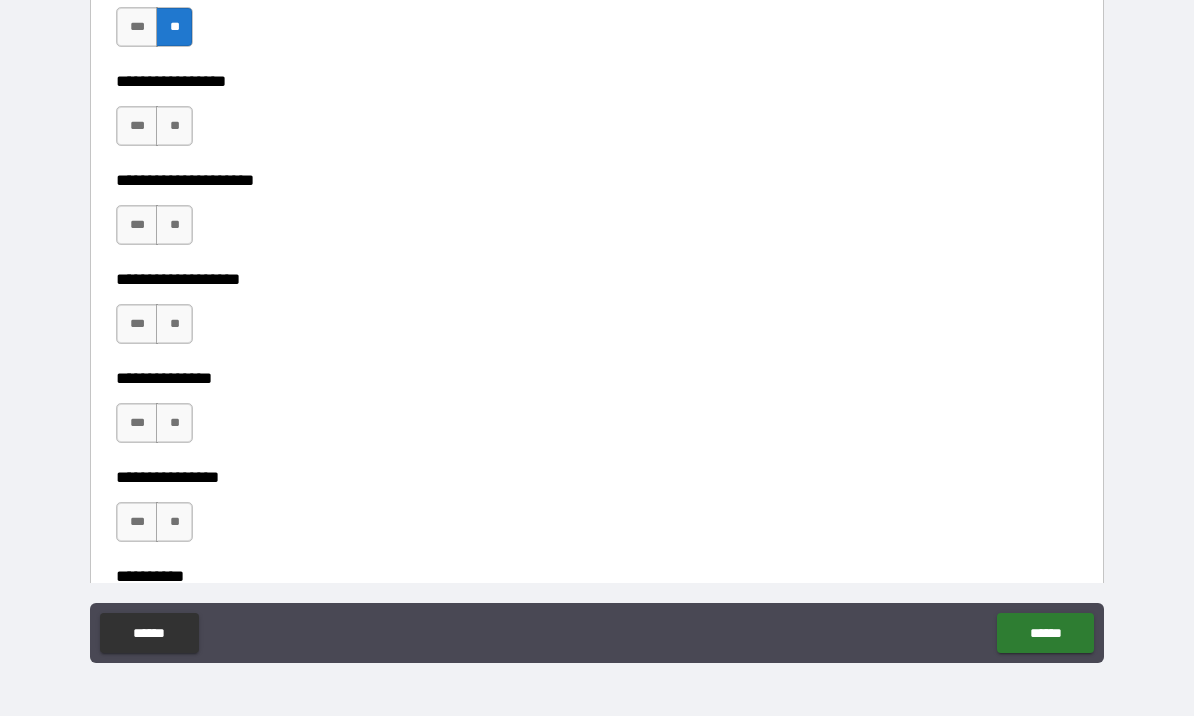 click on "**" at bounding box center [174, 126] 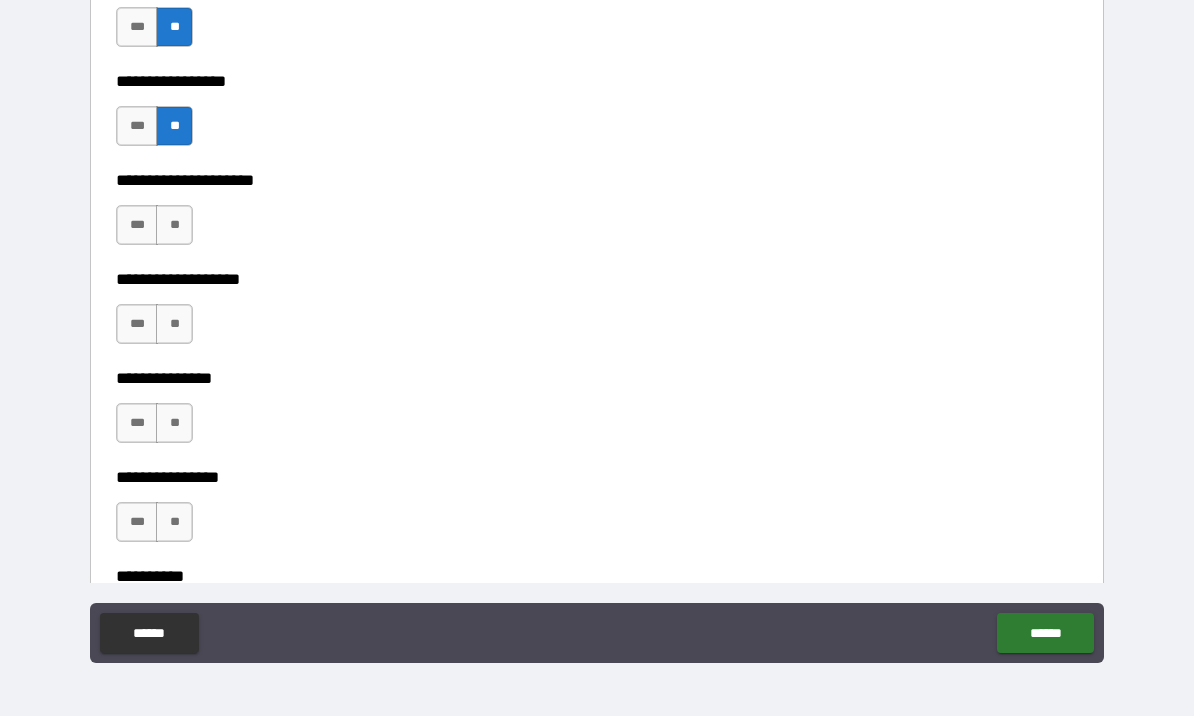 click on "**" at bounding box center (174, 225) 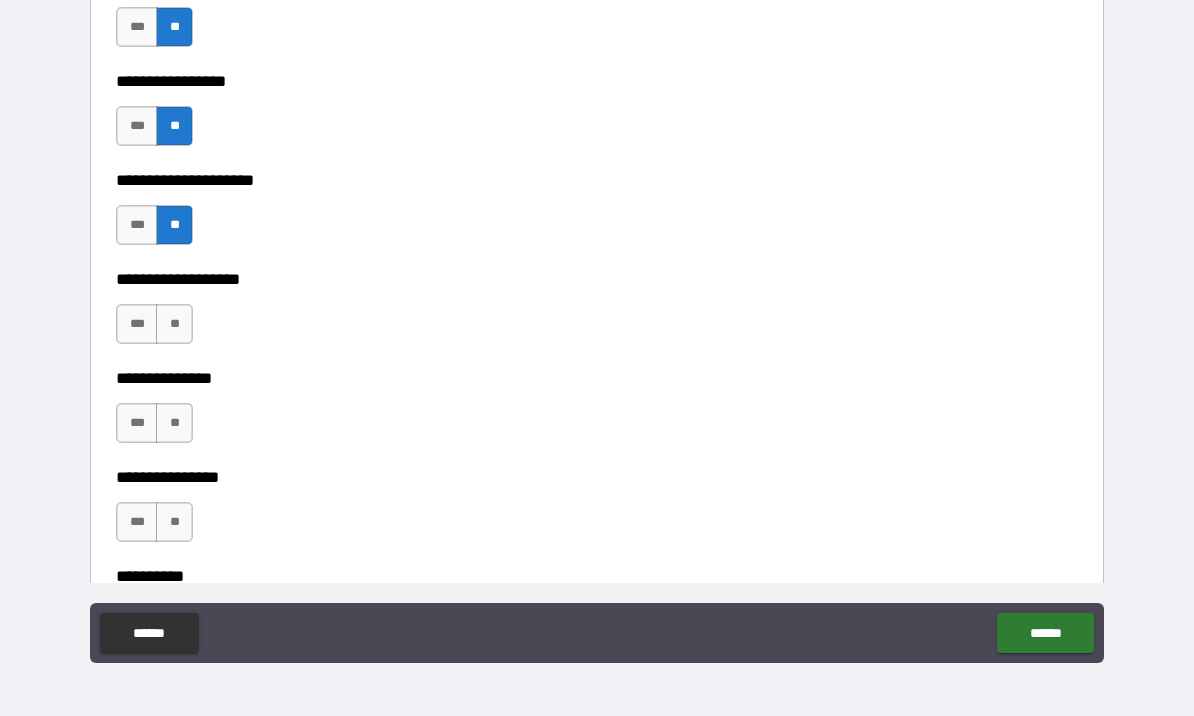 click on "***" at bounding box center (137, 324) 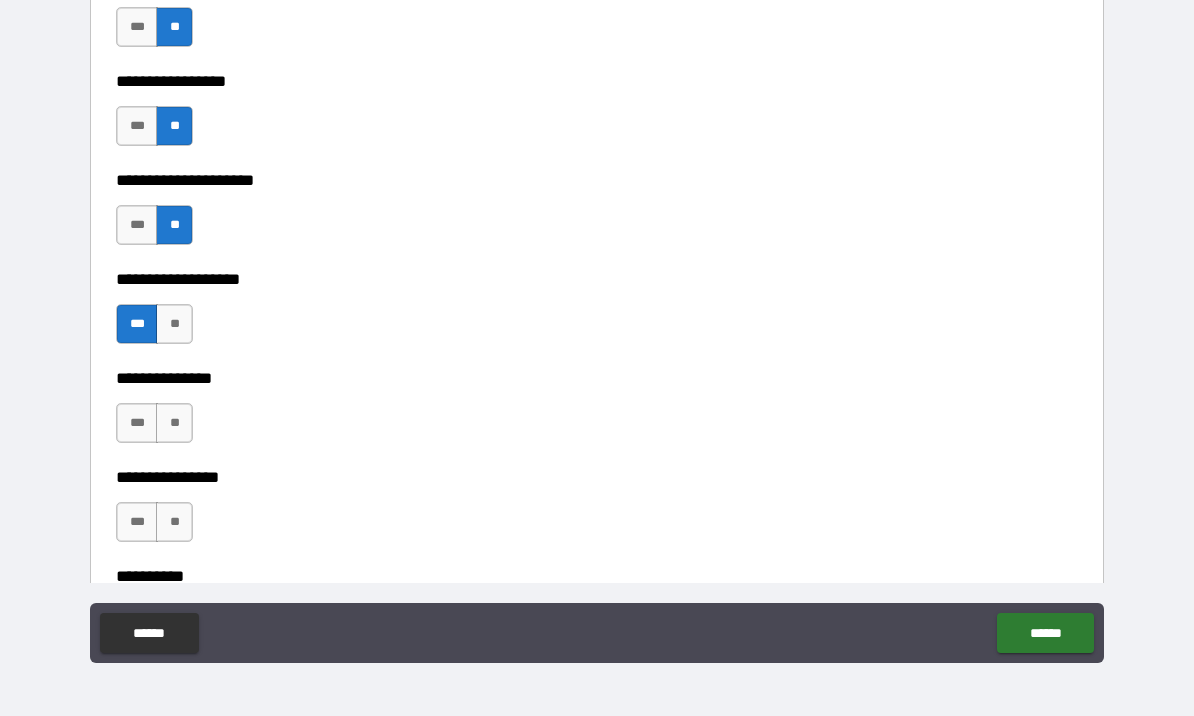 click on "**" at bounding box center (174, 423) 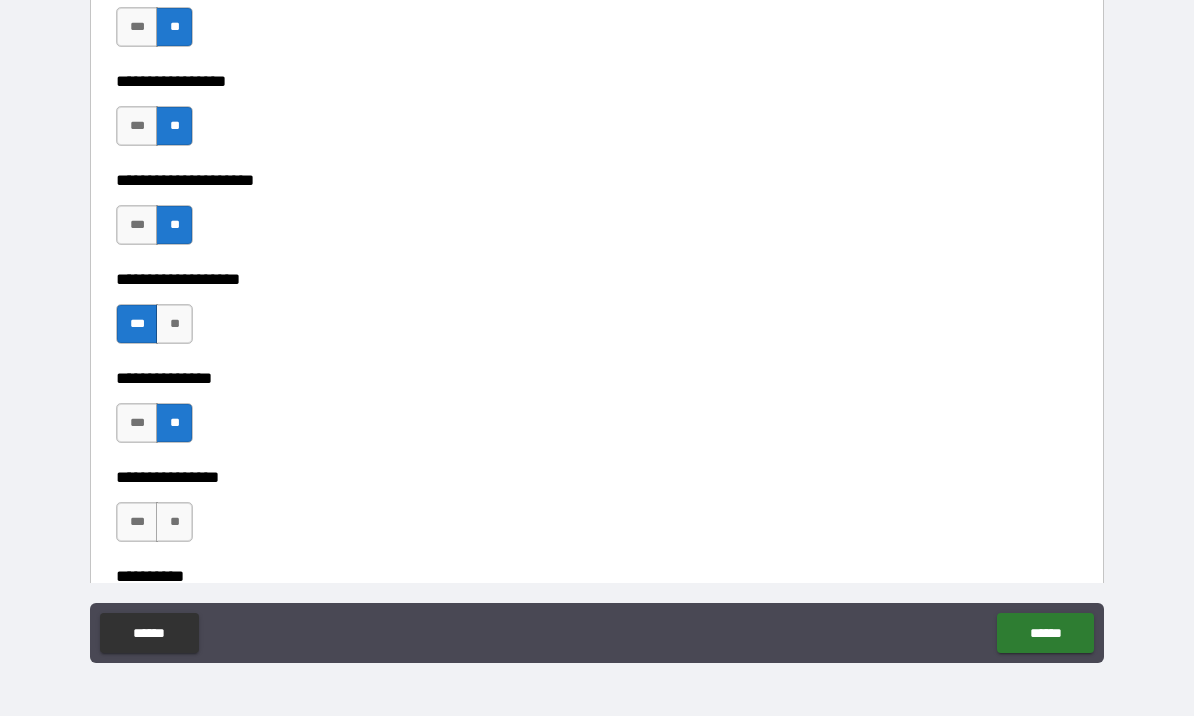 click on "**" at bounding box center (174, 522) 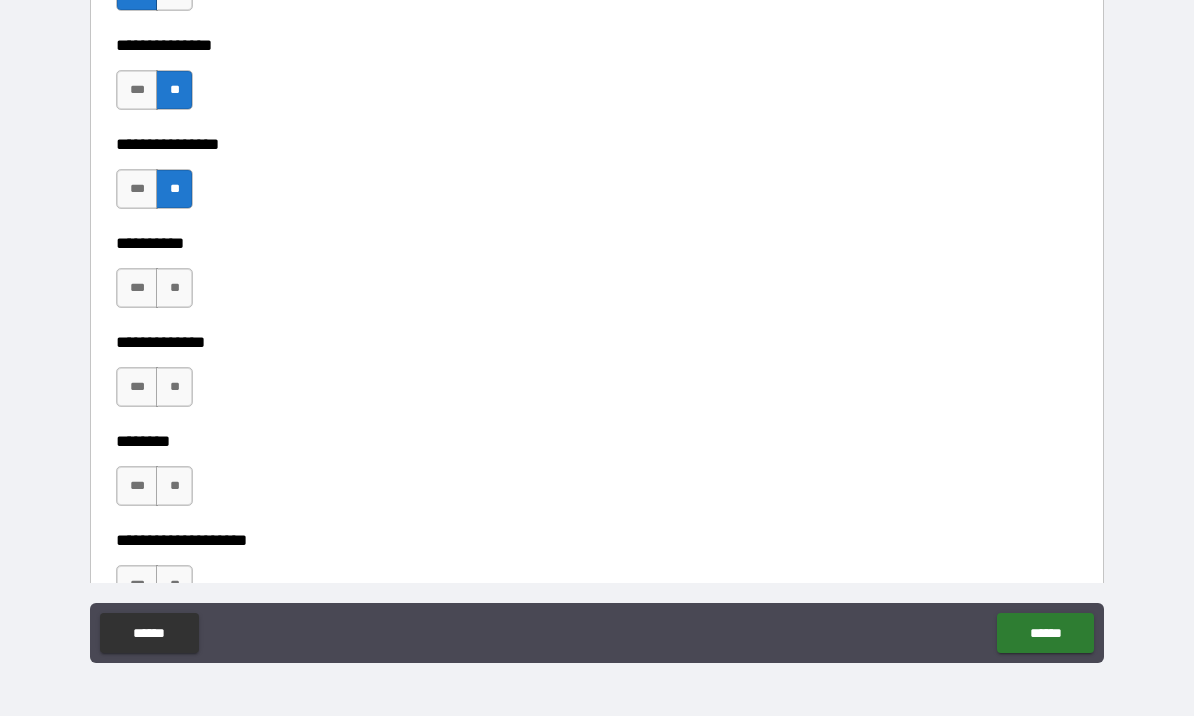 scroll, scrollTop: 8666, scrollLeft: 0, axis: vertical 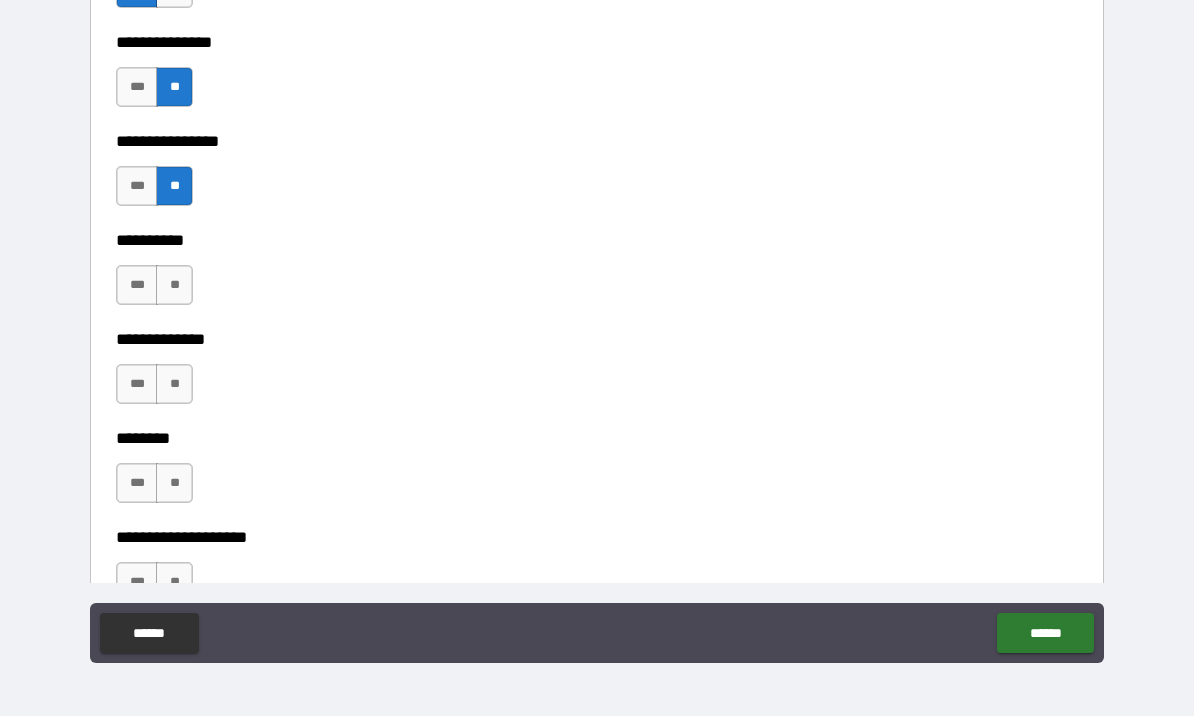 click on "**" at bounding box center (174, 285) 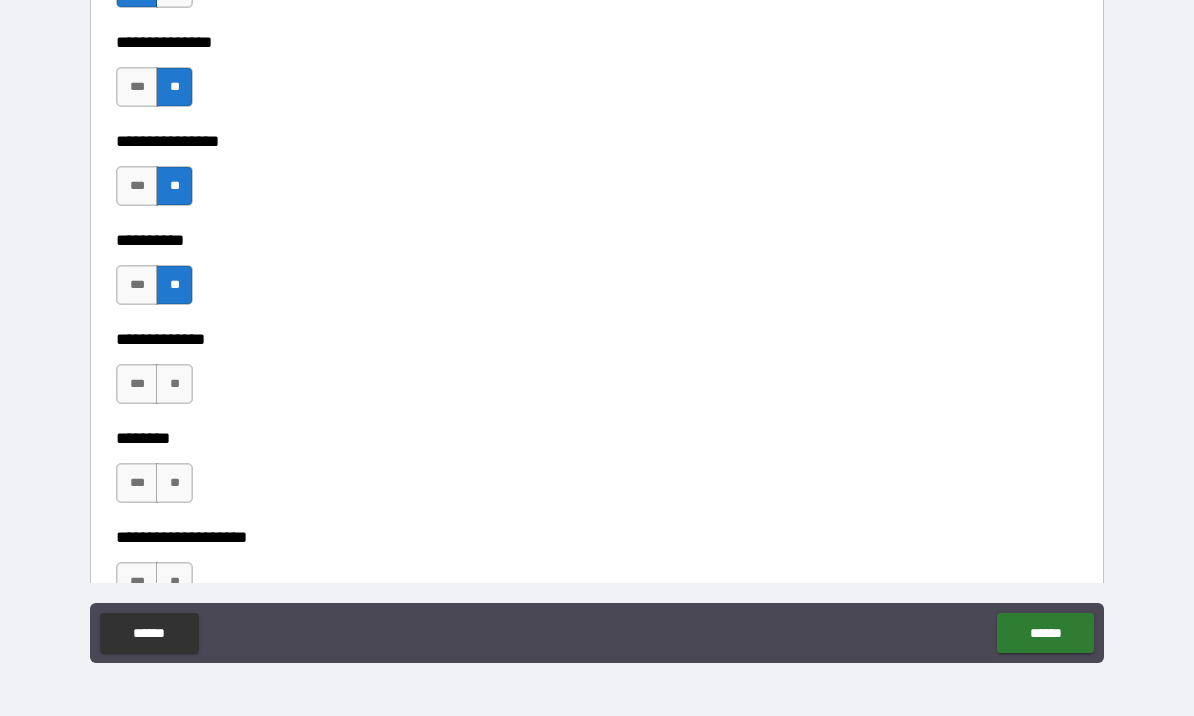 click on "**" at bounding box center (174, 384) 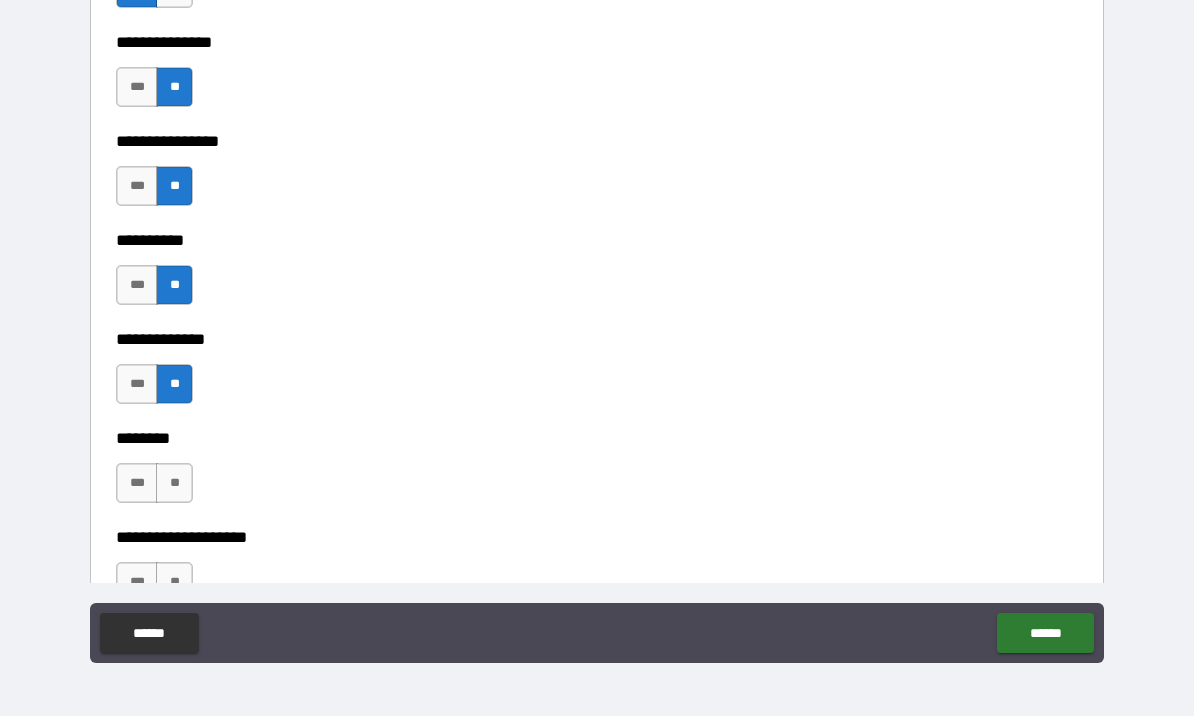 click on "**" at bounding box center [174, 483] 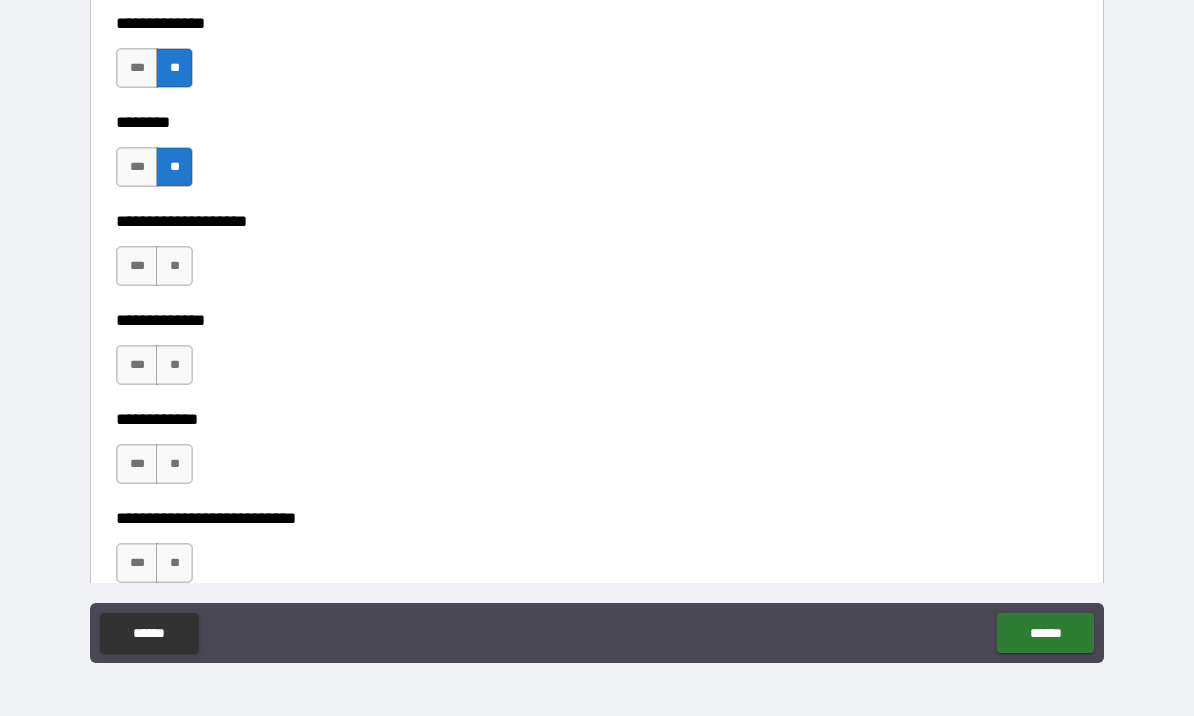 scroll, scrollTop: 8994, scrollLeft: 0, axis: vertical 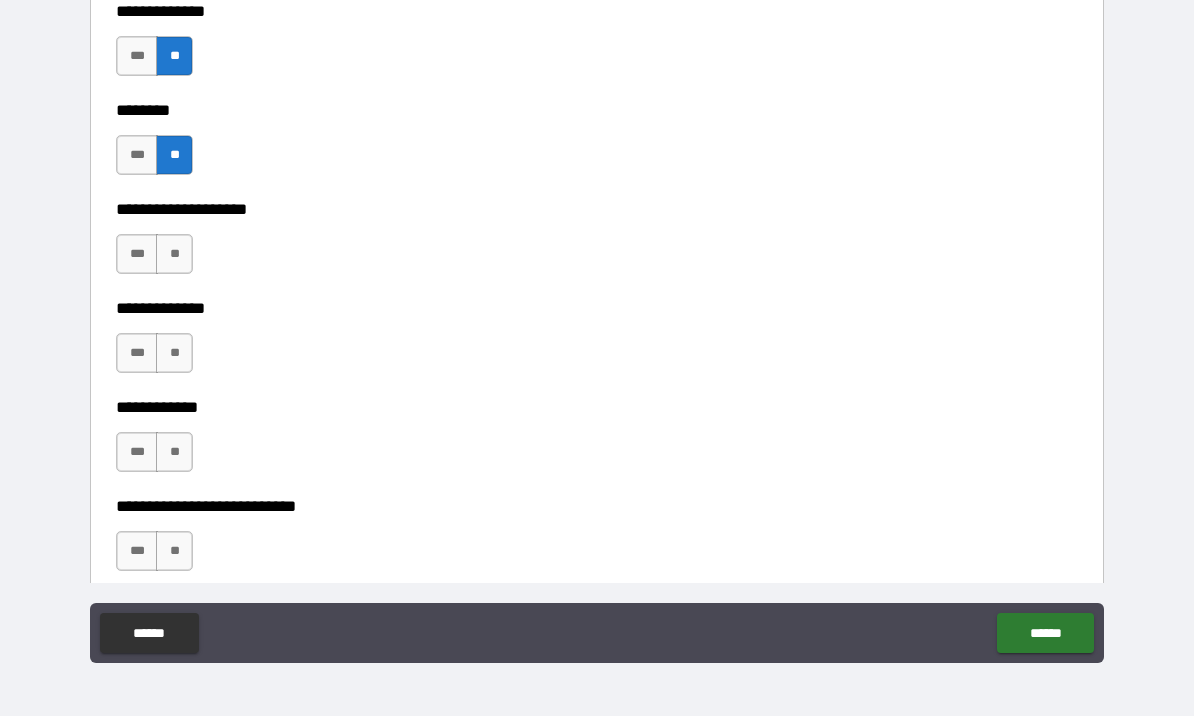 click on "**" at bounding box center (174, 254) 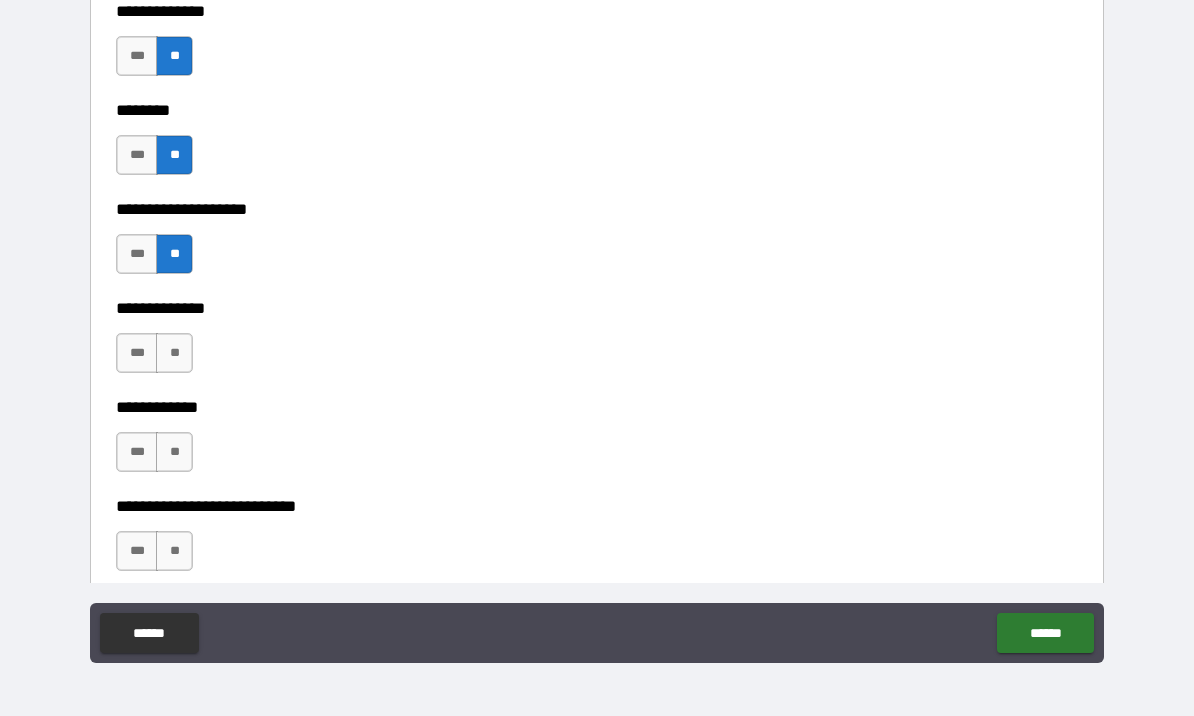 click on "**" at bounding box center (174, 353) 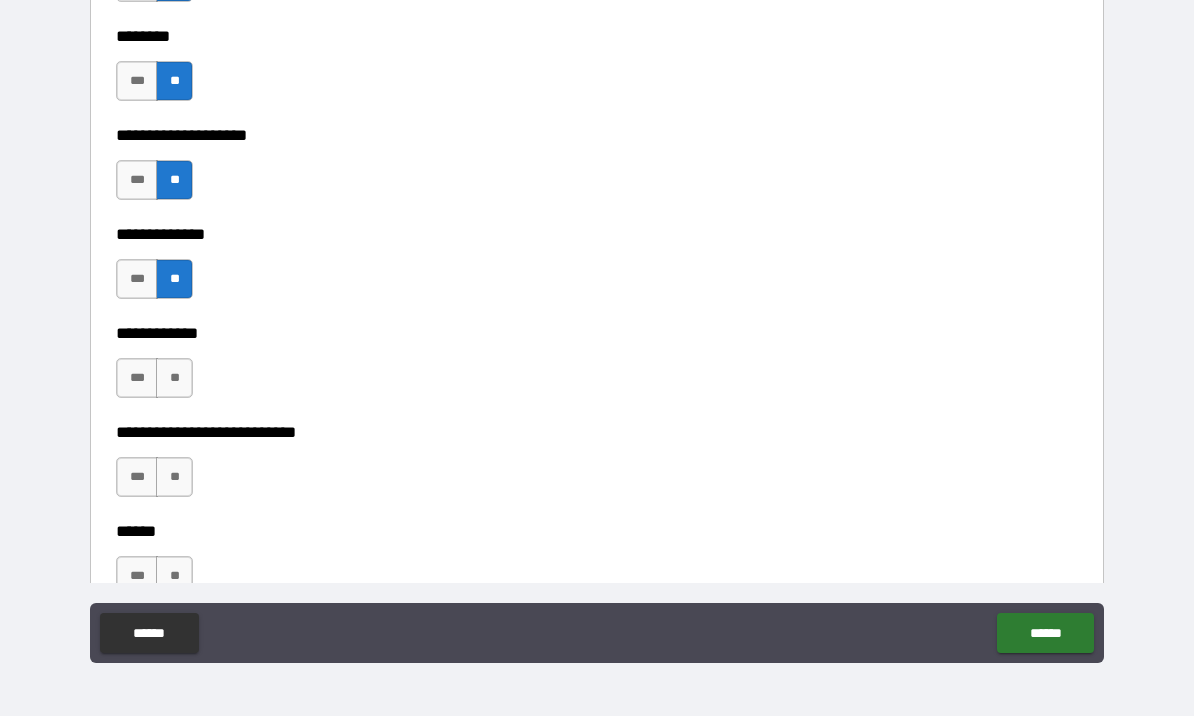 scroll, scrollTop: 9117, scrollLeft: 0, axis: vertical 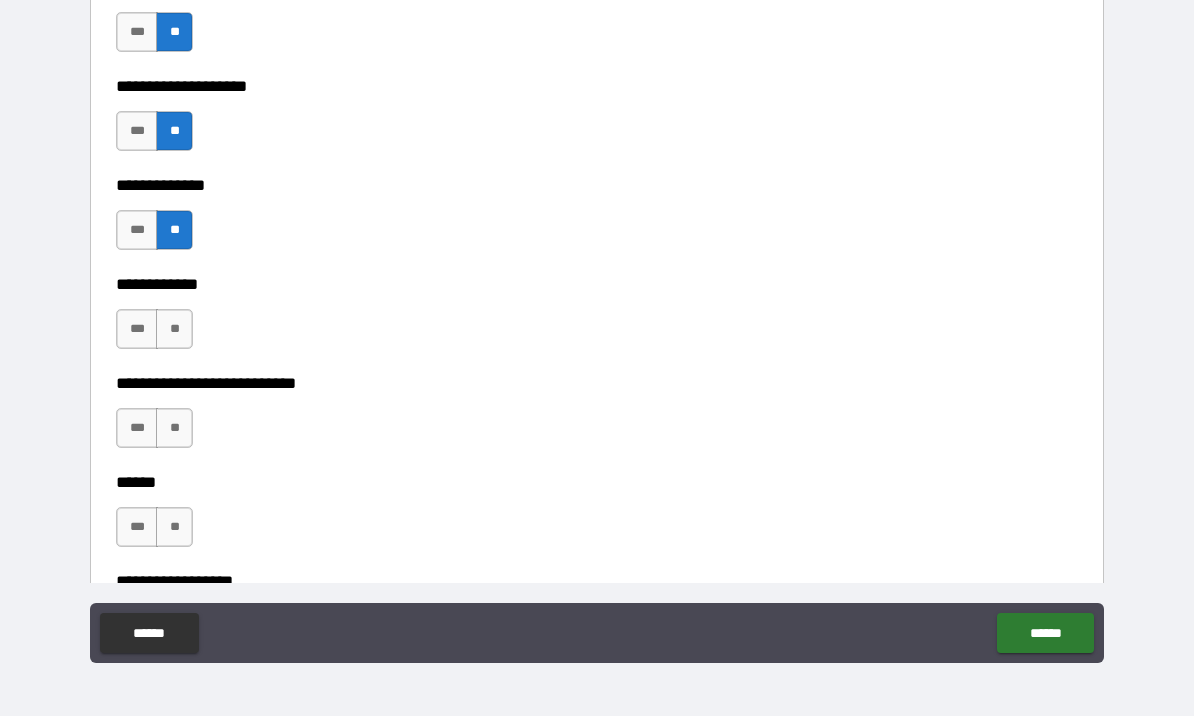 click on "**" at bounding box center (174, 329) 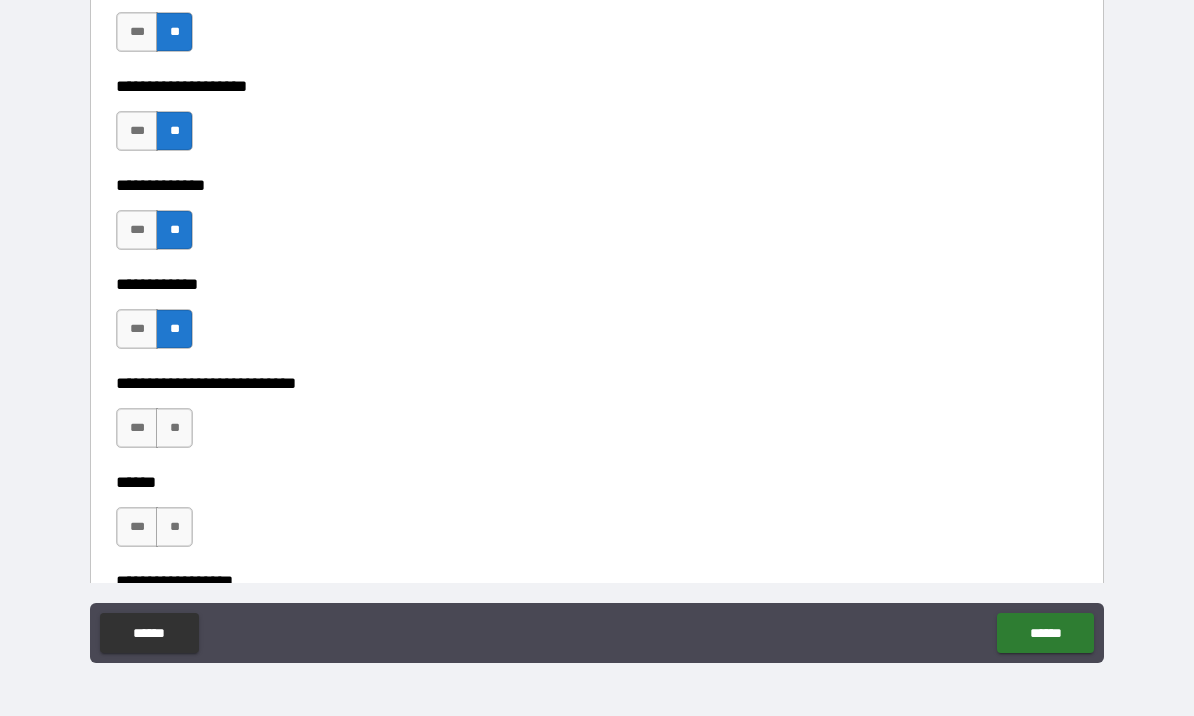 click on "**" at bounding box center [174, 428] 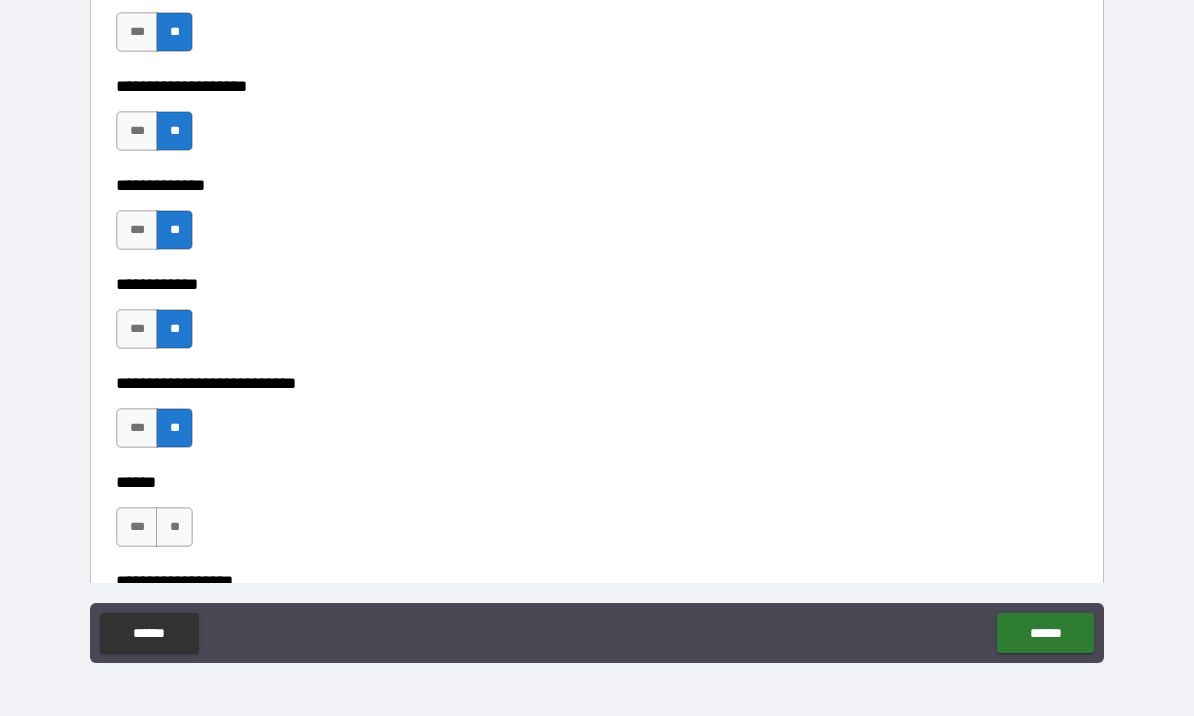click on "**" at bounding box center (174, 527) 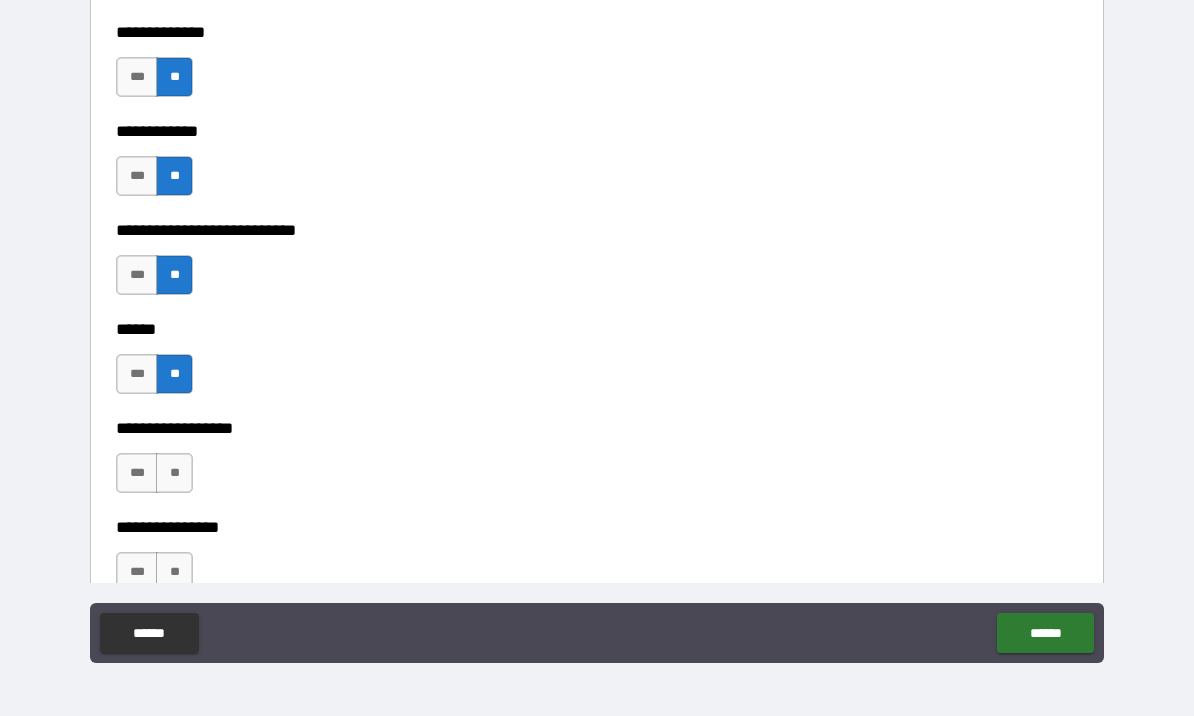 scroll, scrollTop: 9272, scrollLeft: 0, axis: vertical 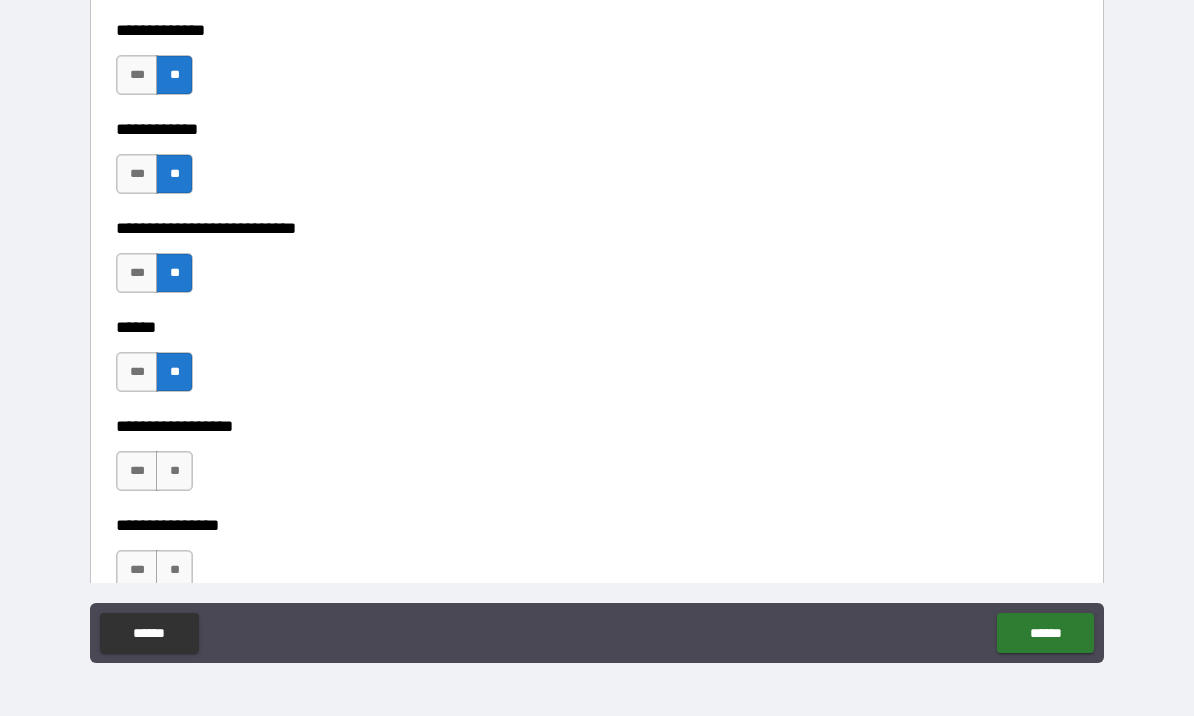 click on "**" at bounding box center [174, 471] 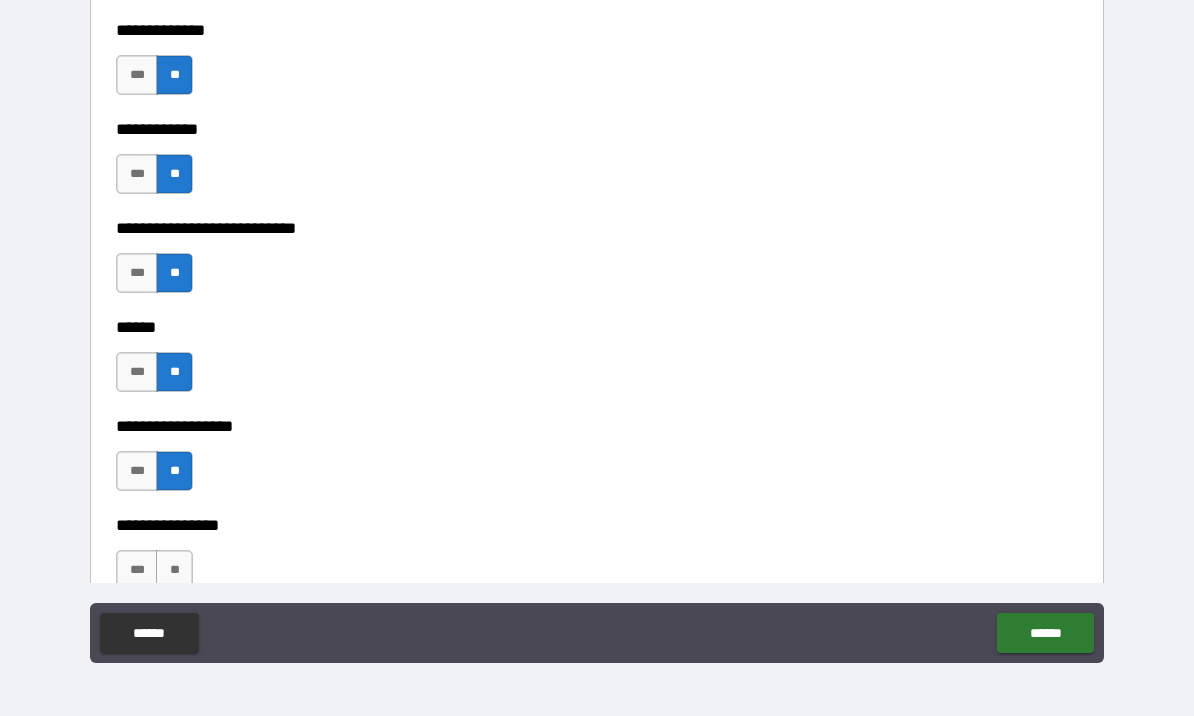 click on "**" at bounding box center [174, 570] 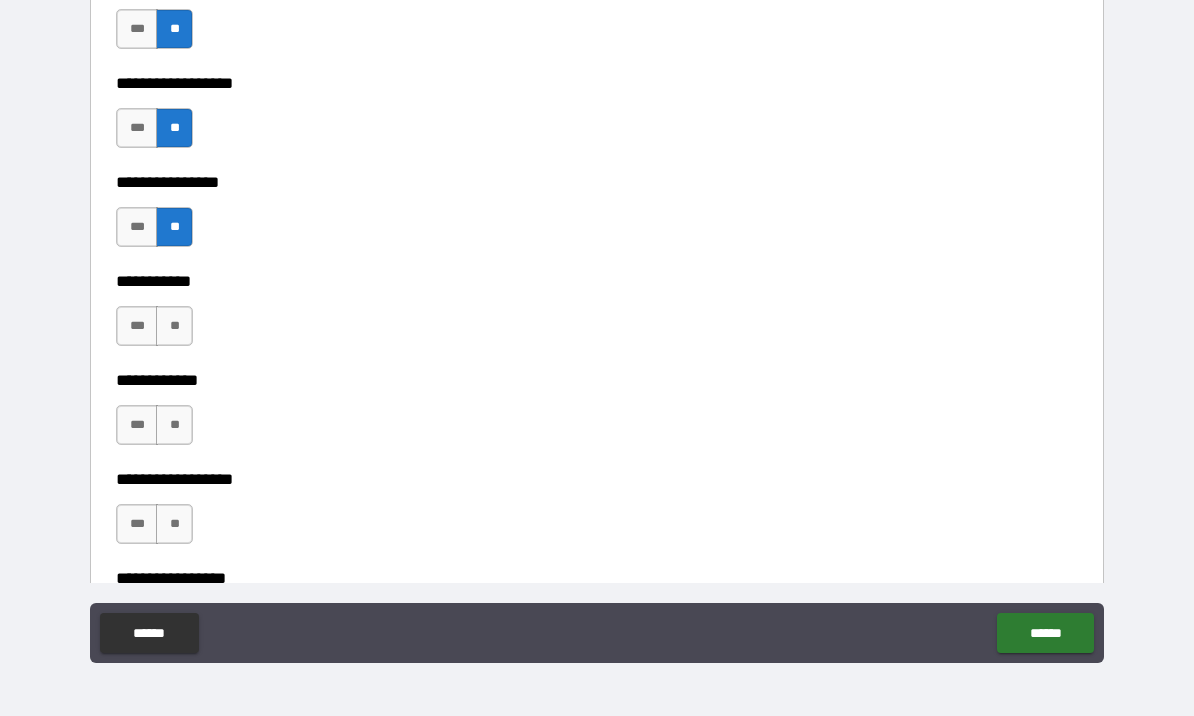 scroll, scrollTop: 9647, scrollLeft: 0, axis: vertical 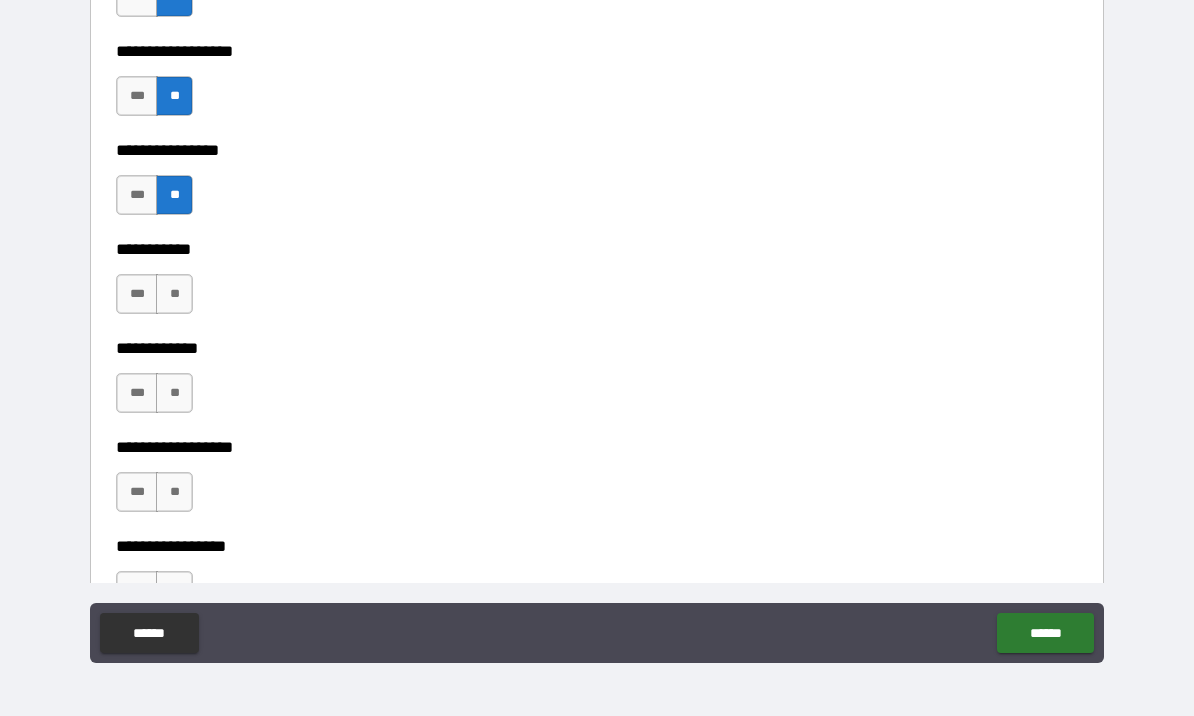 click on "**" at bounding box center [174, 294] 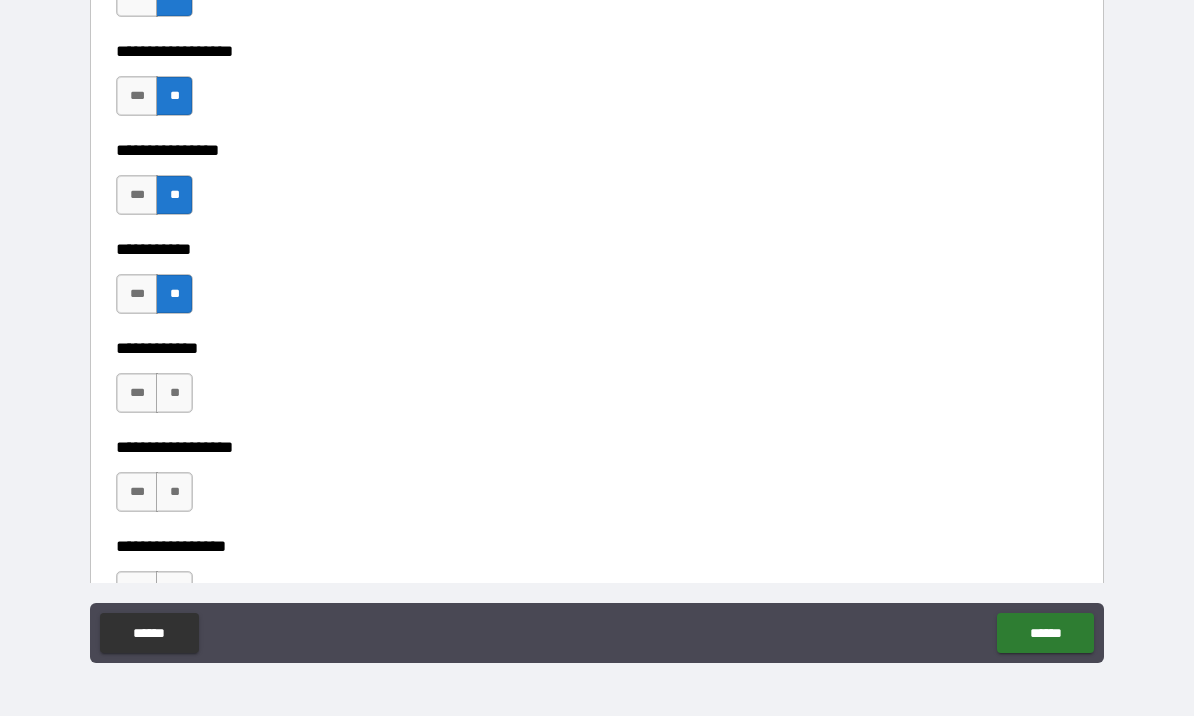 click on "**" at bounding box center [174, 393] 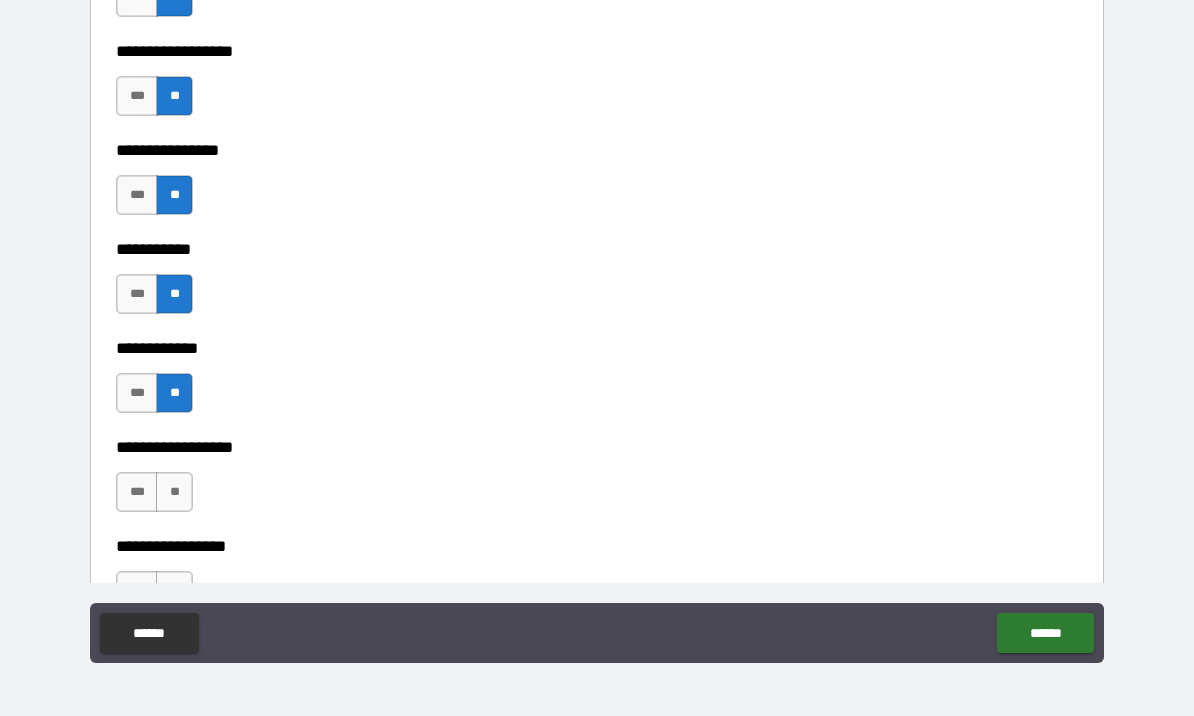 click on "**" at bounding box center [174, 492] 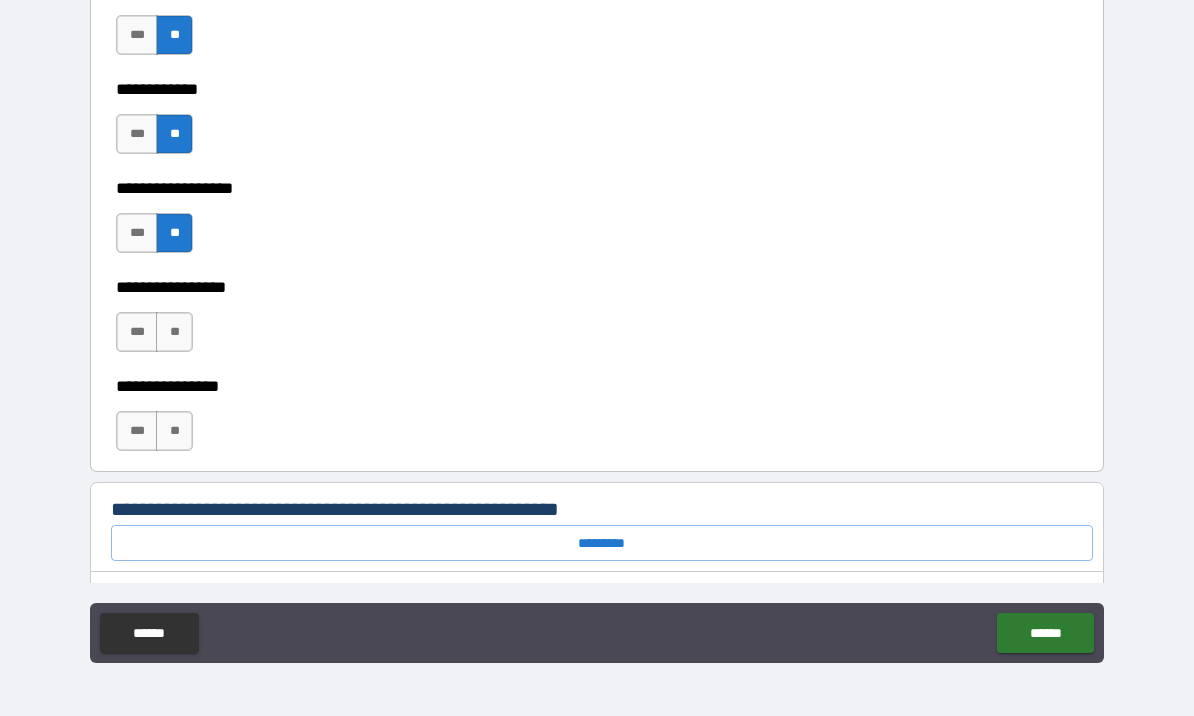 scroll, scrollTop: 9915, scrollLeft: 0, axis: vertical 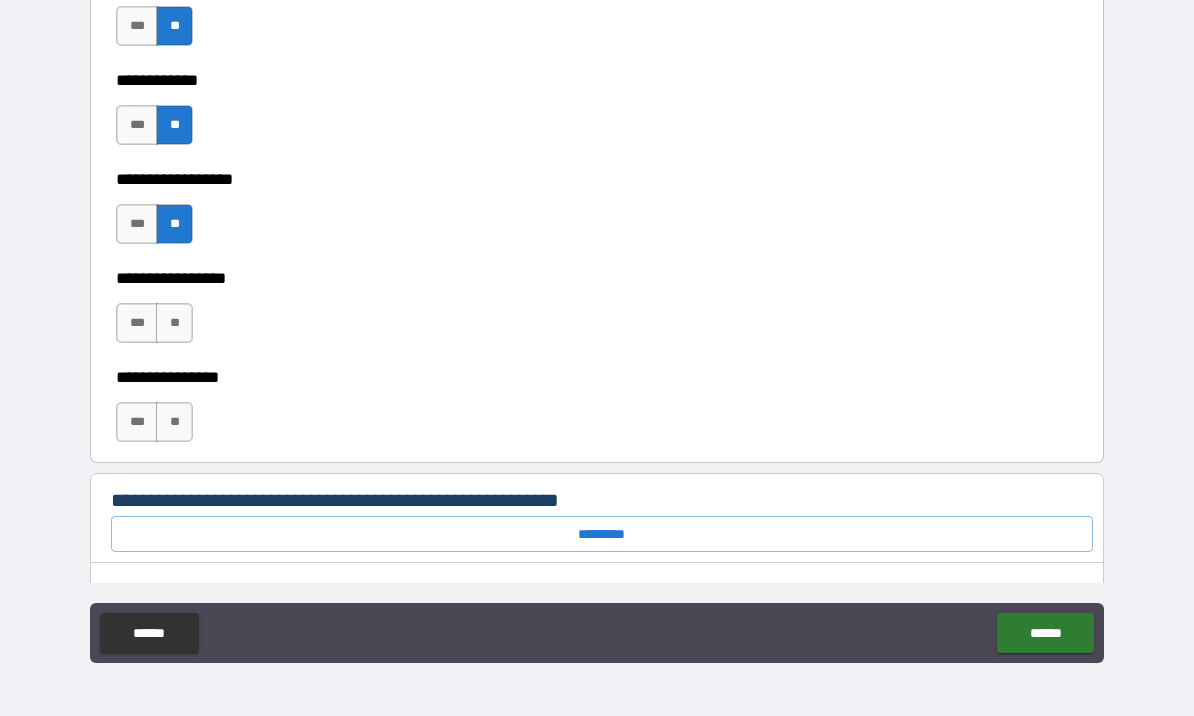 click on "**" at bounding box center [174, 323] 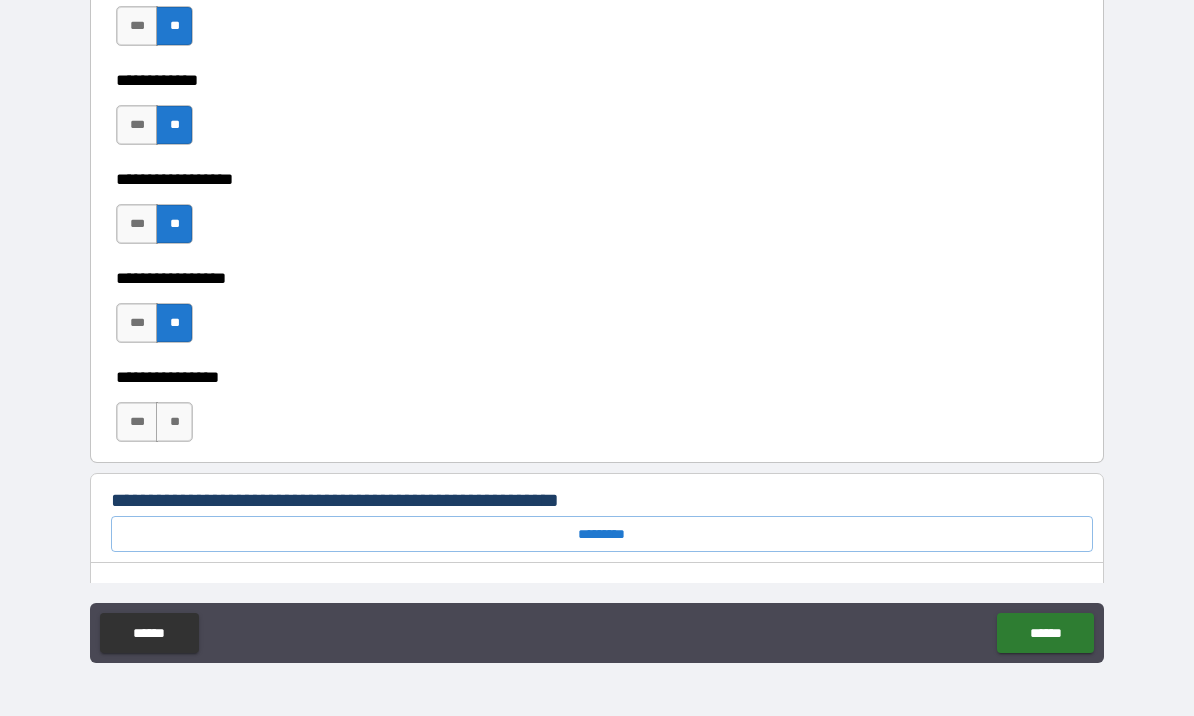 click on "**" at bounding box center [174, 422] 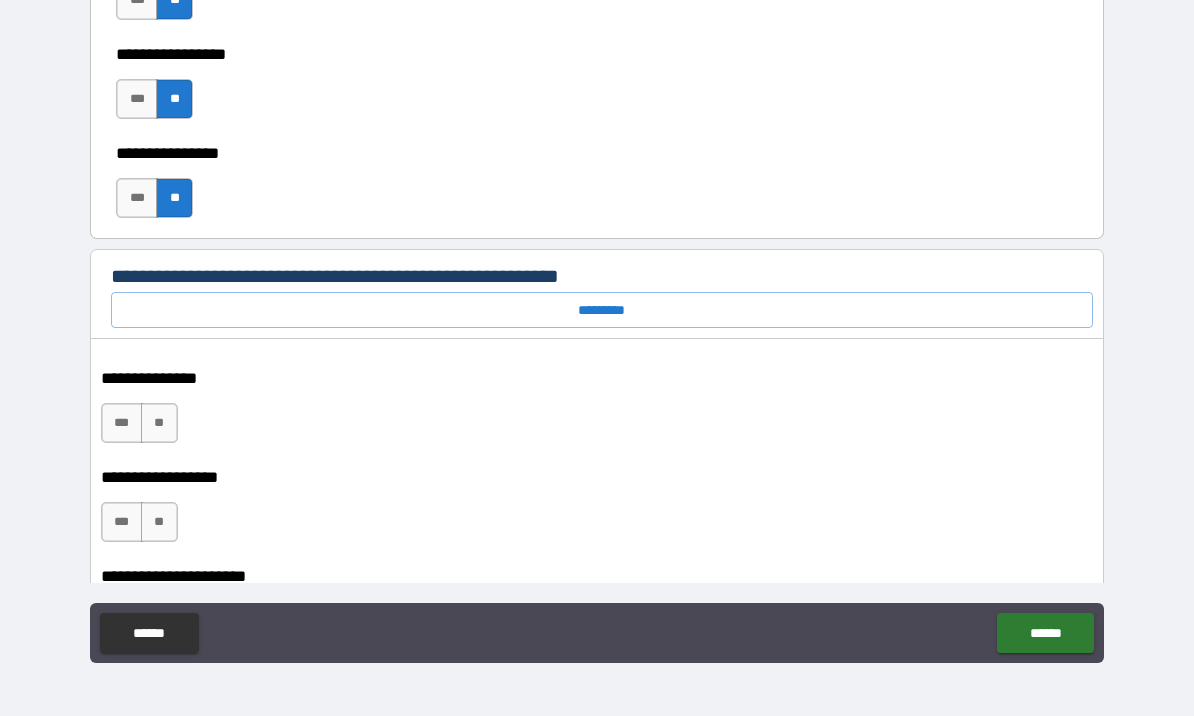 scroll, scrollTop: 10144, scrollLeft: 0, axis: vertical 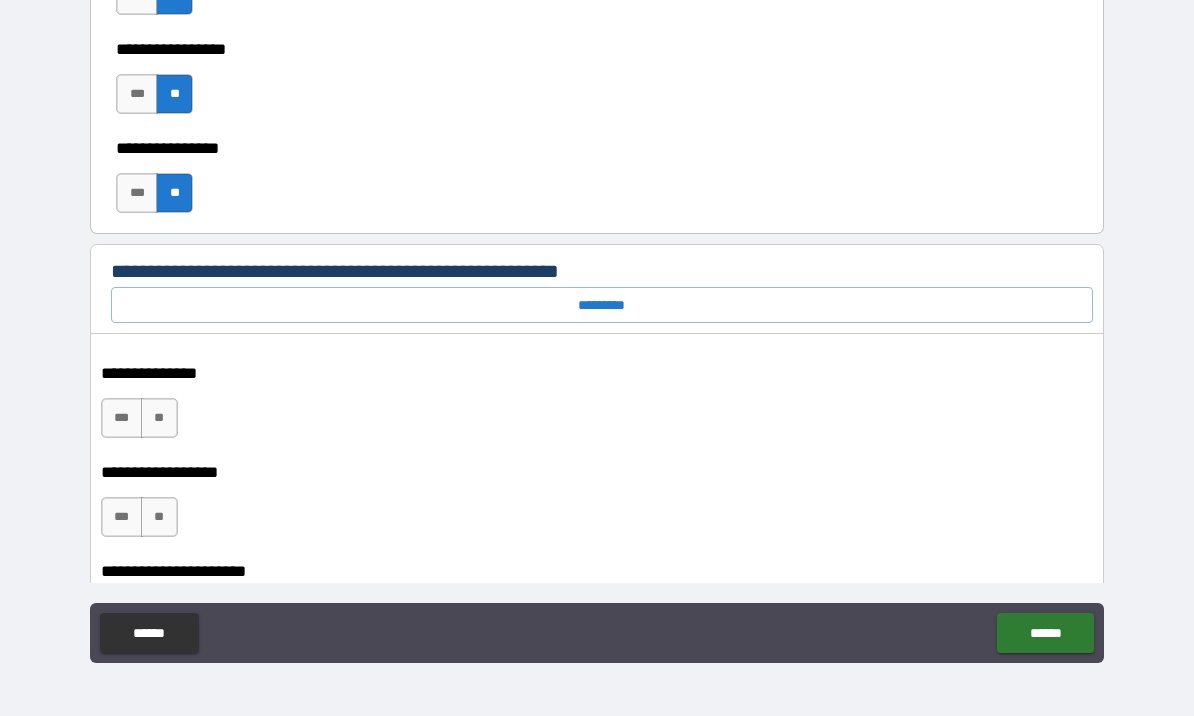 click on "*********" at bounding box center (602, 305) 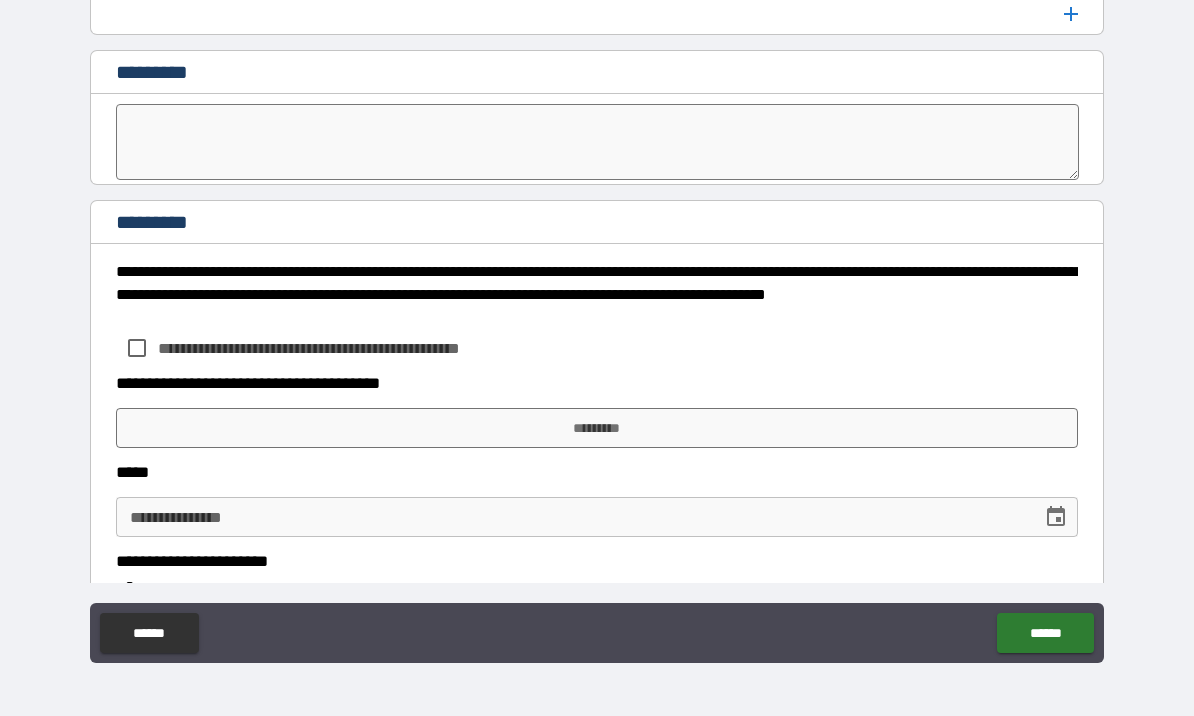 scroll, scrollTop: 11197, scrollLeft: 0, axis: vertical 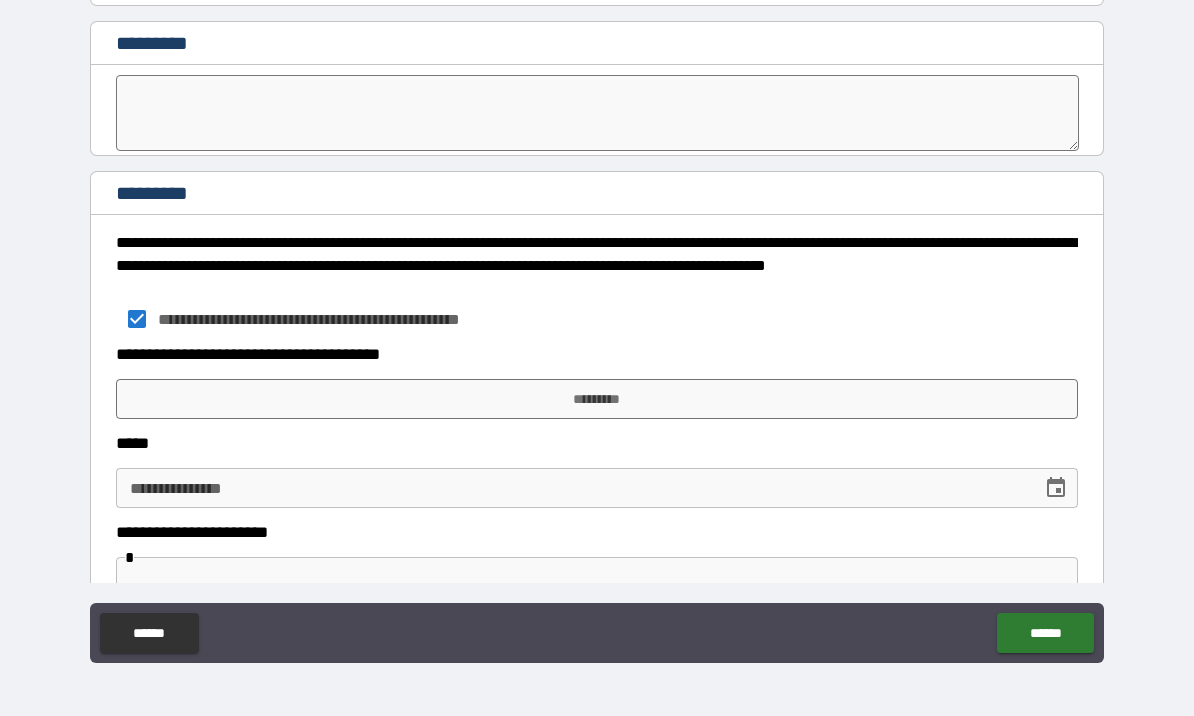 click on "*********" at bounding box center (597, 399) 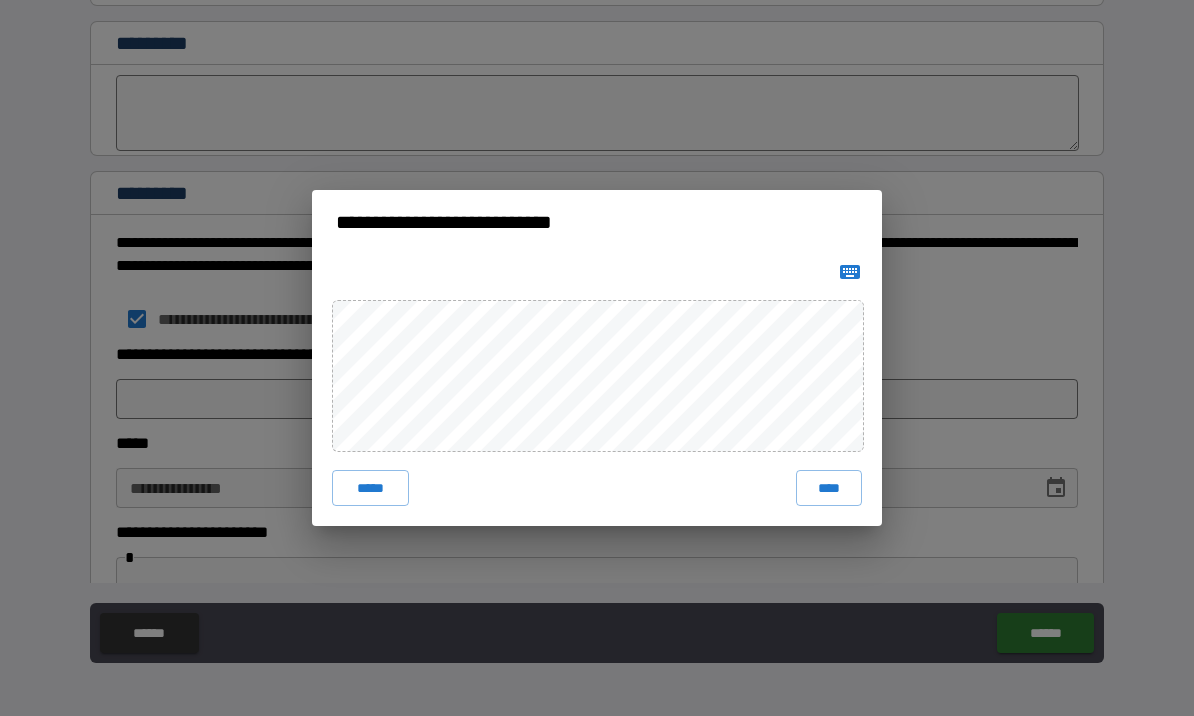 click on "****" at bounding box center (829, 488) 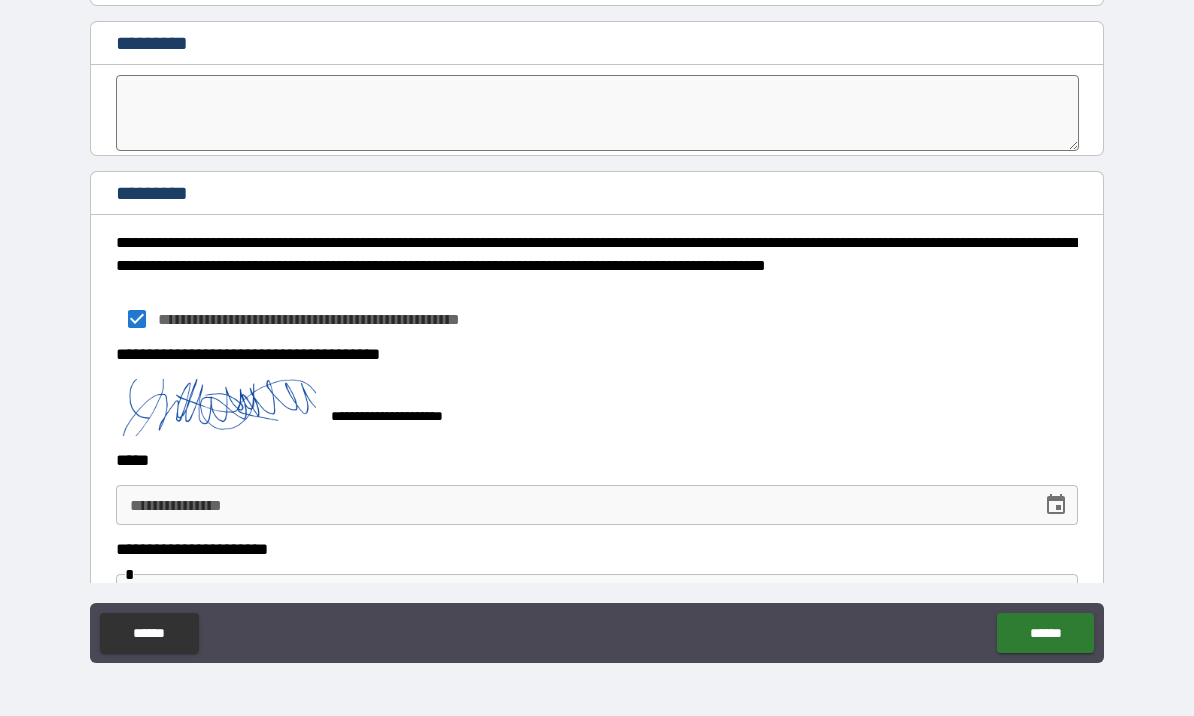 click 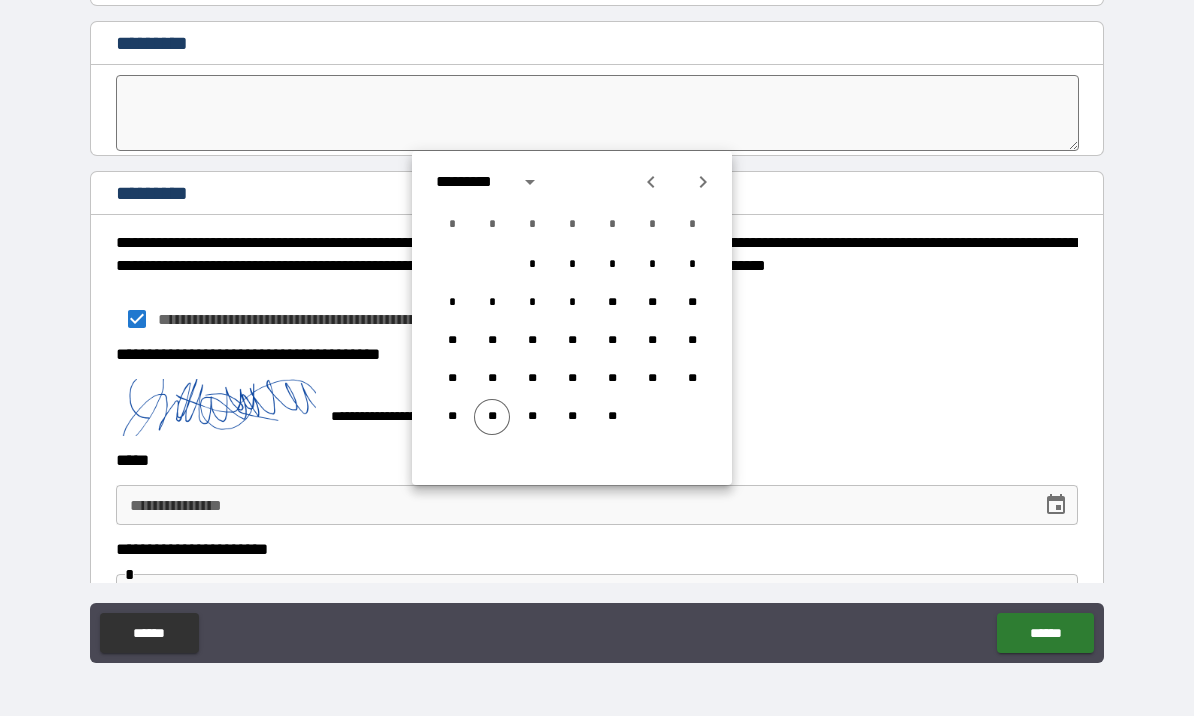 click on "**" at bounding box center (492, 417) 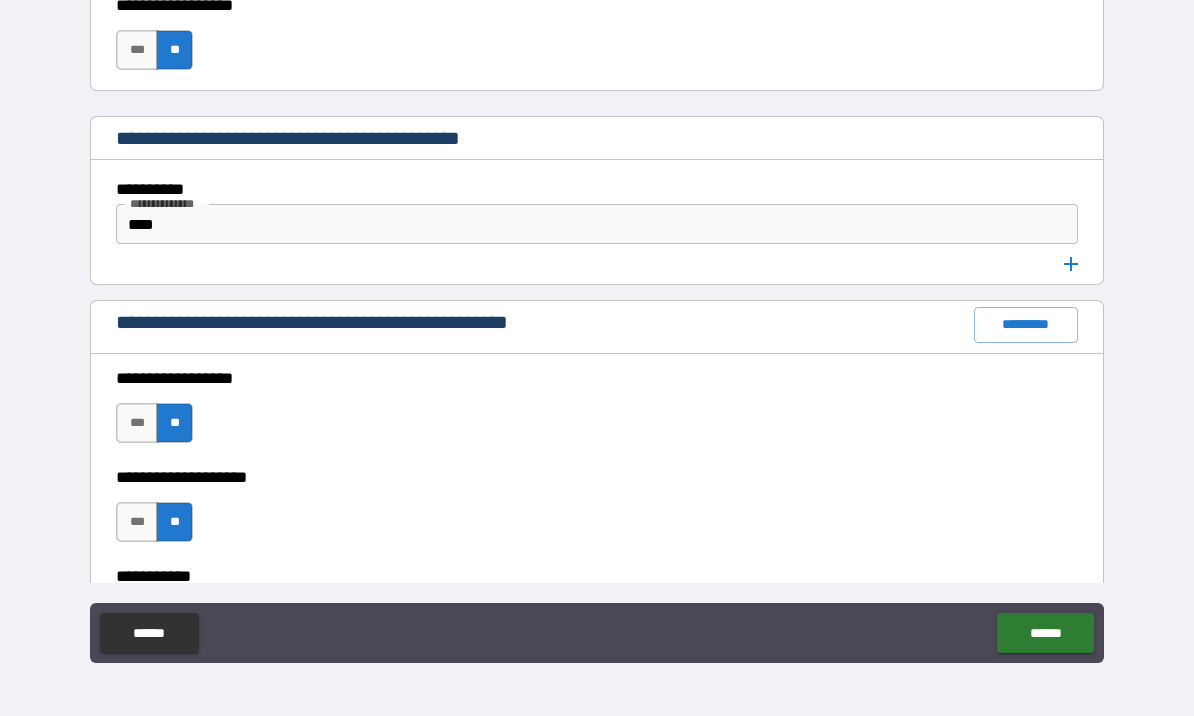 scroll, scrollTop: 2459, scrollLeft: 0, axis: vertical 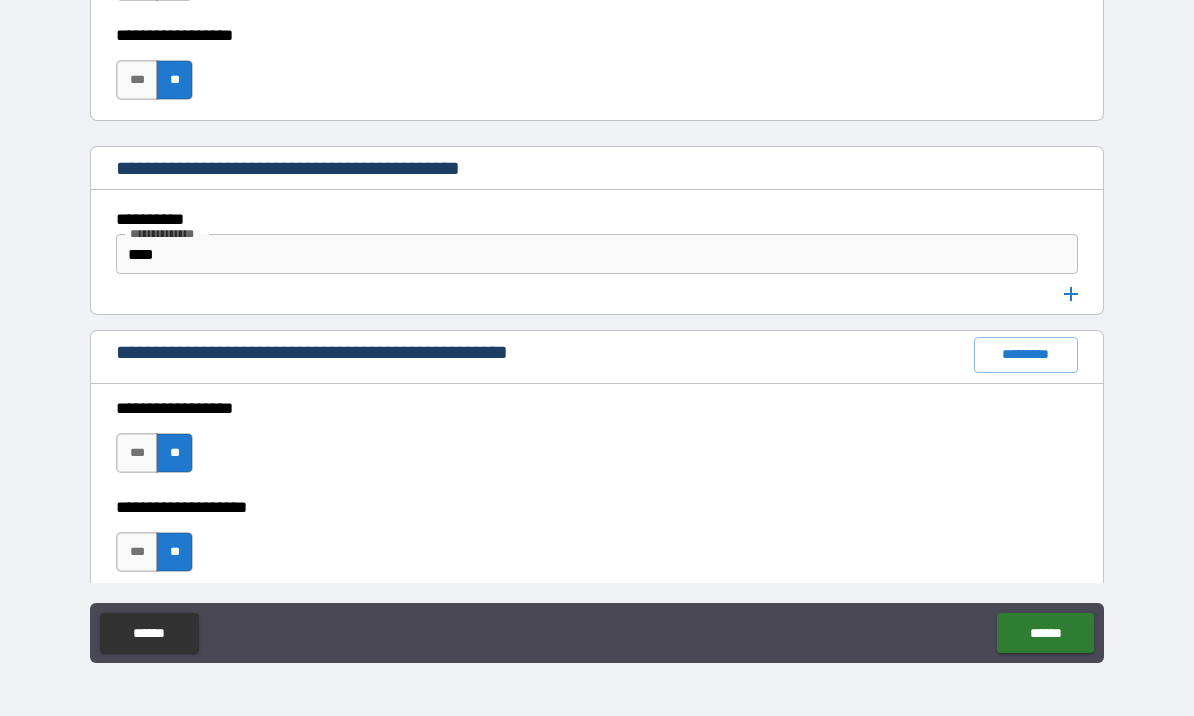 click on "****" at bounding box center (580, 254) 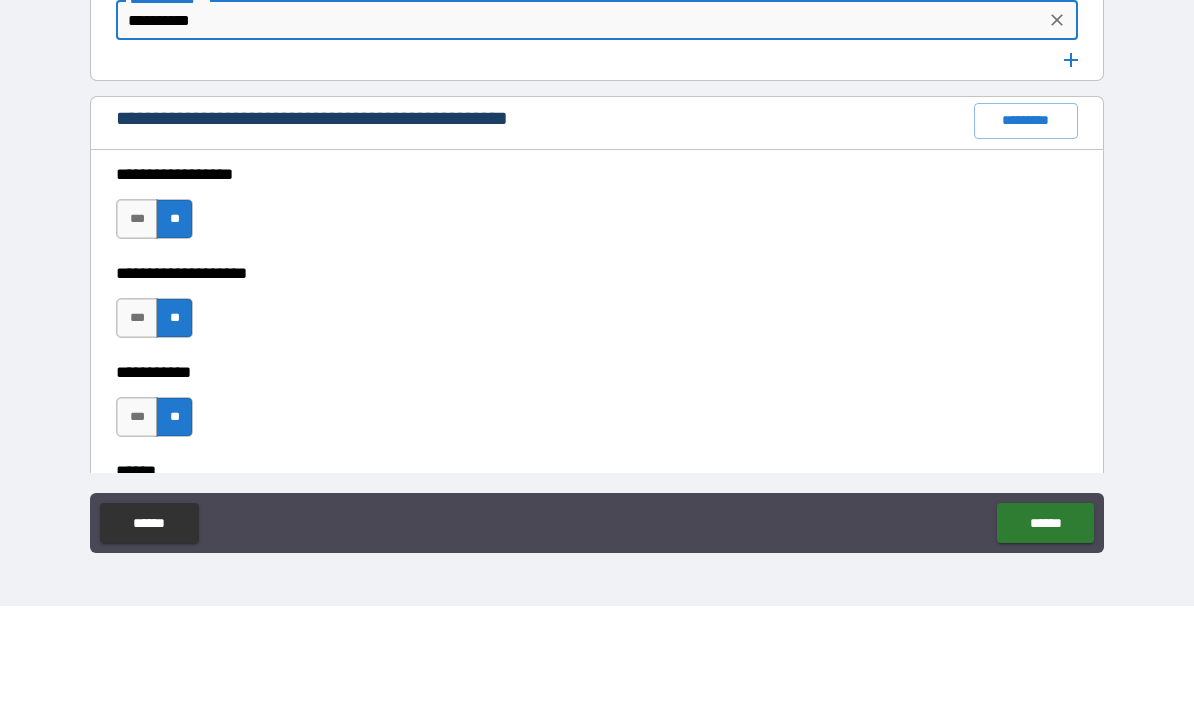 scroll, scrollTop: 2657, scrollLeft: 0, axis: vertical 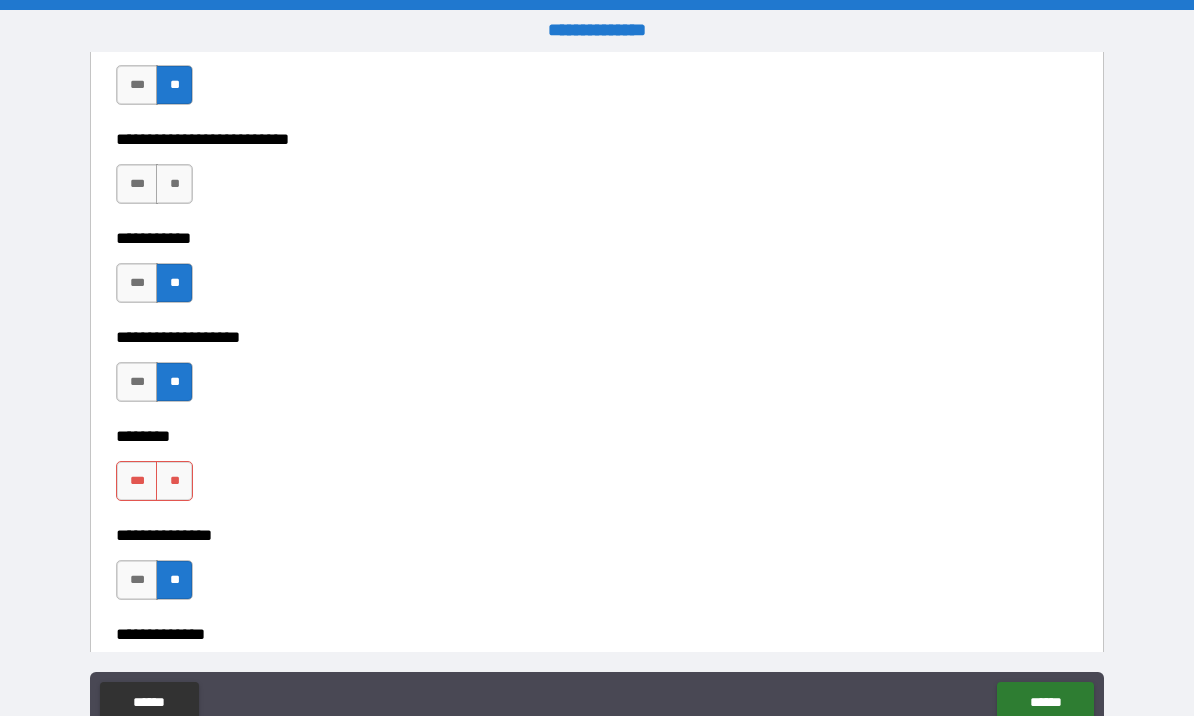 type on "*********" 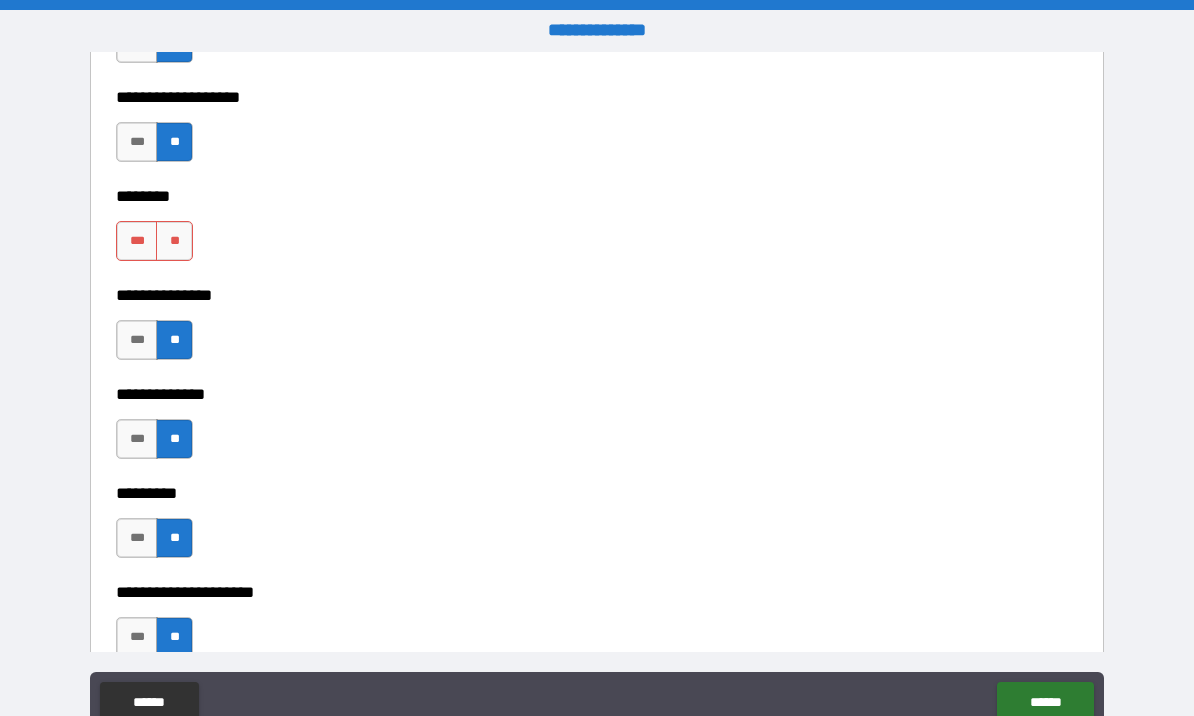 scroll, scrollTop: 4721, scrollLeft: 0, axis: vertical 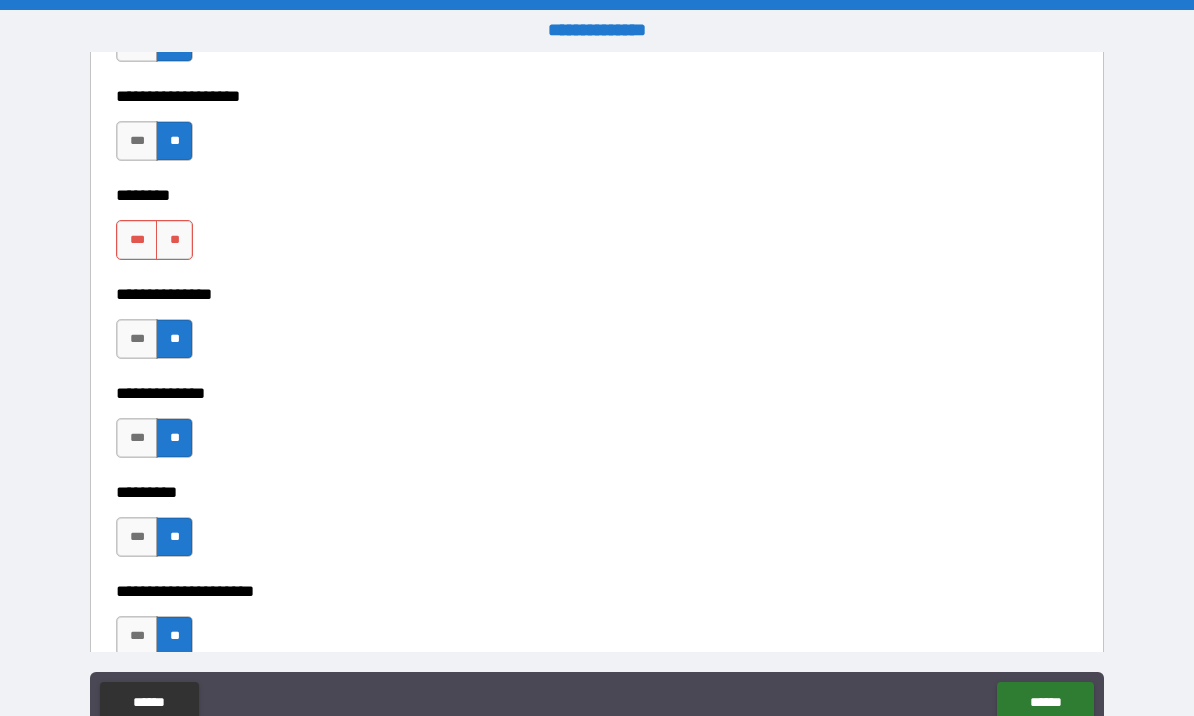 click on "**" at bounding box center (174, 240) 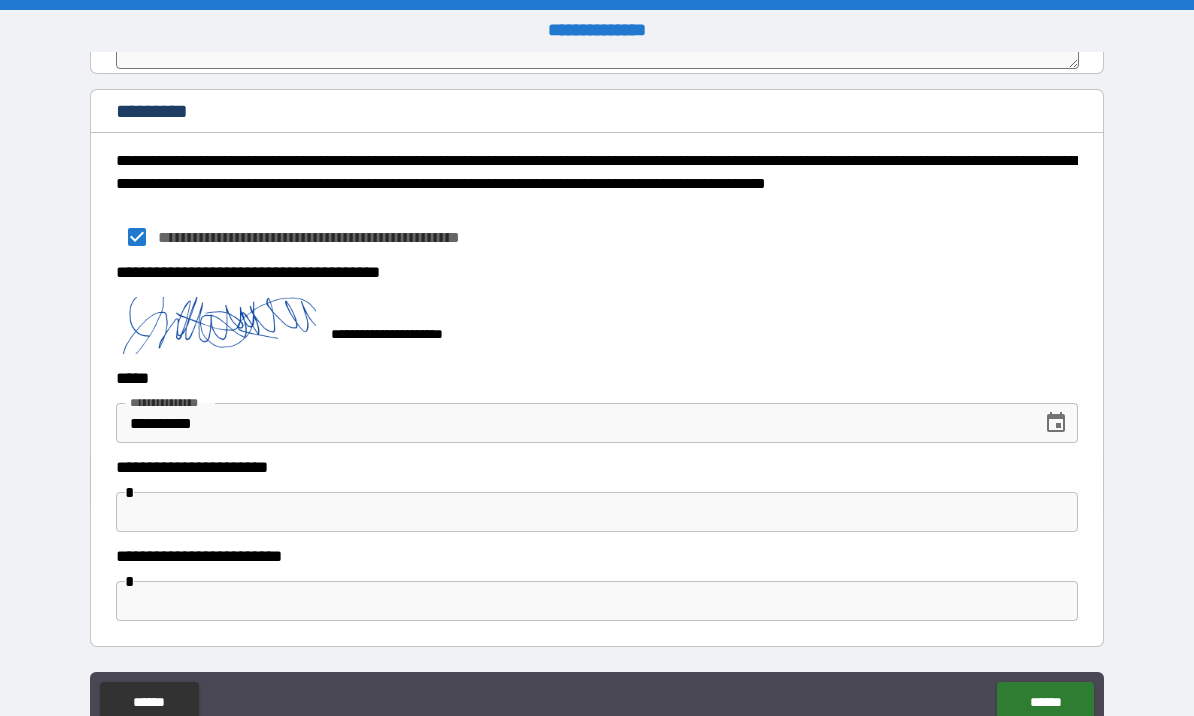 scroll, scrollTop: 11348, scrollLeft: 0, axis: vertical 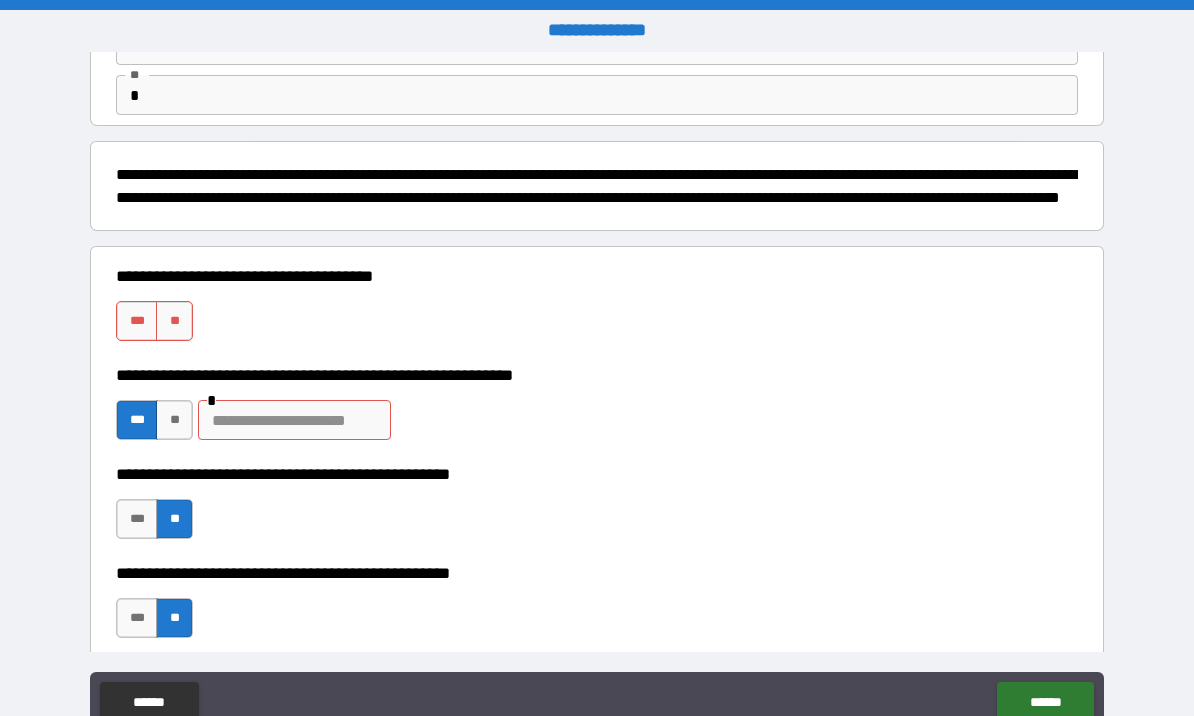click on "***" at bounding box center (137, 321) 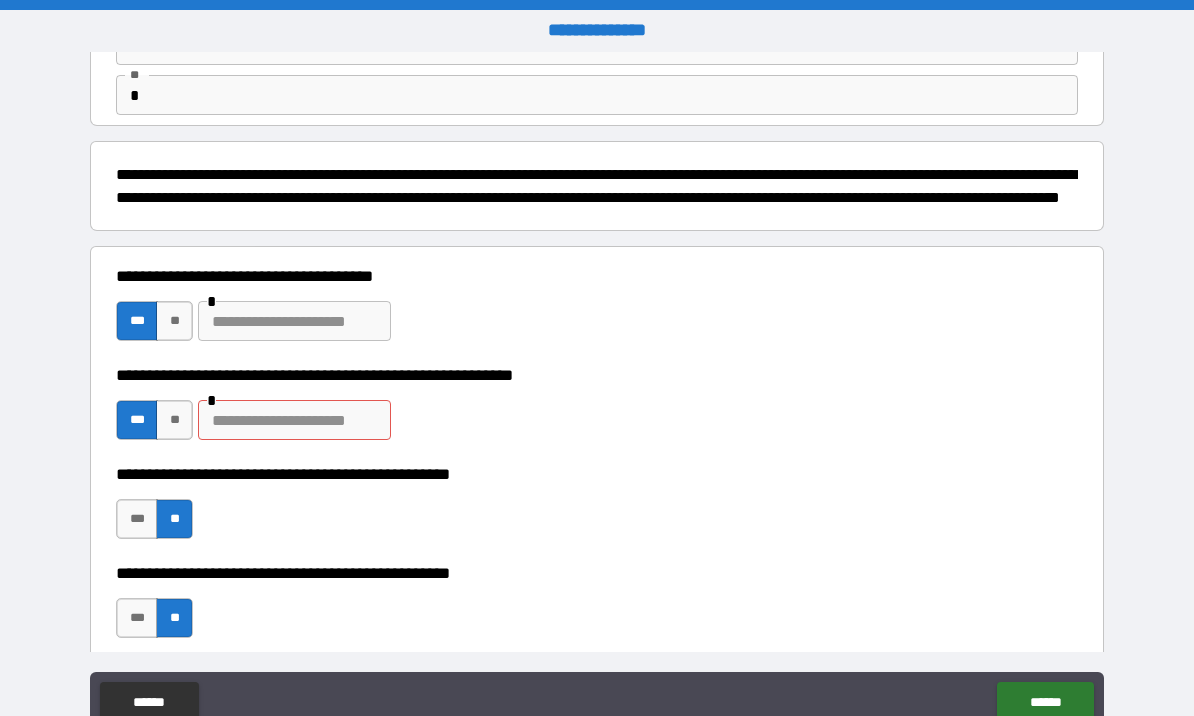 click on "**" at bounding box center (174, 321) 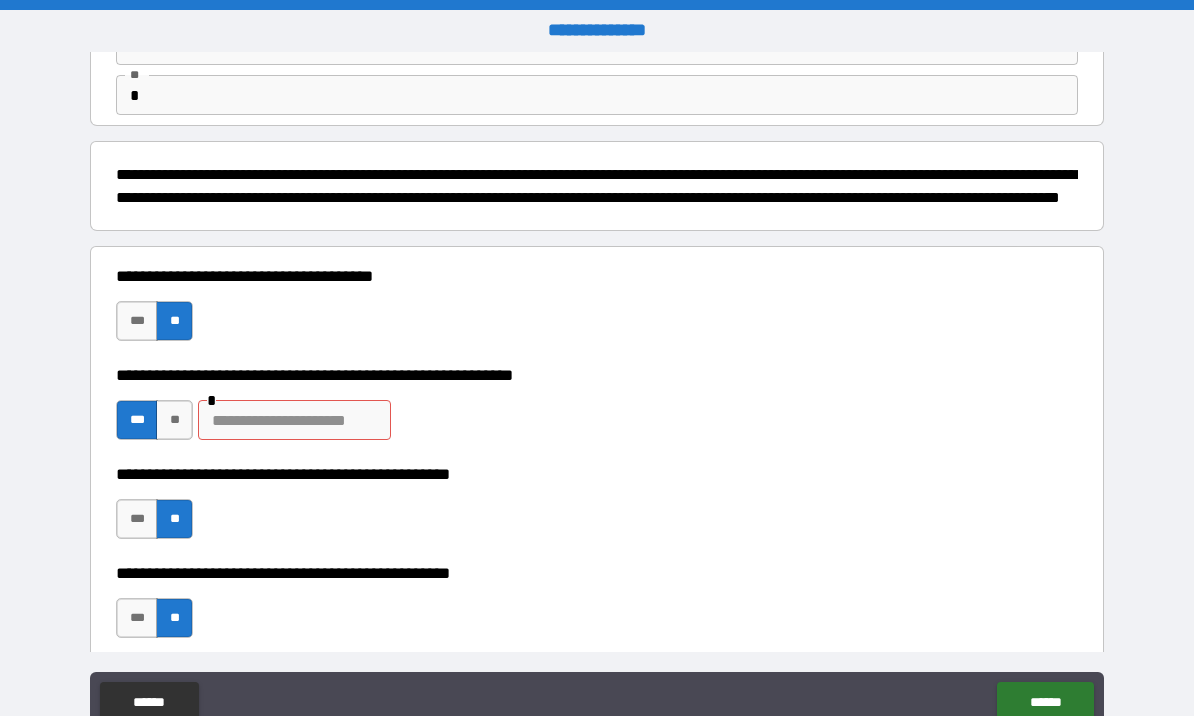 click on "**" at bounding box center (174, 420) 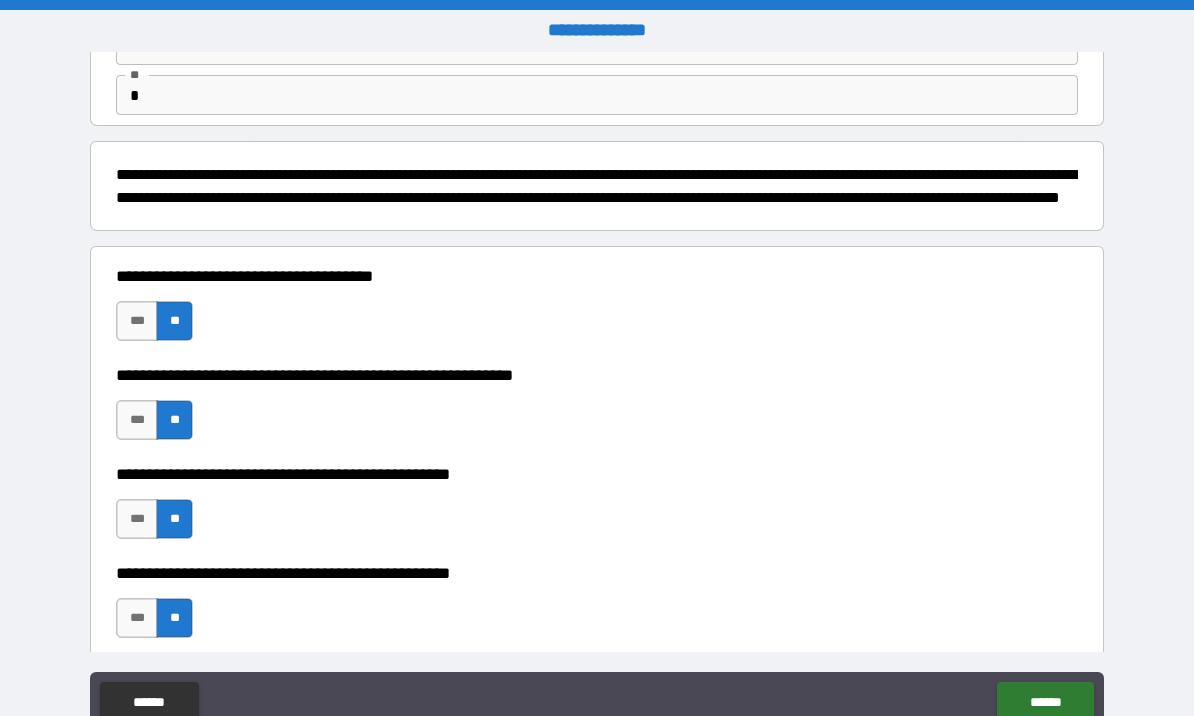 click on "***" at bounding box center (137, 420) 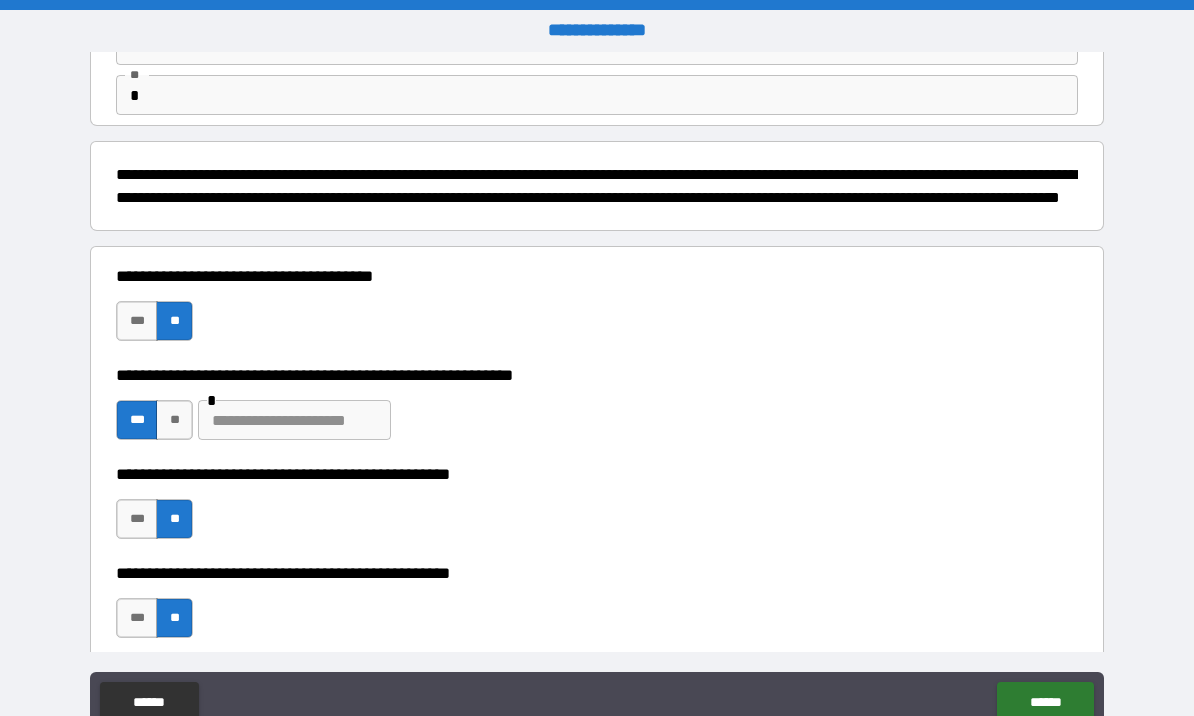 click at bounding box center (294, 420) 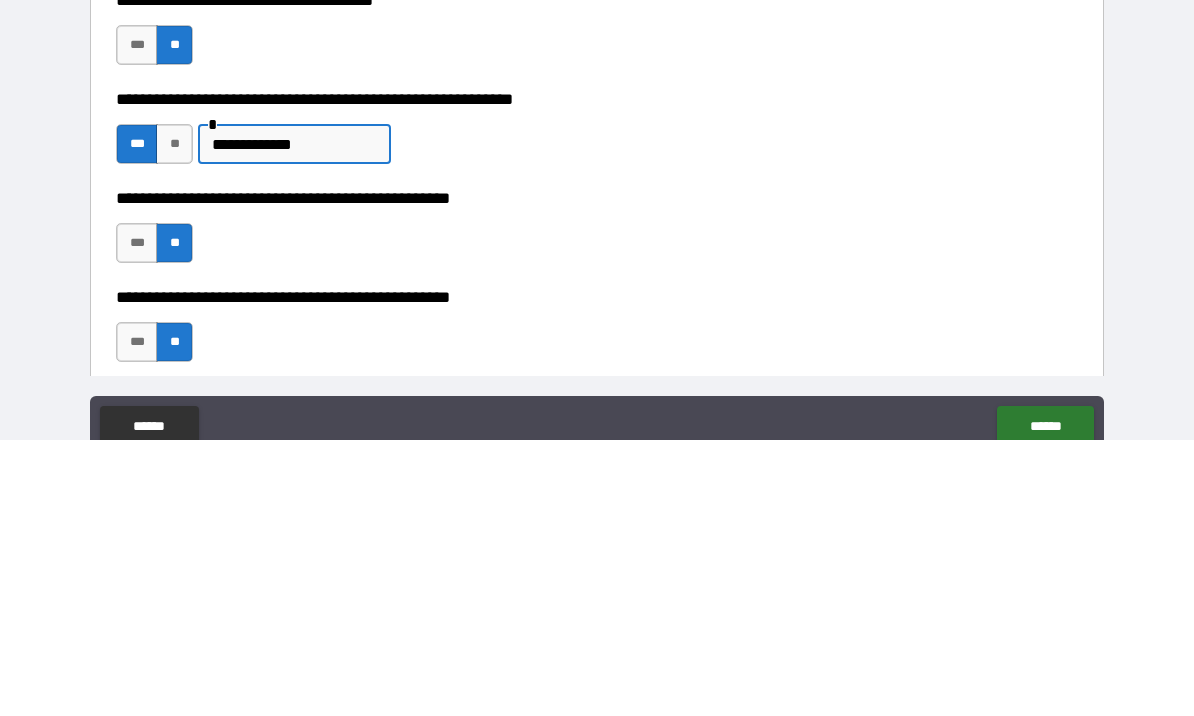 click on "**********" at bounding box center (294, 420) 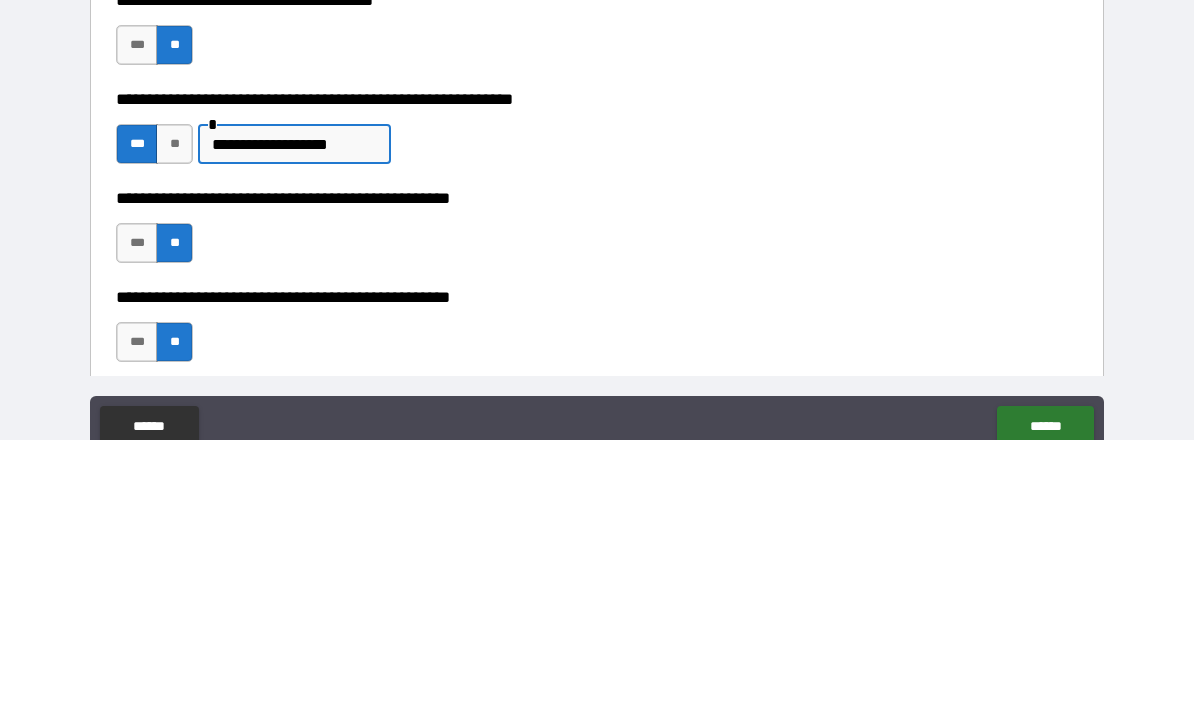 click on "**********" at bounding box center [294, 420] 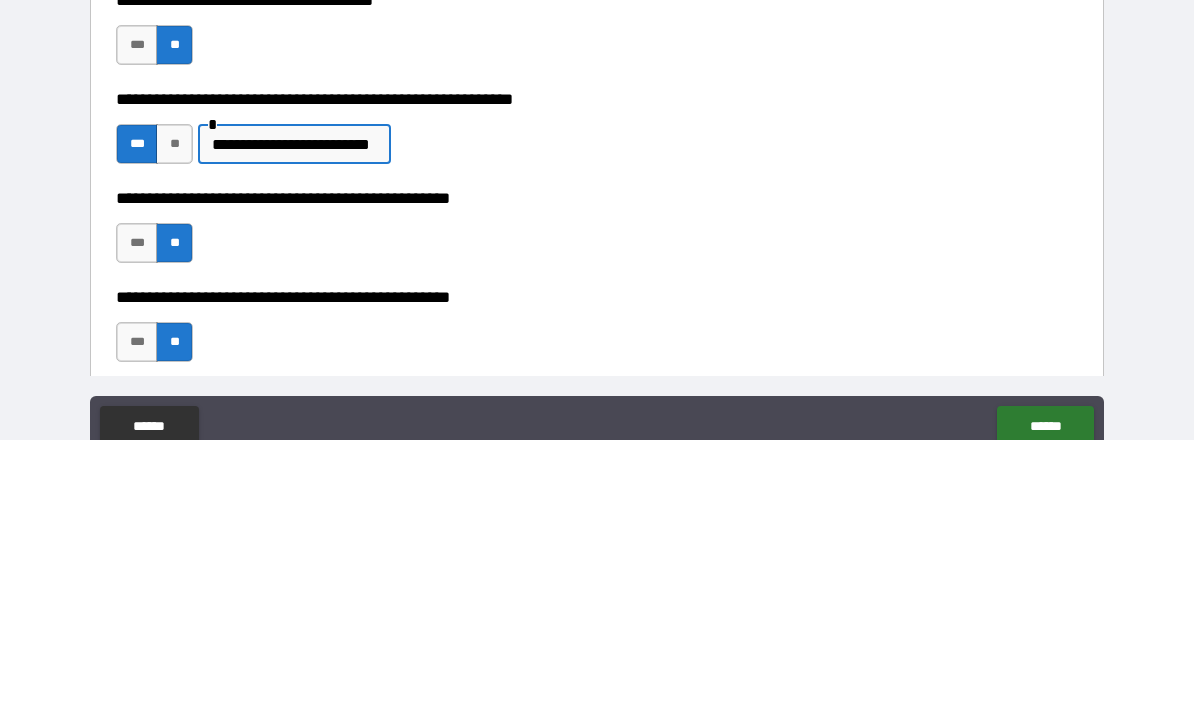 type on "**********" 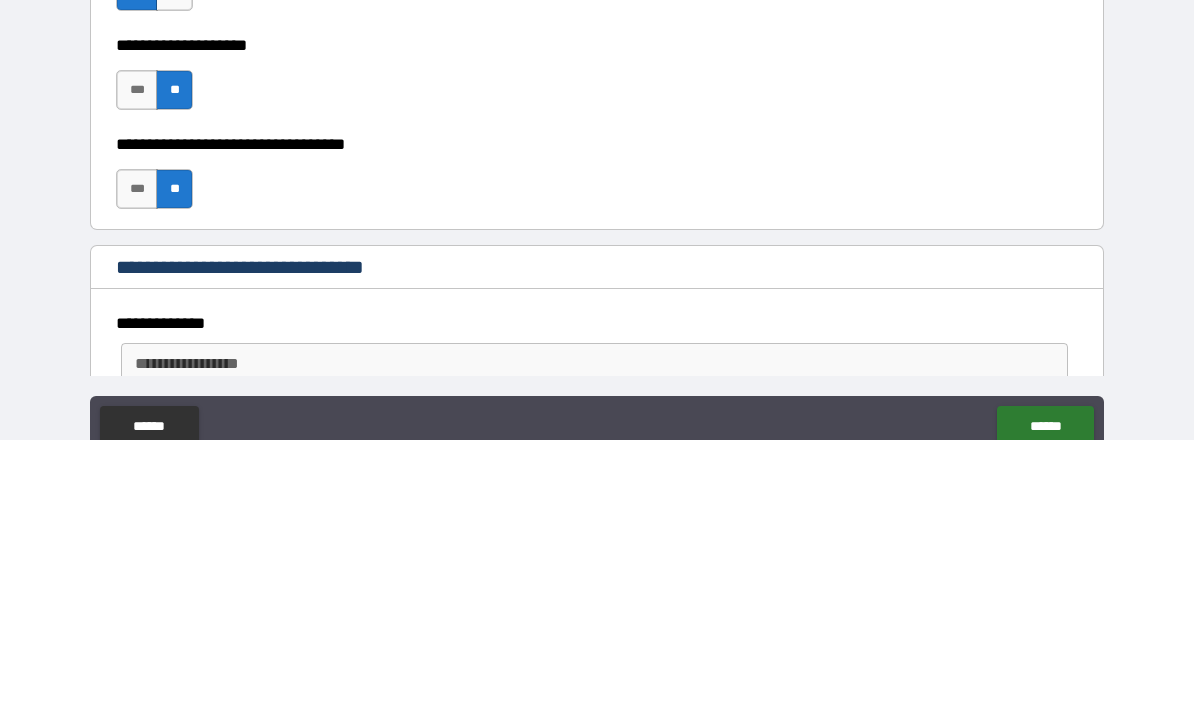 scroll, scrollTop: 723, scrollLeft: 0, axis: vertical 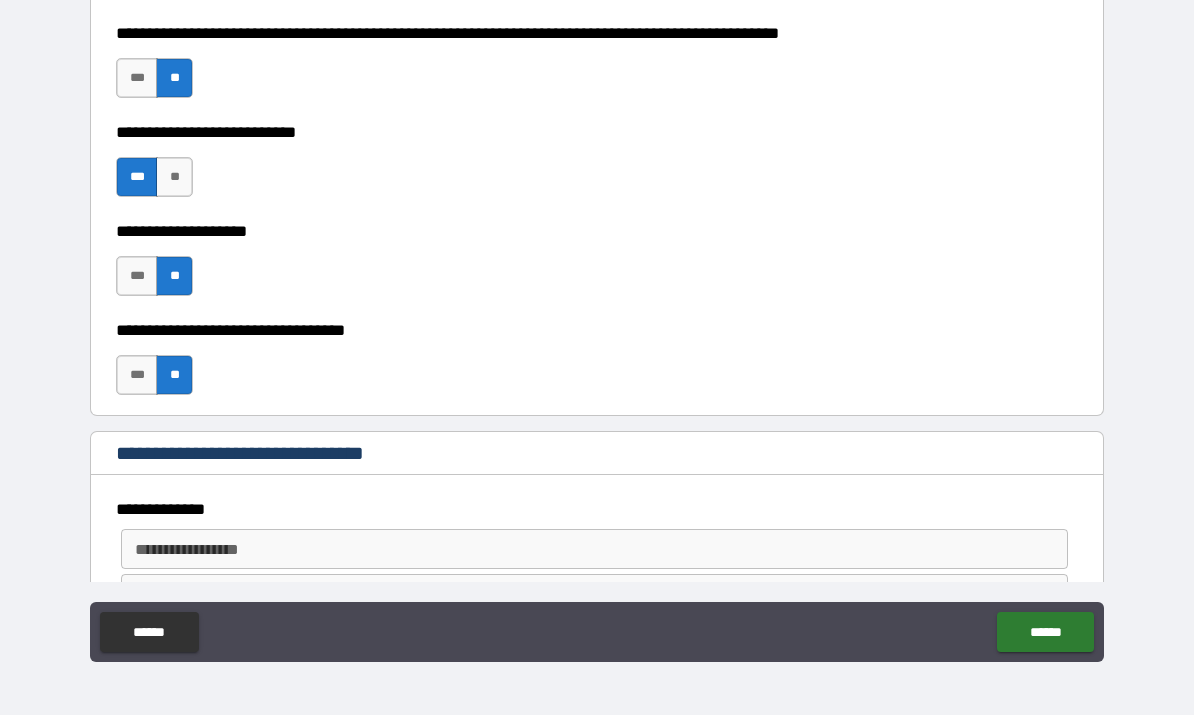 click on "******" at bounding box center (1045, 633) 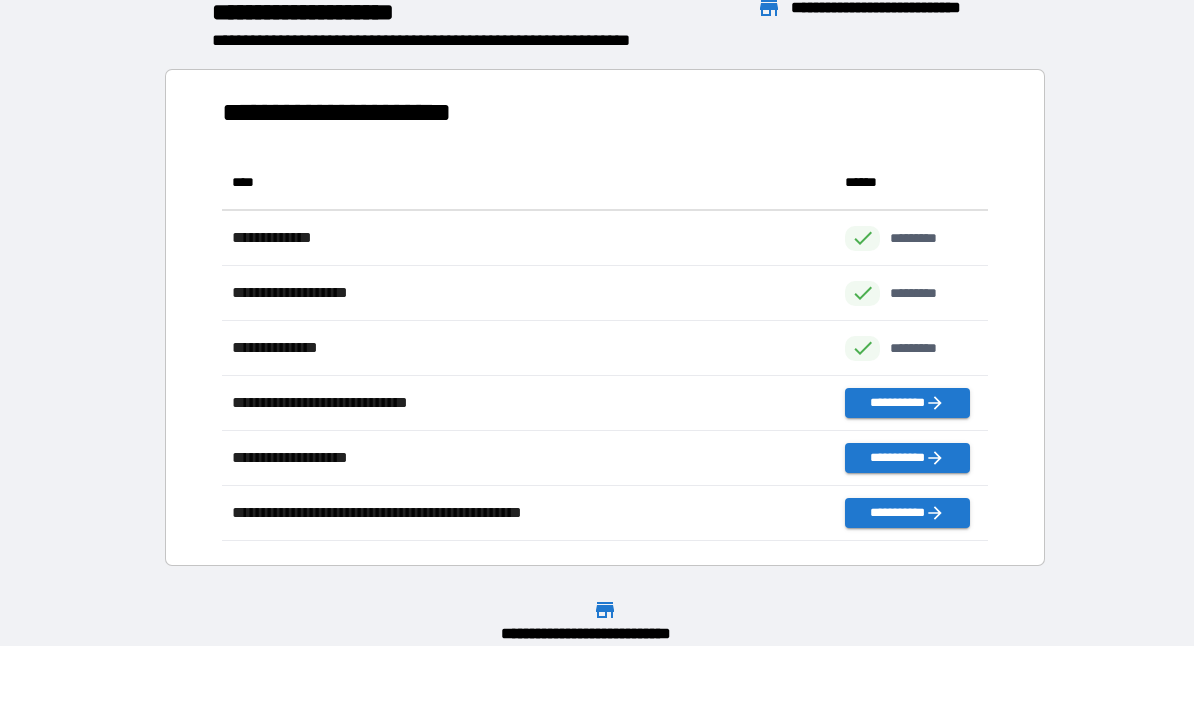 scroll, scrollTop: 386, scrollLeft: 765, axis: both 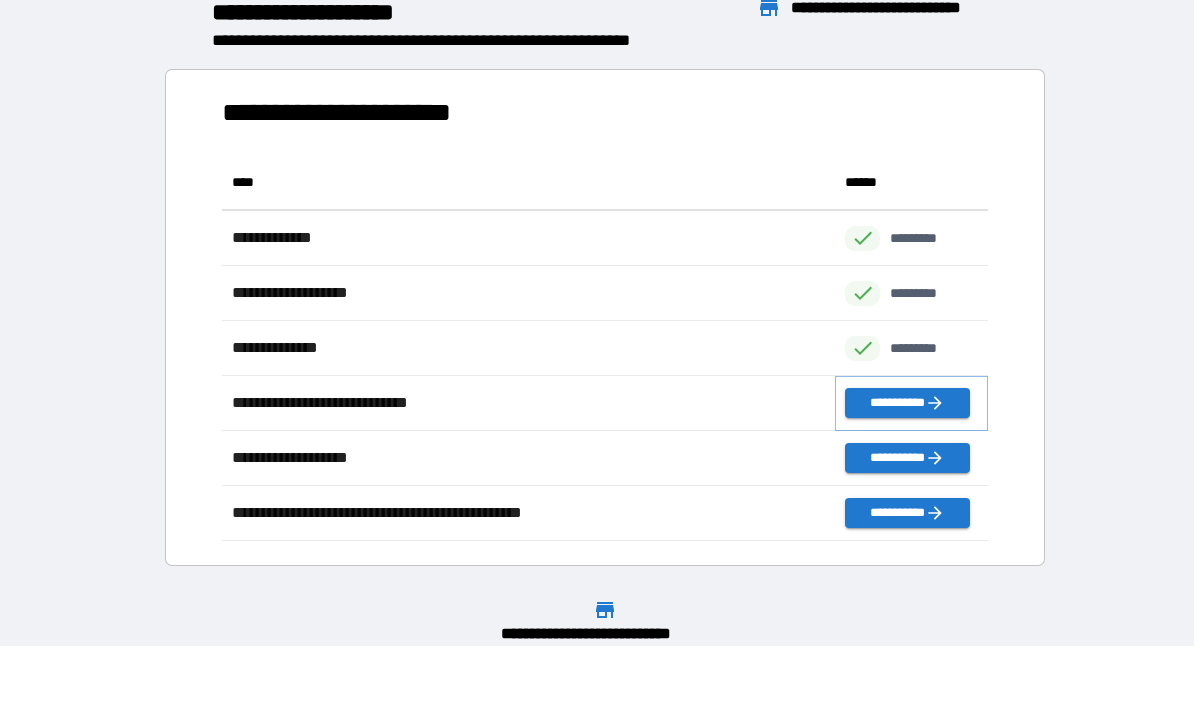click on "**********" at bounding box center [907, 404] 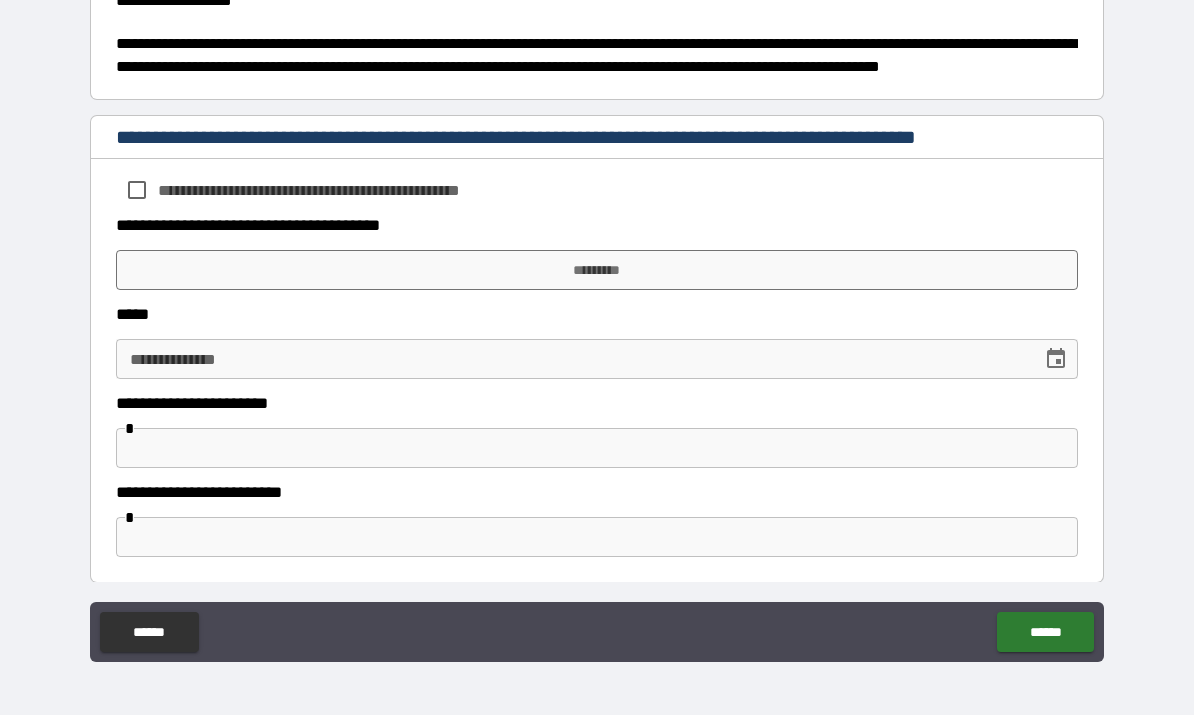 scroll, scrollTop: 971, scrollLeft: 0, axis: vertical 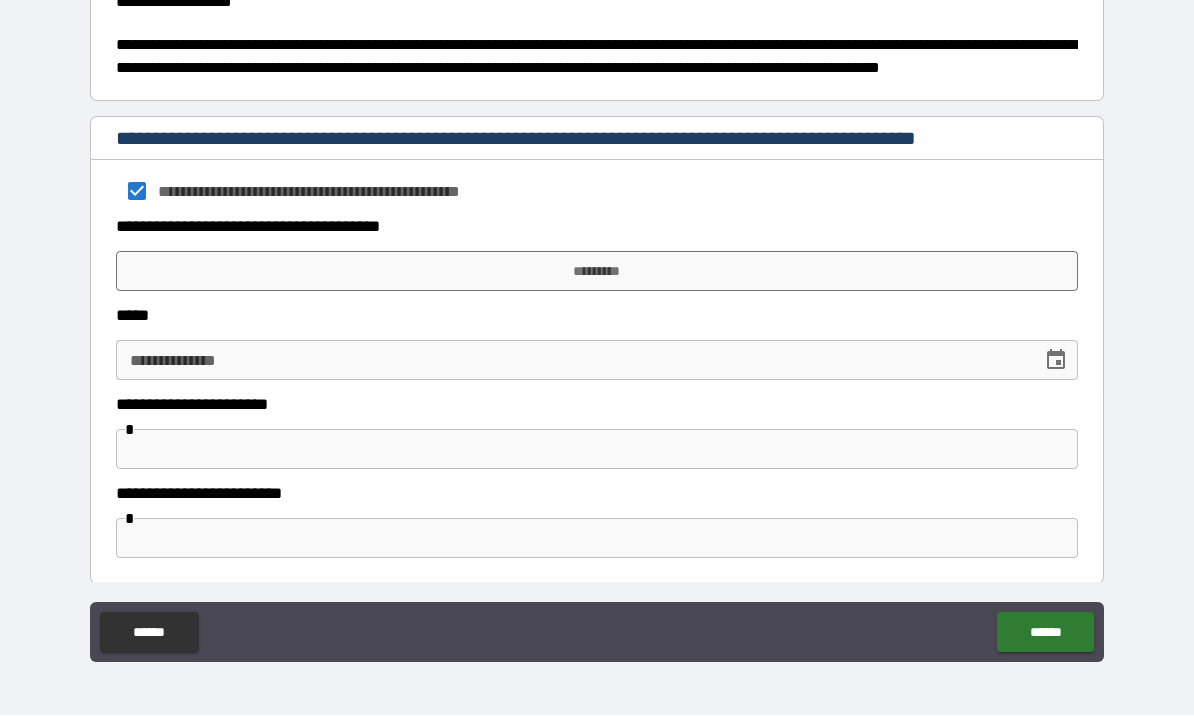 click on "*********" at bounding box center [597, 272] 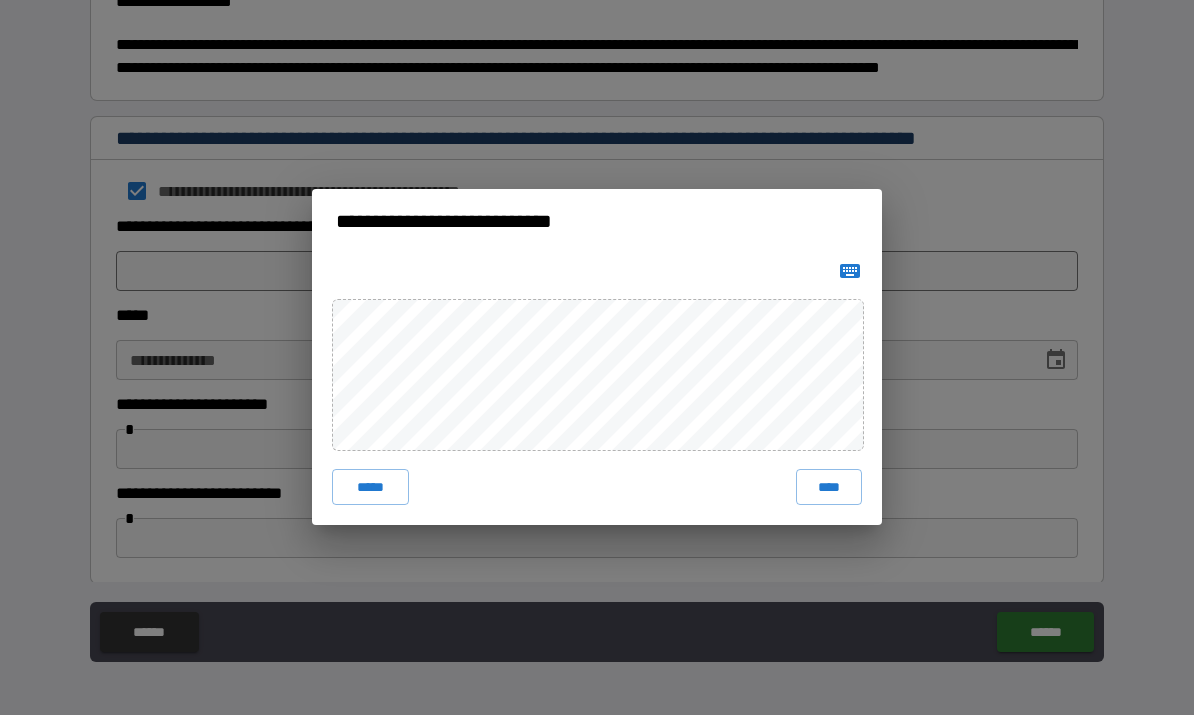 click on "****" at bounding box center (829, 488) 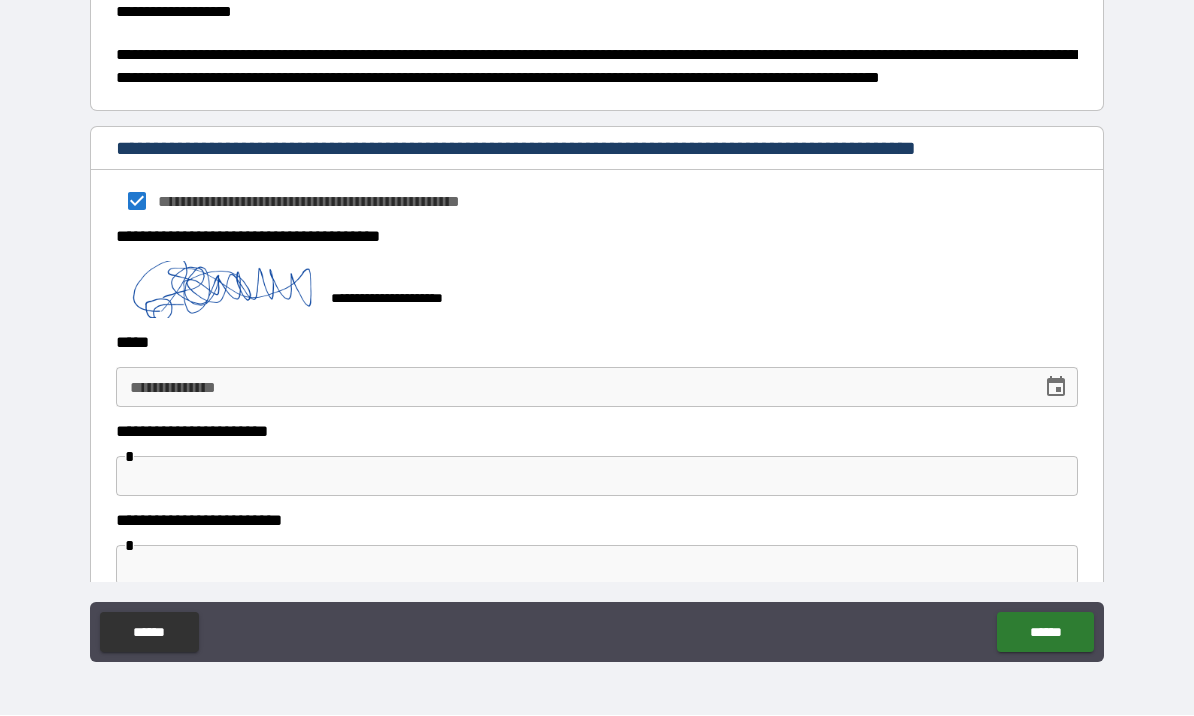 click 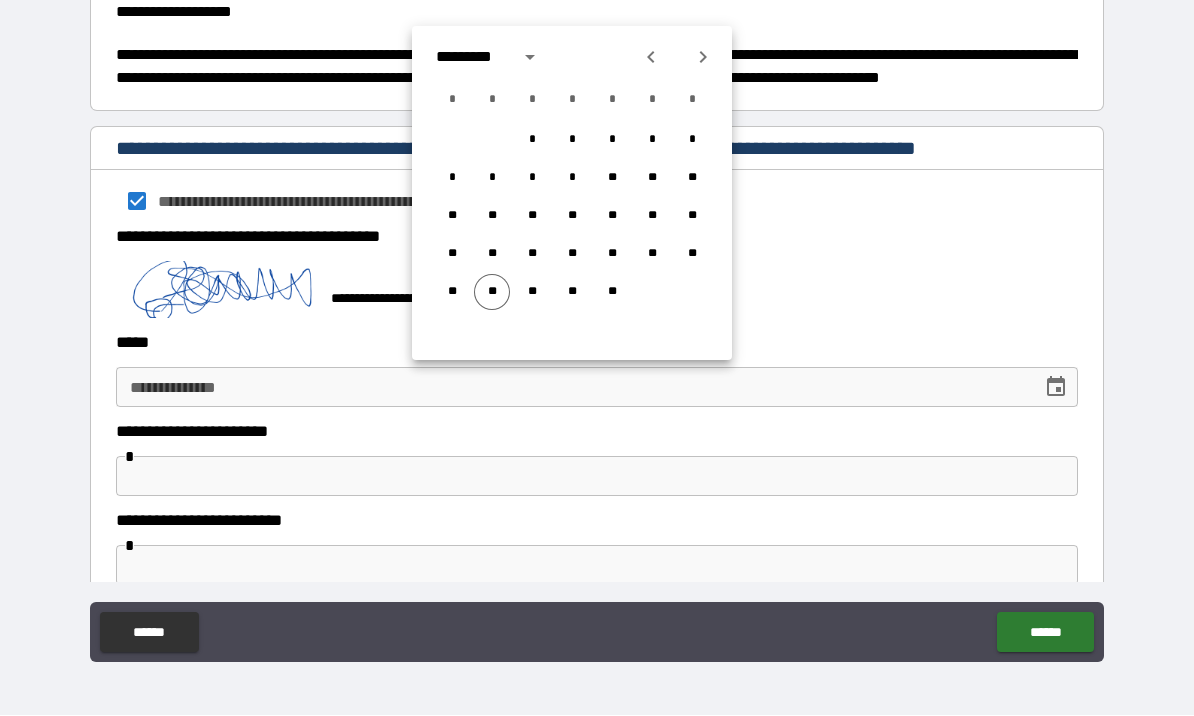 click on "**" at bounding box center (492, 293) 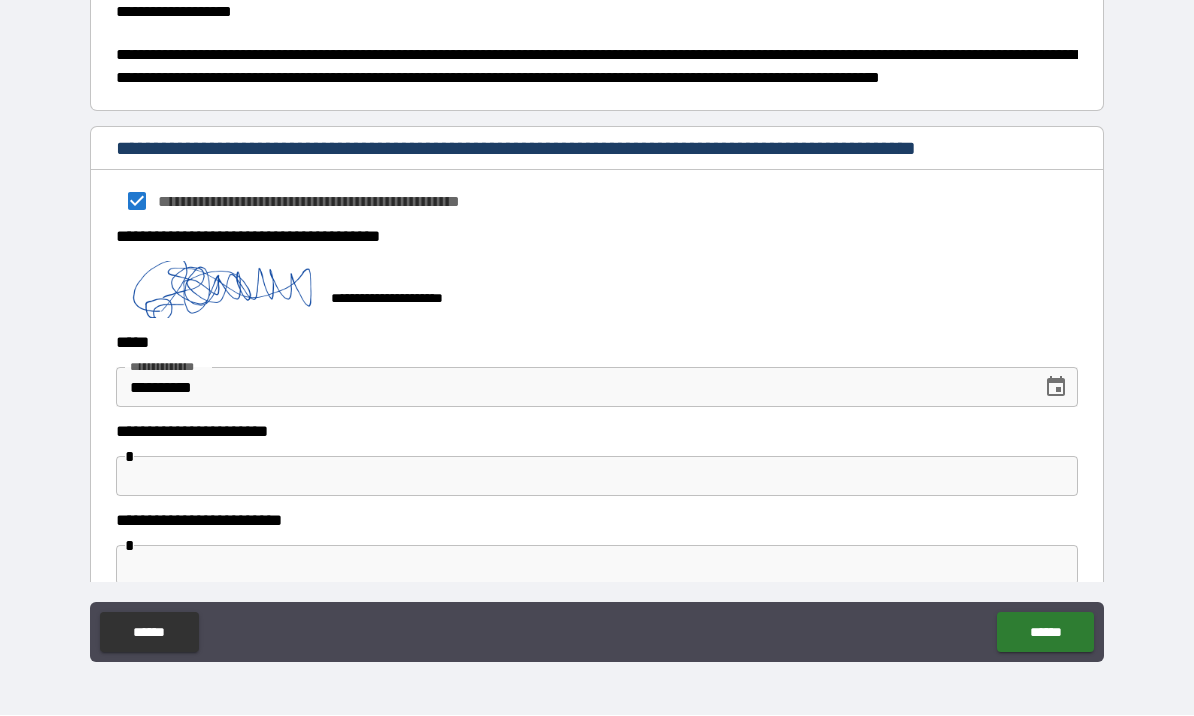 click on "******" at bounding box center (1045, 633) 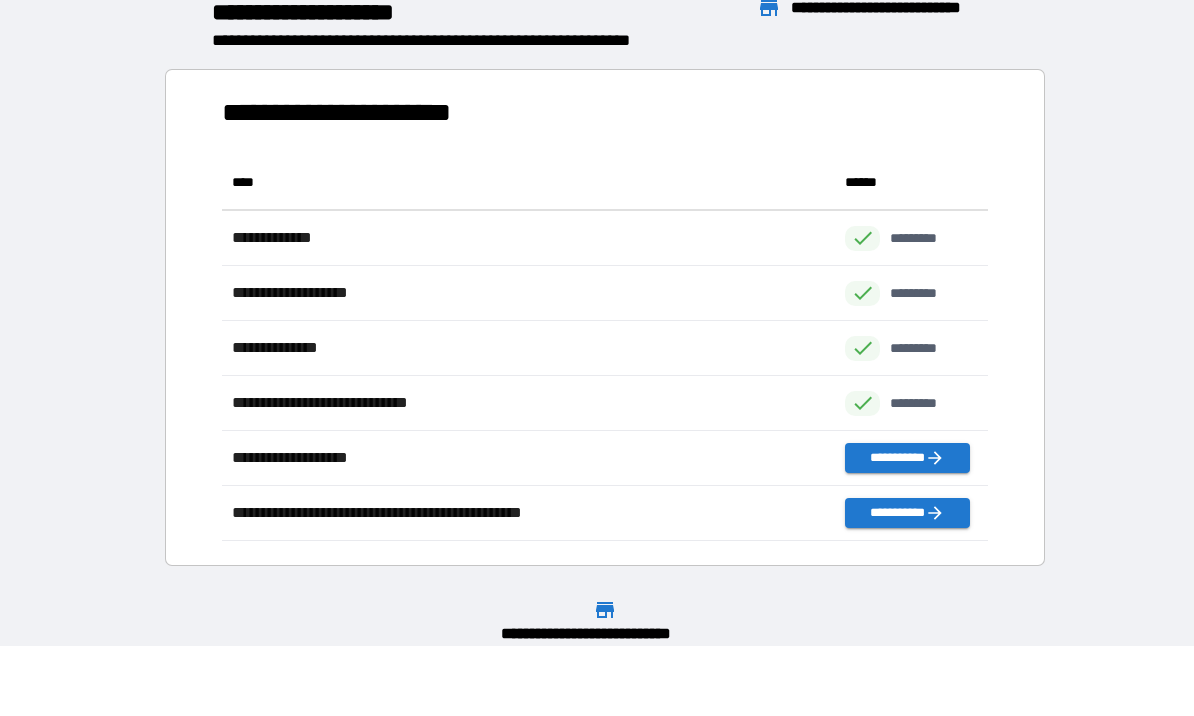 scroll, scrollTop: 1, scrollLeft: 1, axis: both 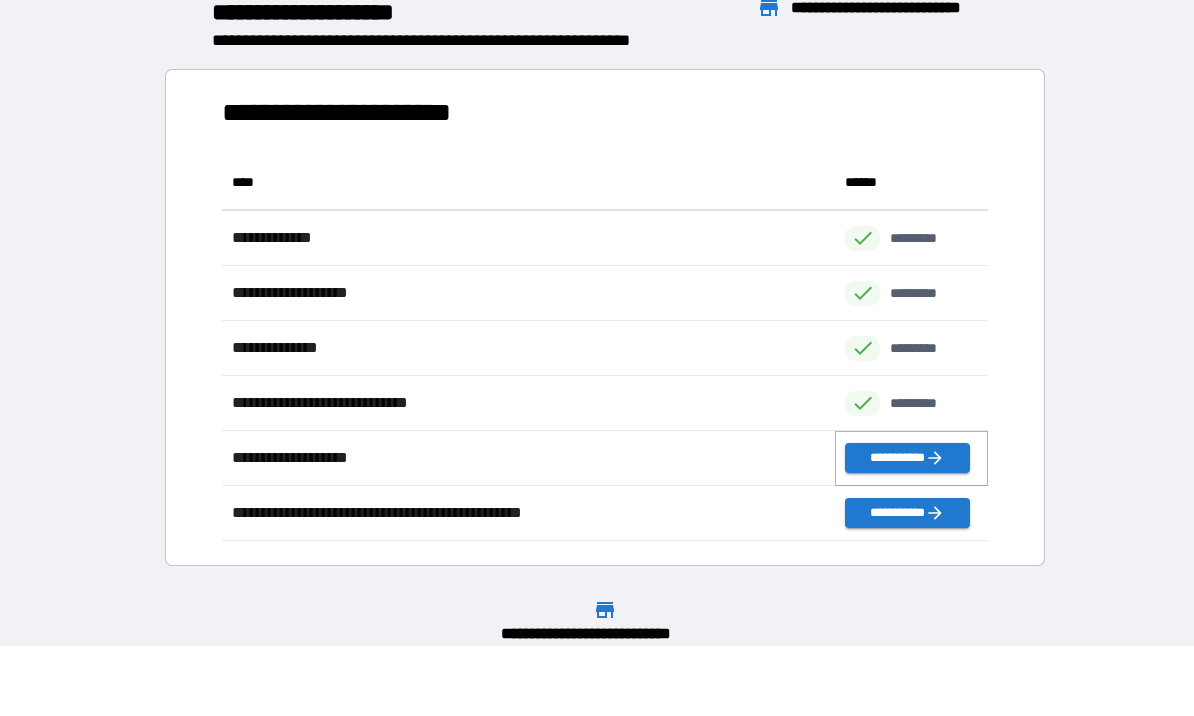 click 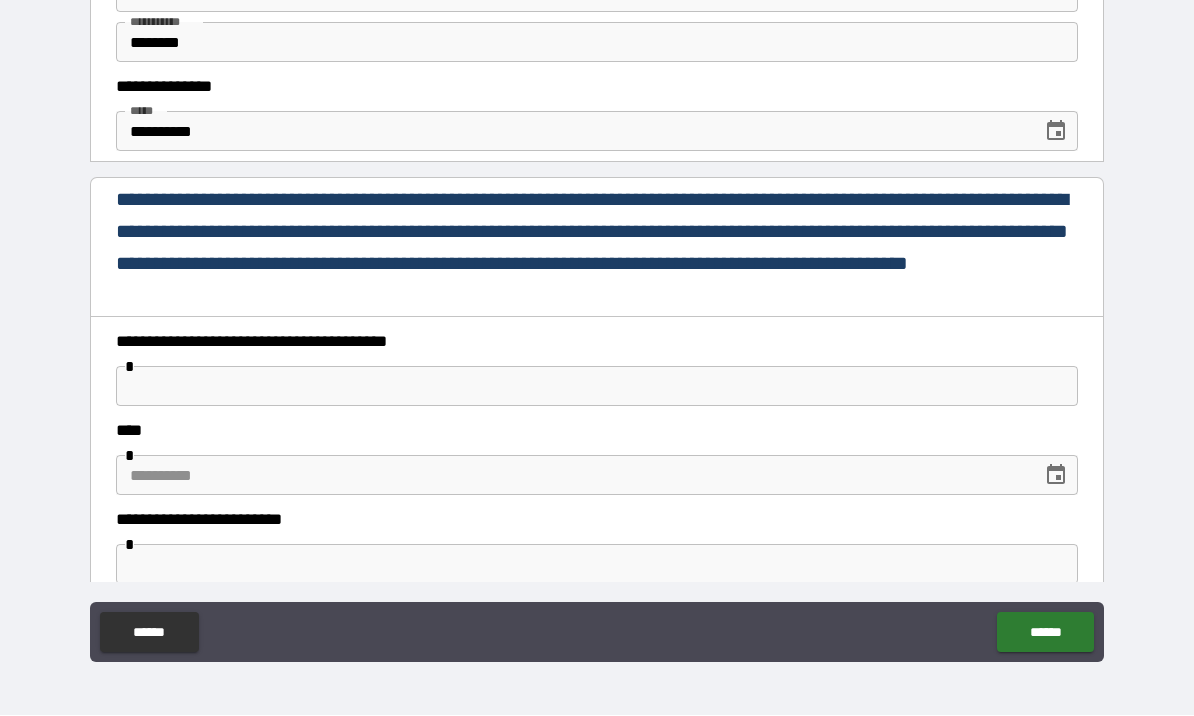 scroll, scrollTop: 50, scrollLeft: 0, axis: vertical 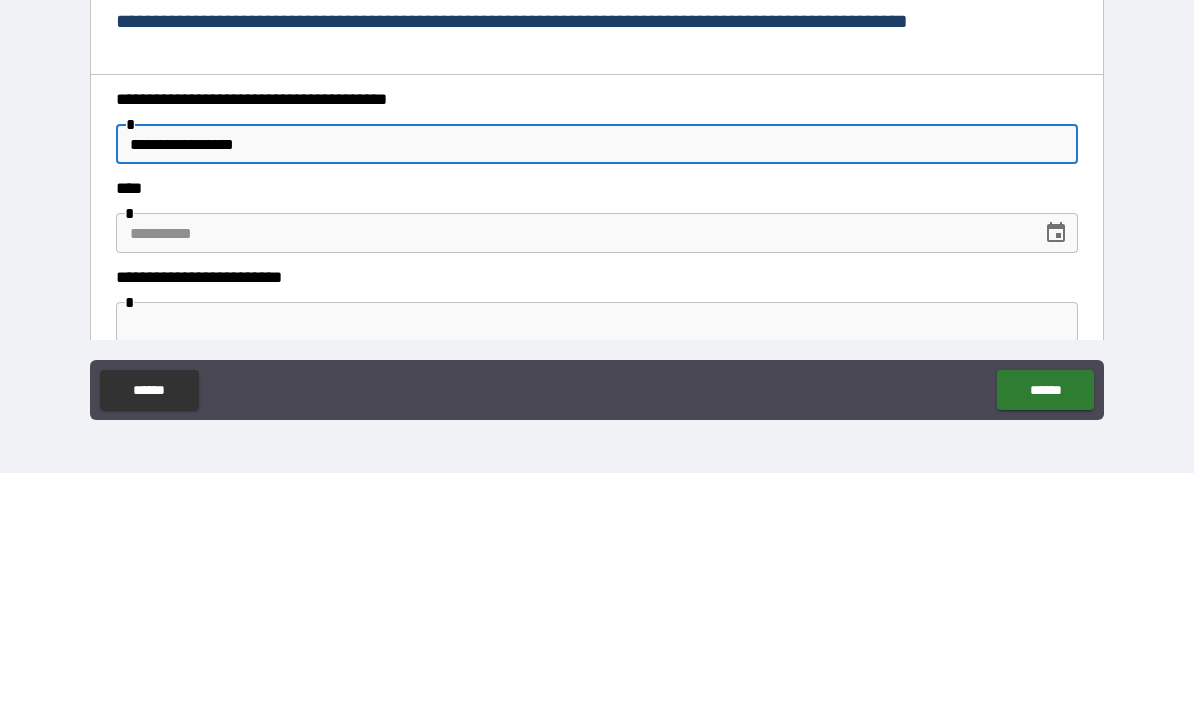 type on "**********" 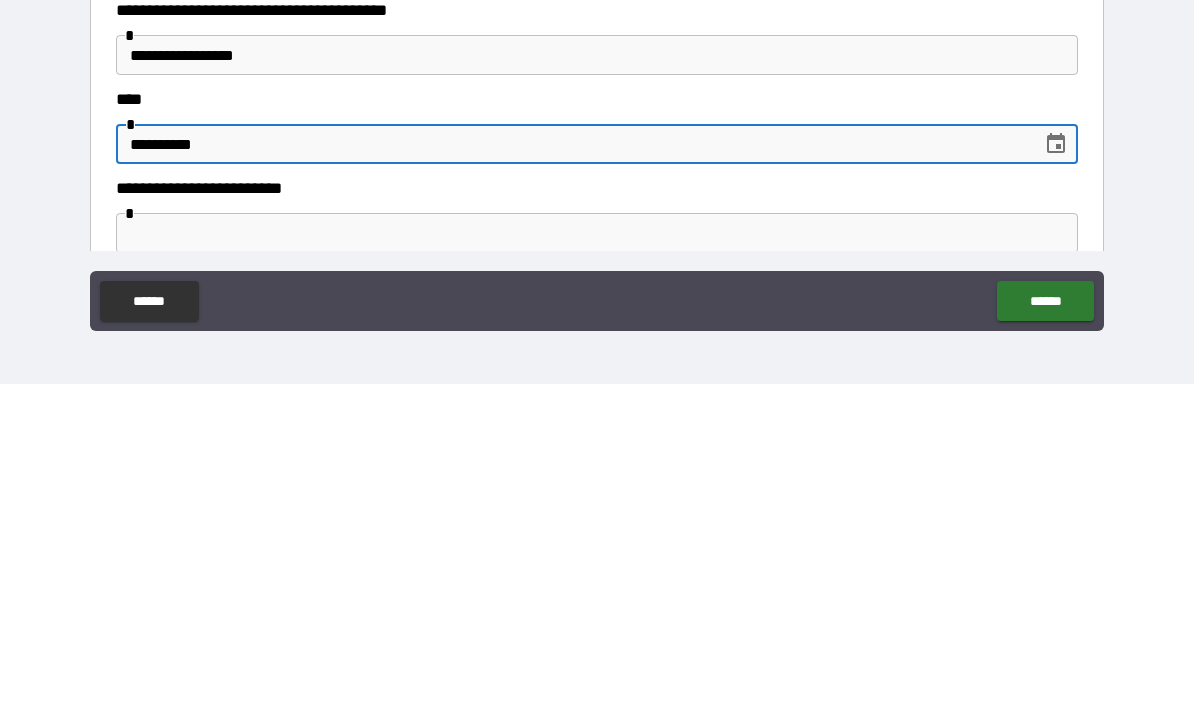 type on "**********" 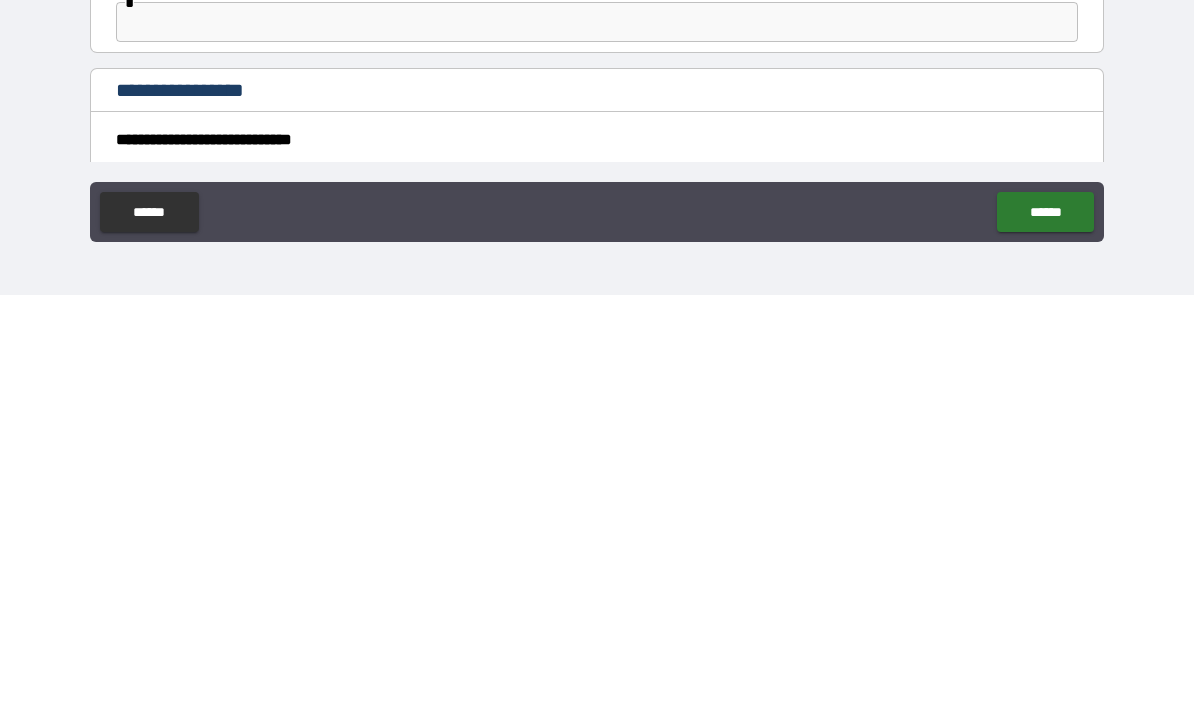 scroll, scrollTop: 612, scrollLeft: 0, axis: vertical 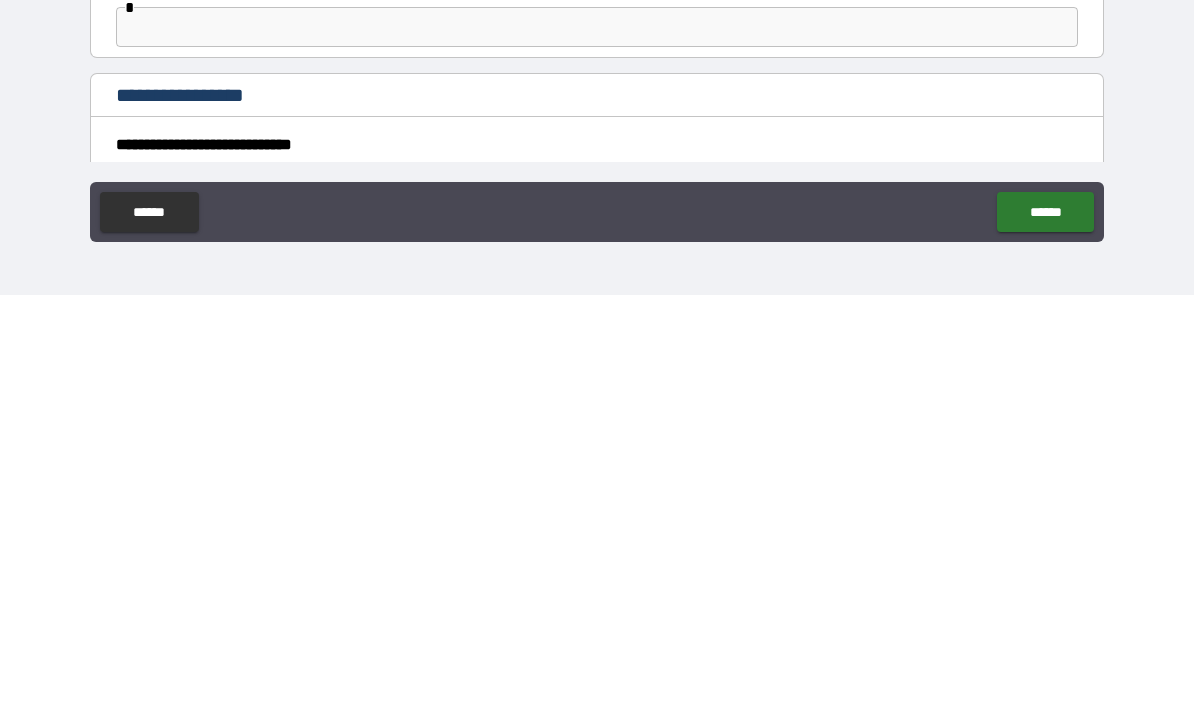 type on "****" 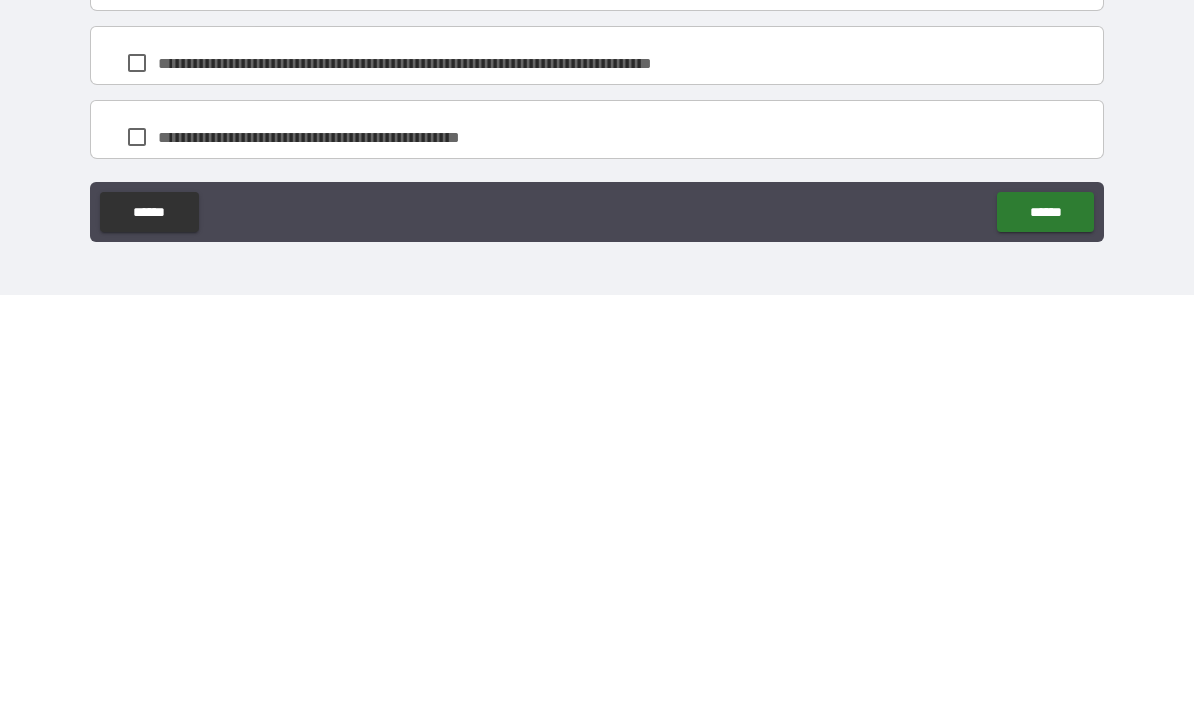 scroll, scrollTop: 1230, scrollLeft: 0, axis: vertical 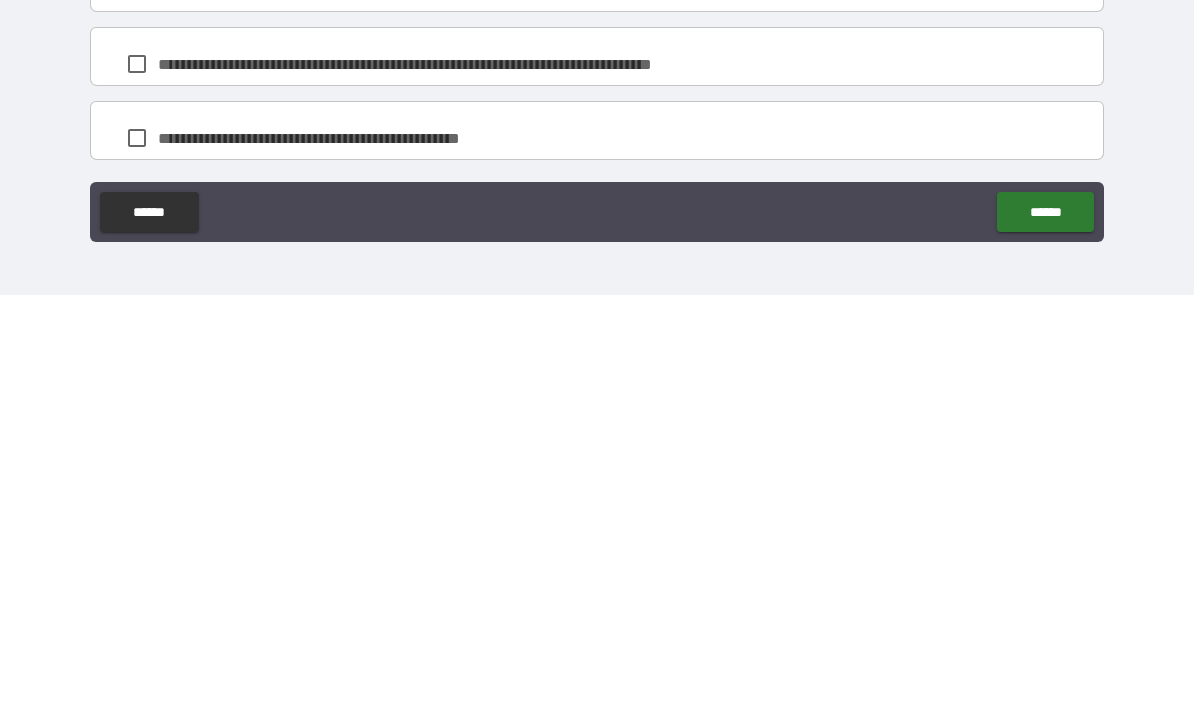 type on "**********" 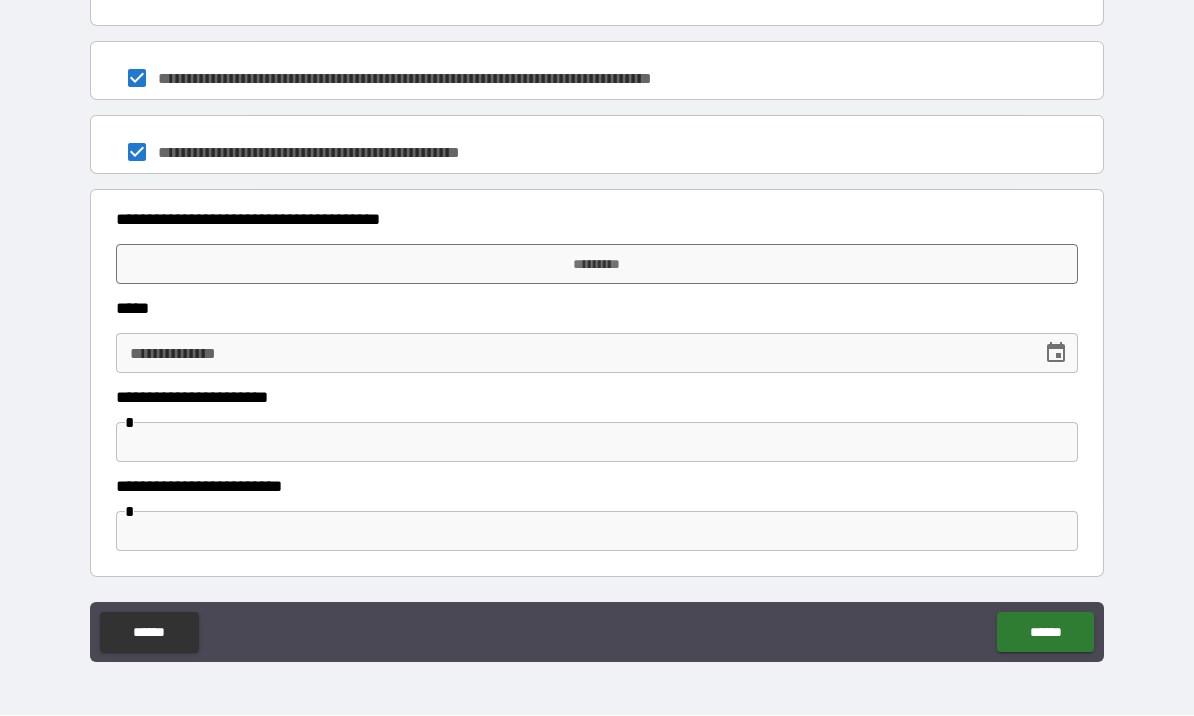 scroll, scrollTop: 1635, scrollLeft: 0, axis: vertical 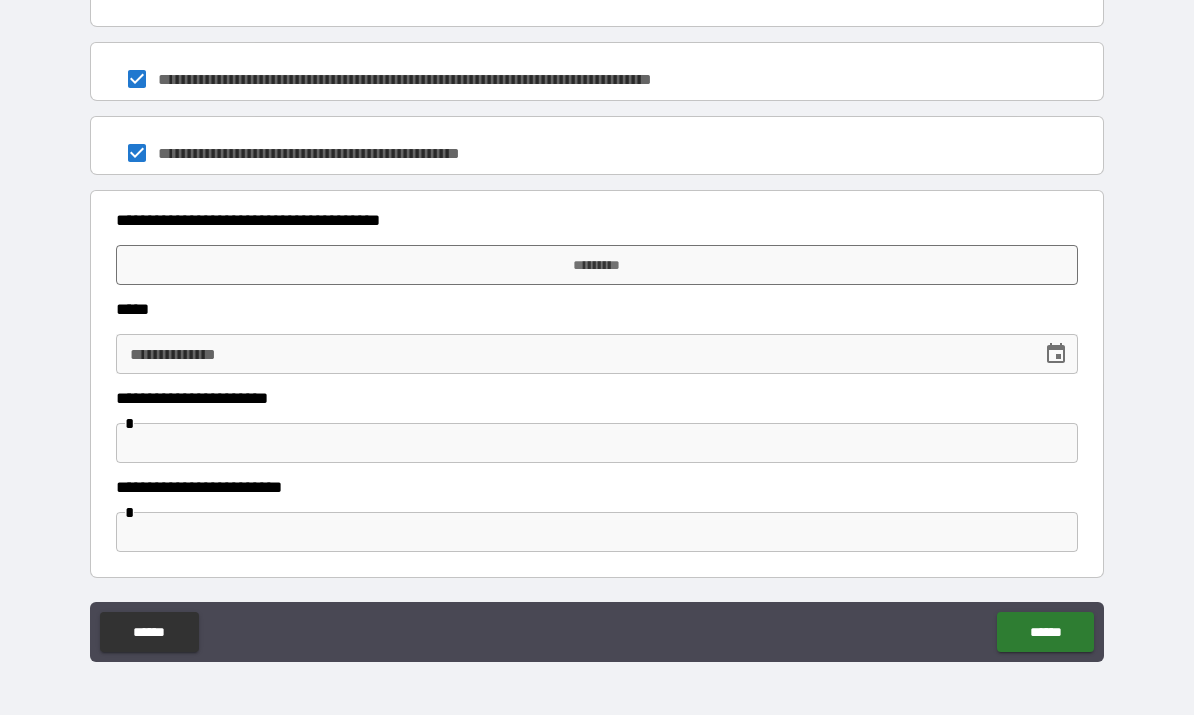 click on "*********" at bounding box center (597, 266) 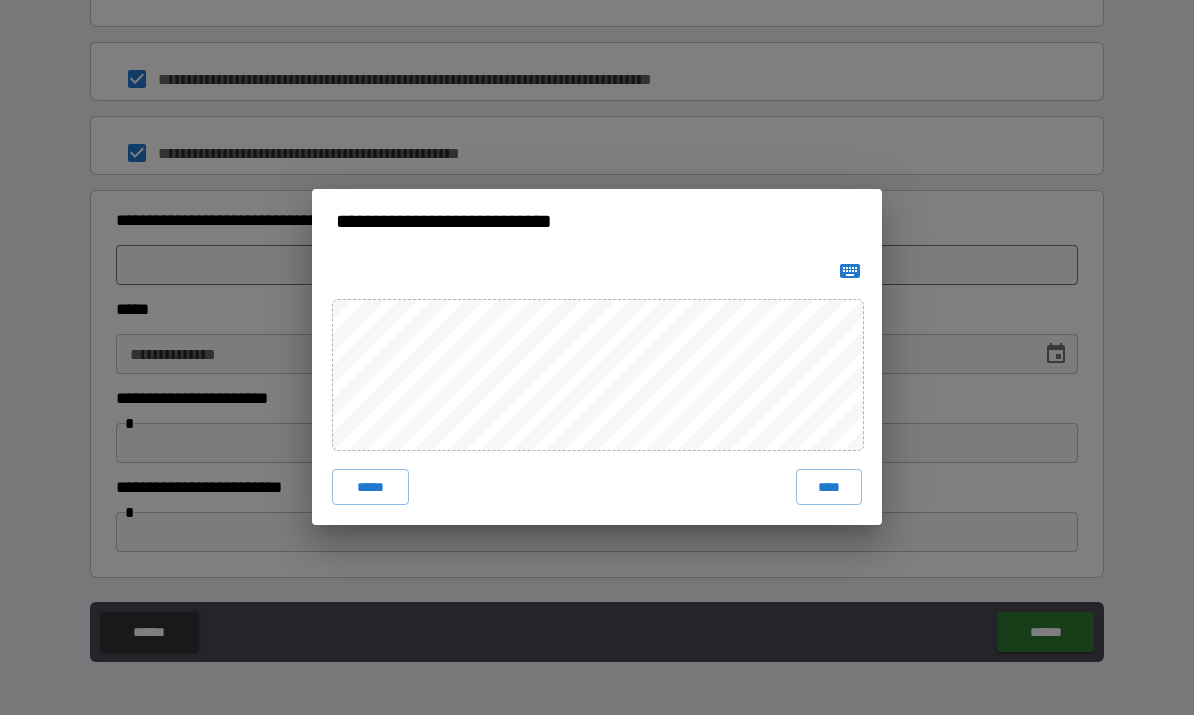 click on "****" at bounding box center [829, 488] 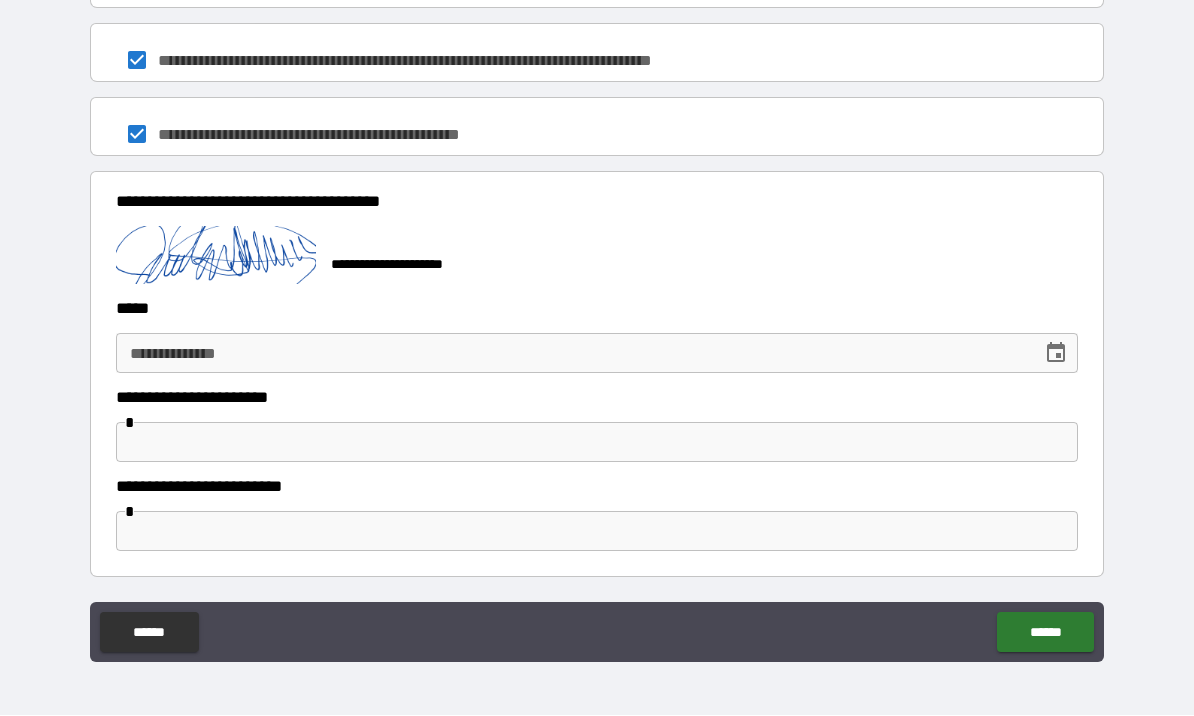 scroll, scrollTop: 1652, scrollLeft: 0, axis: vertical 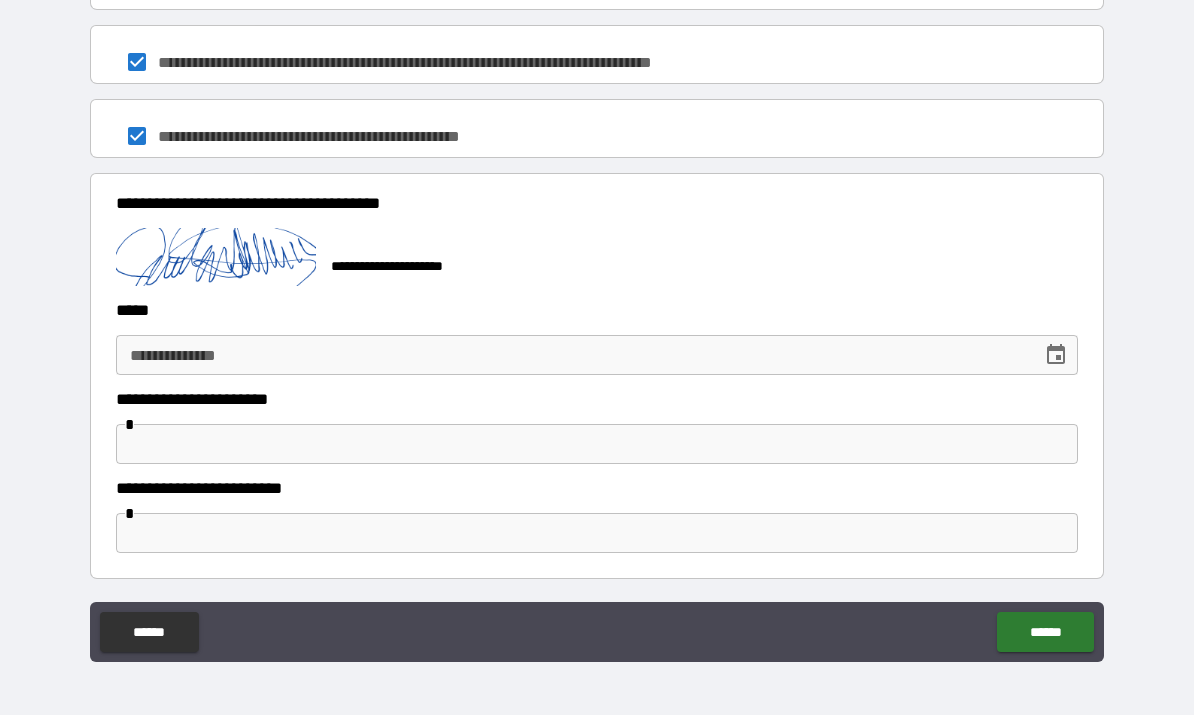 click 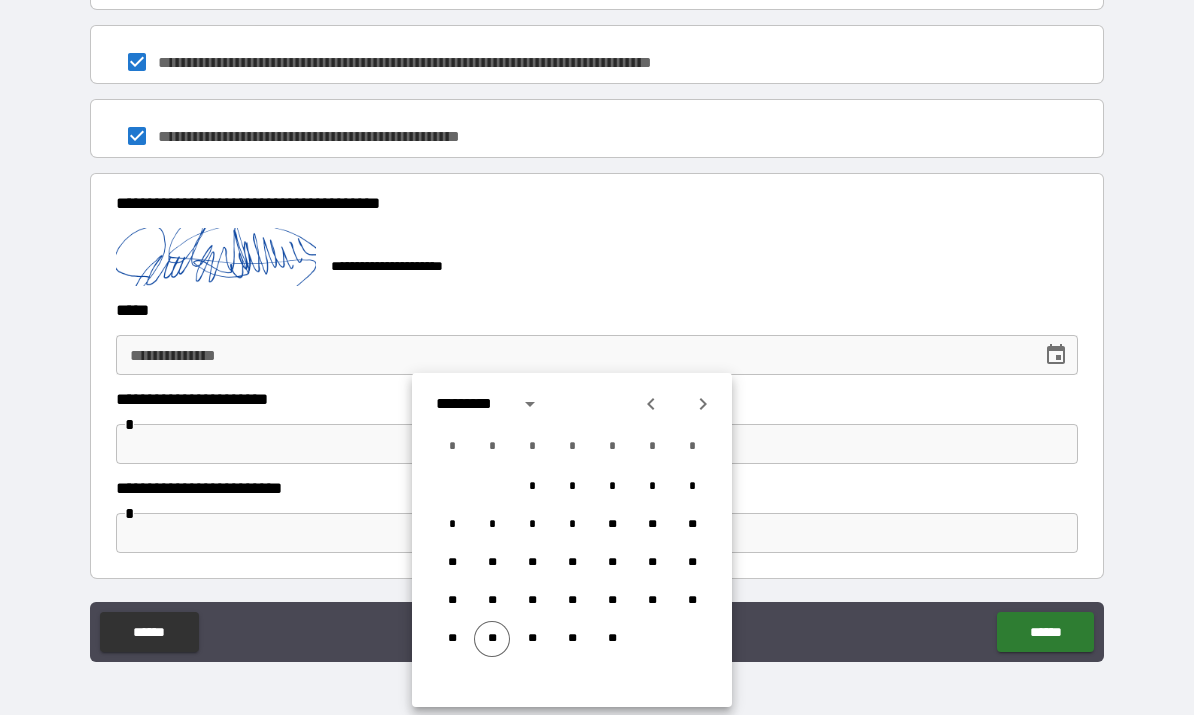 click on "**" at bounding box center [492, 640] 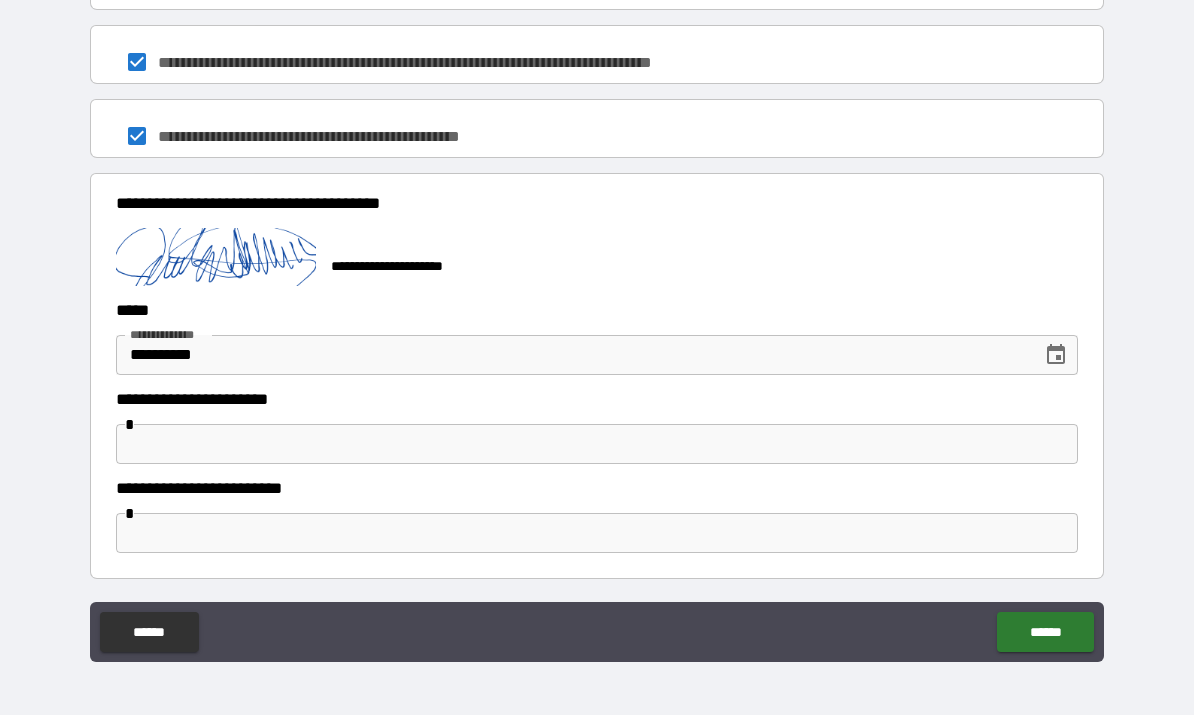 click on "******" at bounding box center (1045, 633) 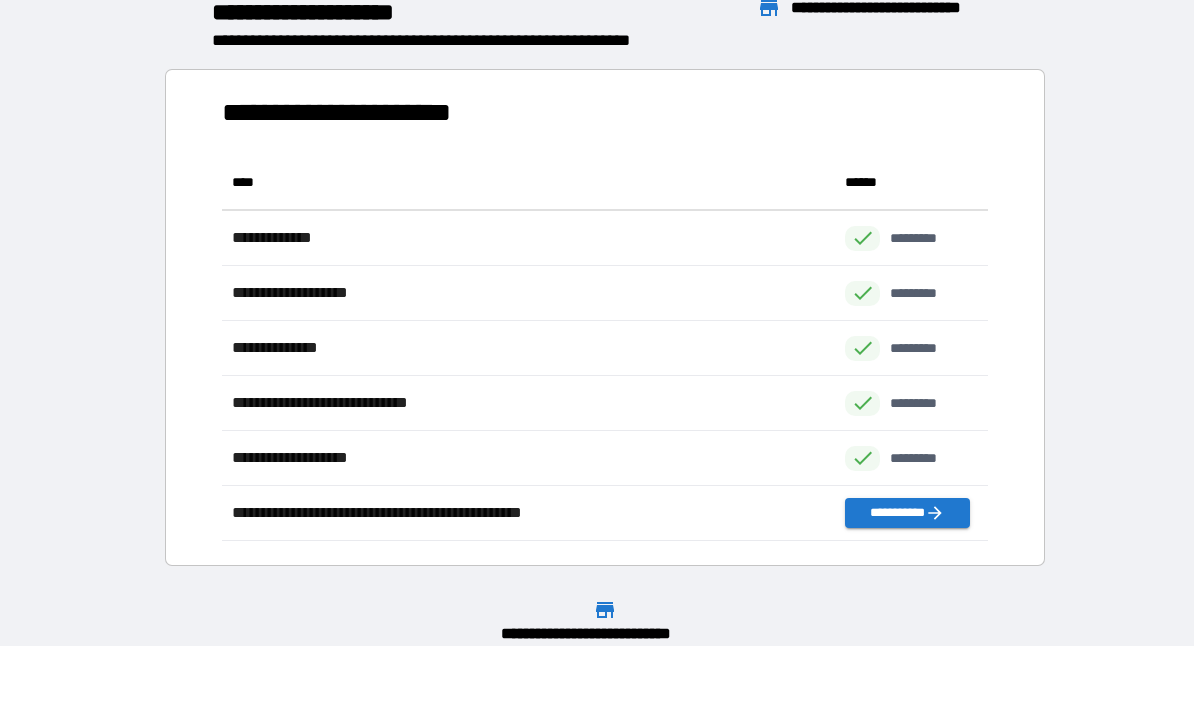 scroll, scrollTop: 1, scrollLeft: 1, axis: both 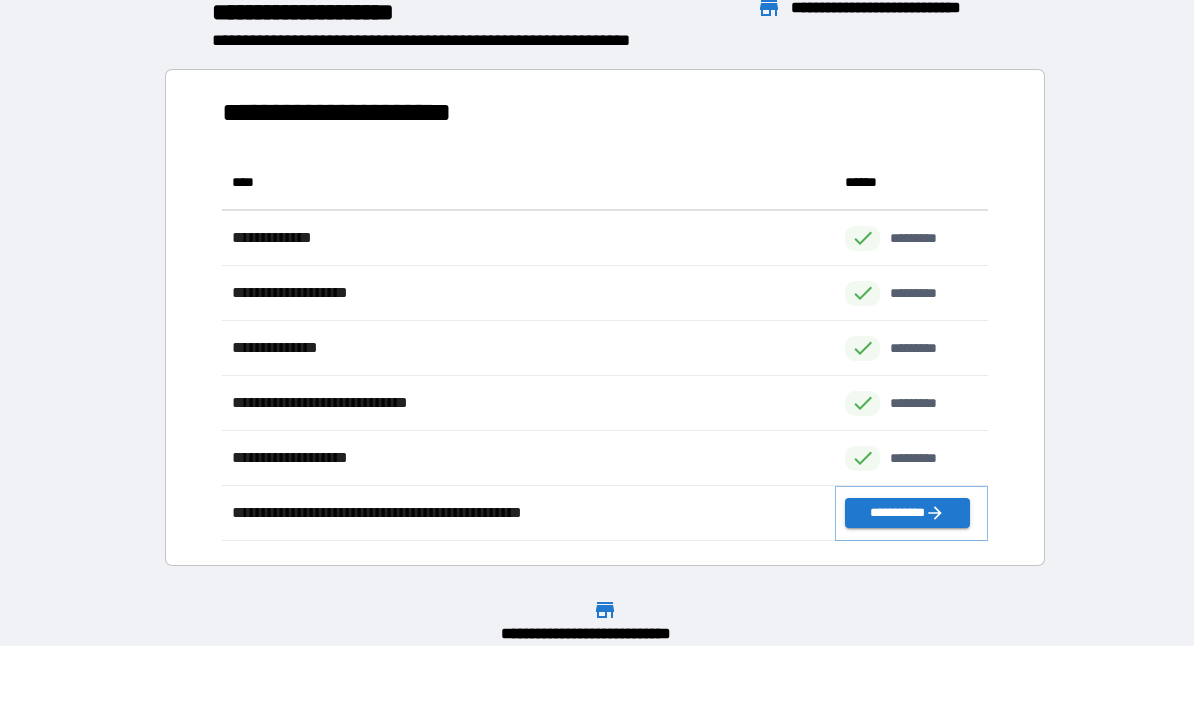 click on "**********" at bounding box center [907, 514] 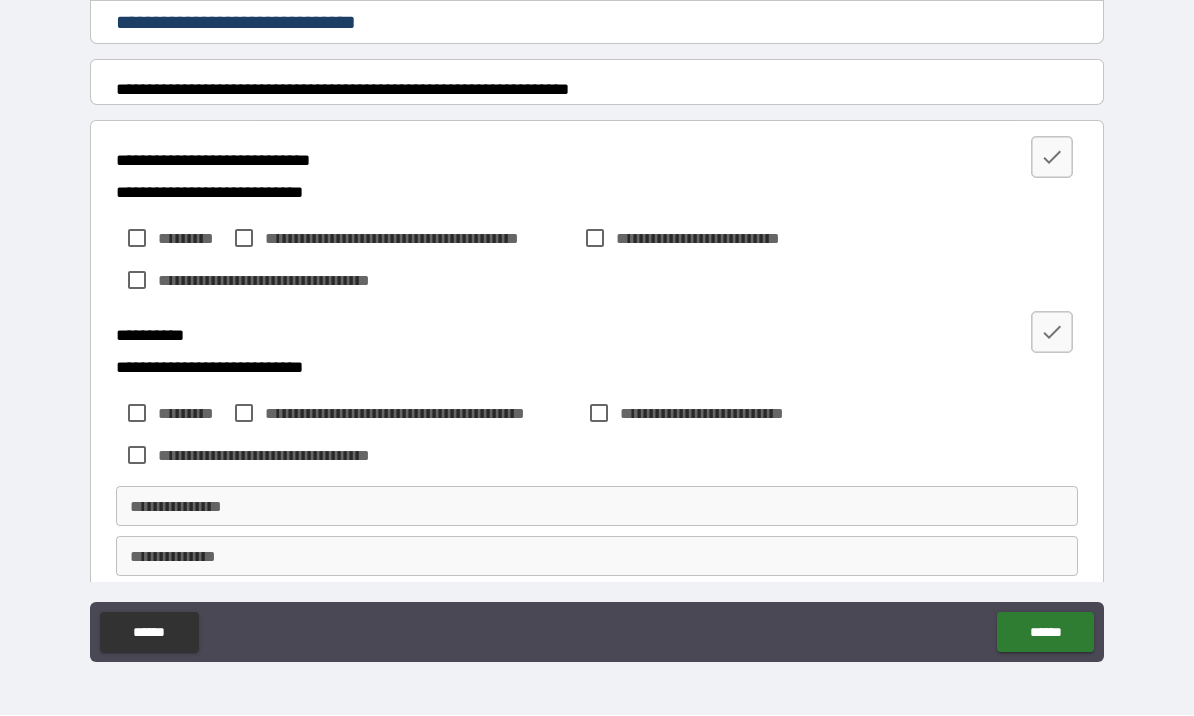 scroll, scrollTop: 303, scrollLeft: 0, axis: vertical 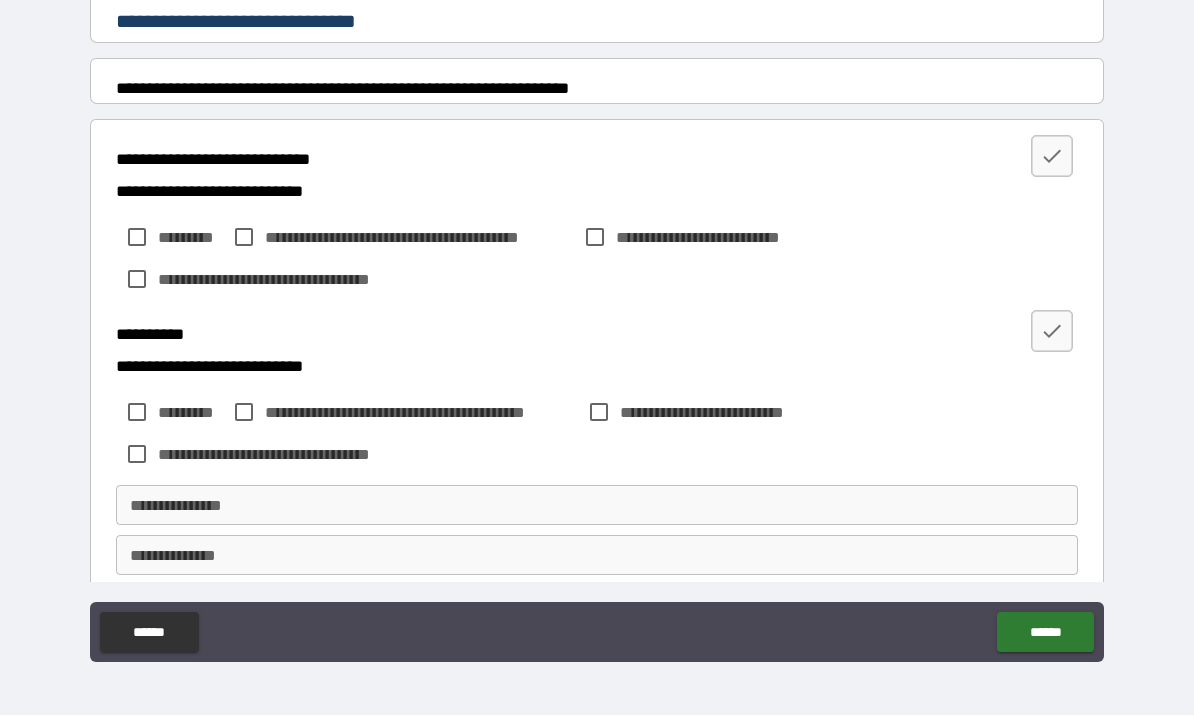 click 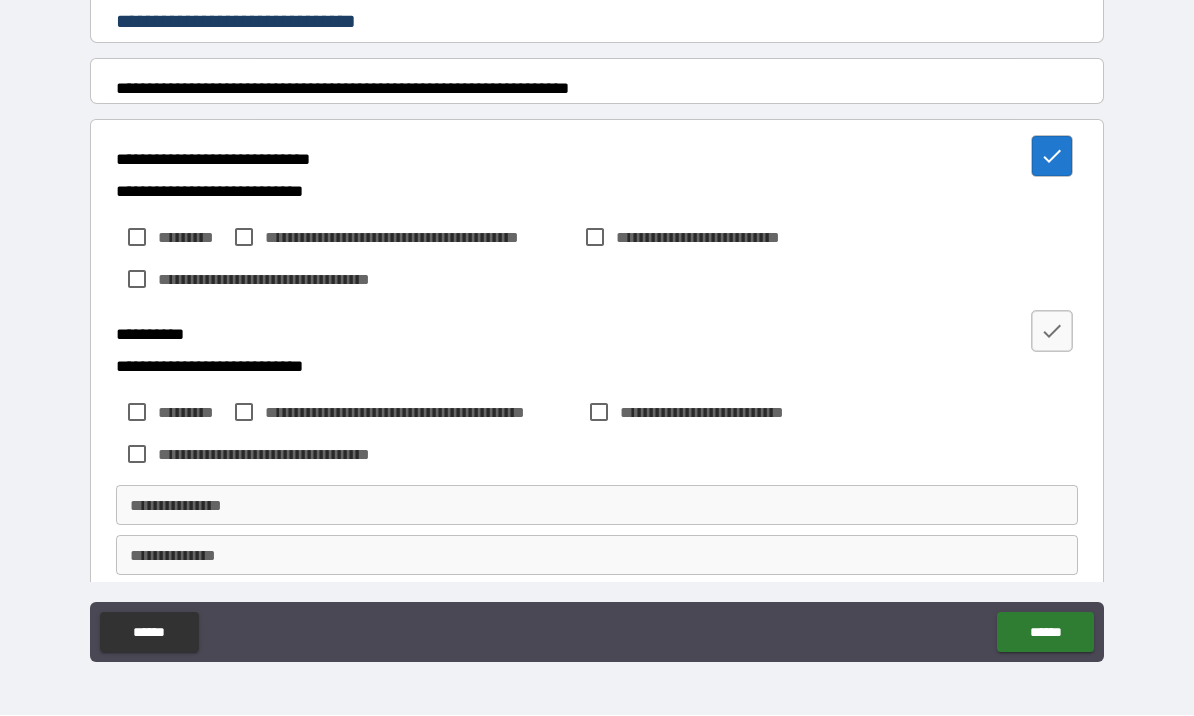 click 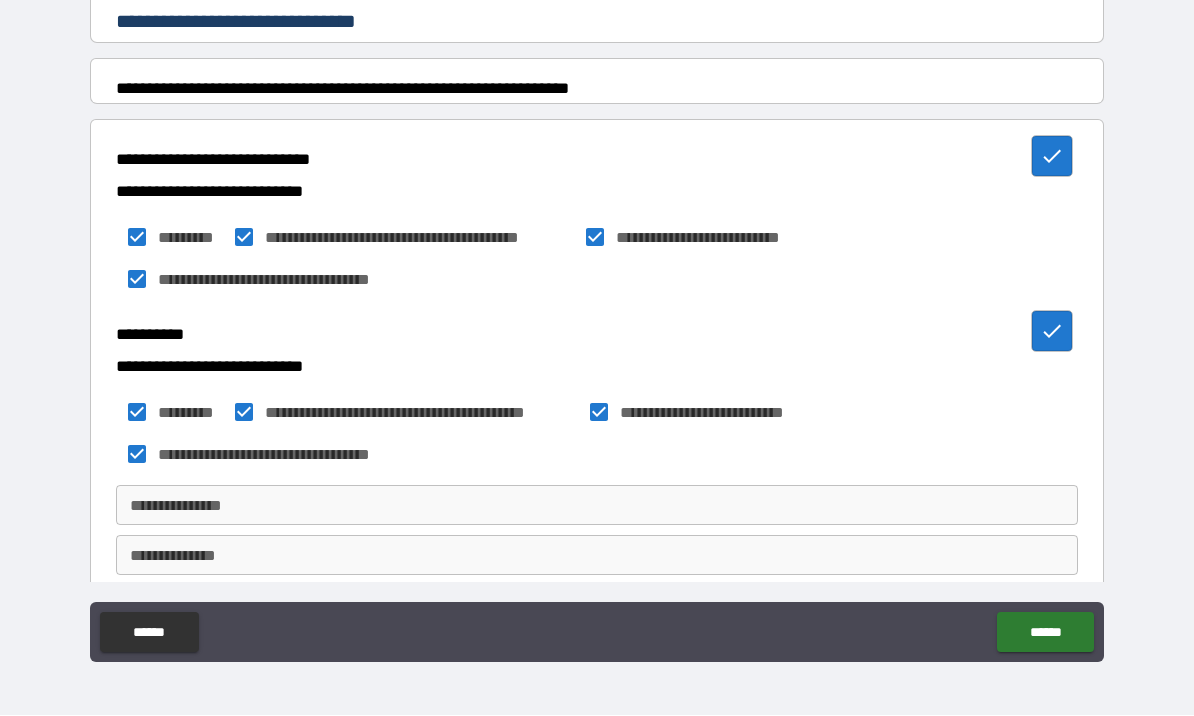 click on "**********" at bounding box center (597, 506) 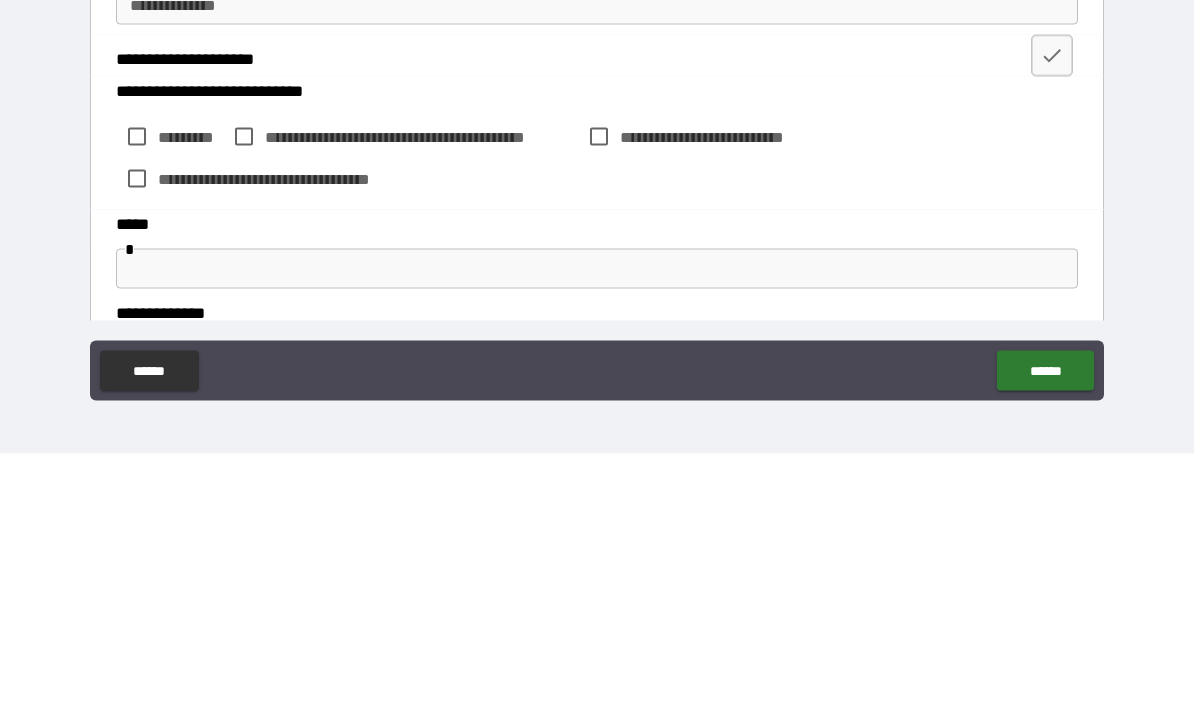 scroll, scrollTop: 575, scrollLeft: 0, axis: vertical 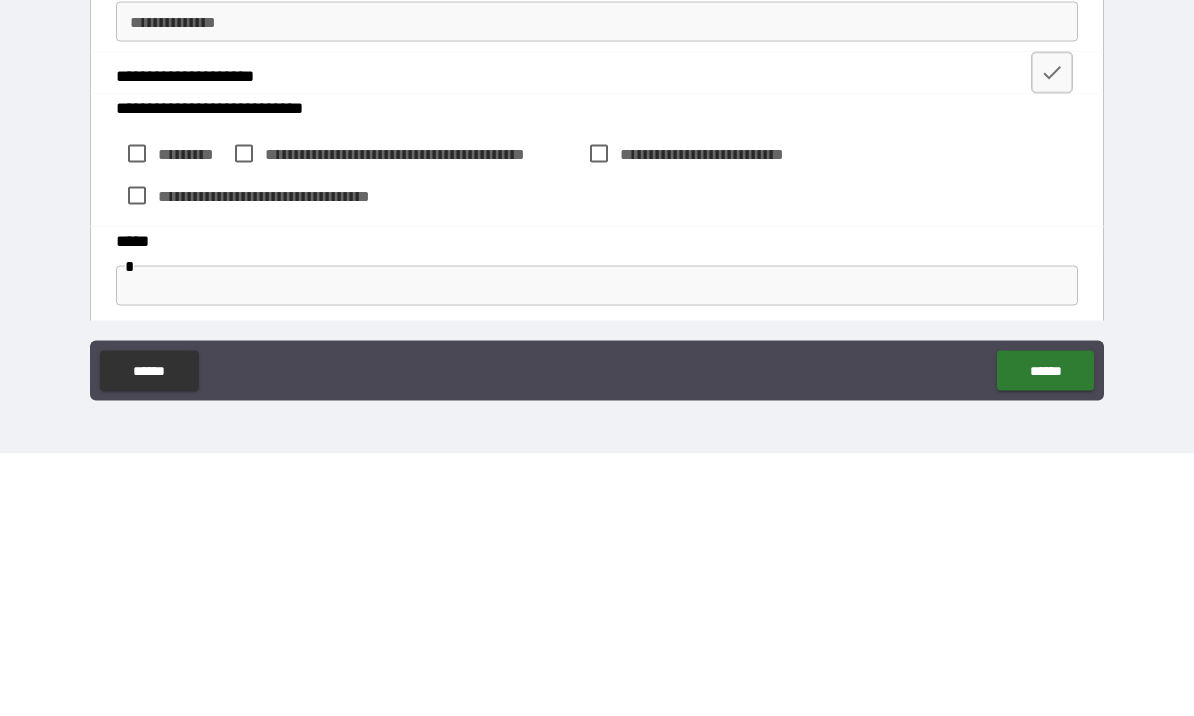 click at bounding box center [1052, 335] 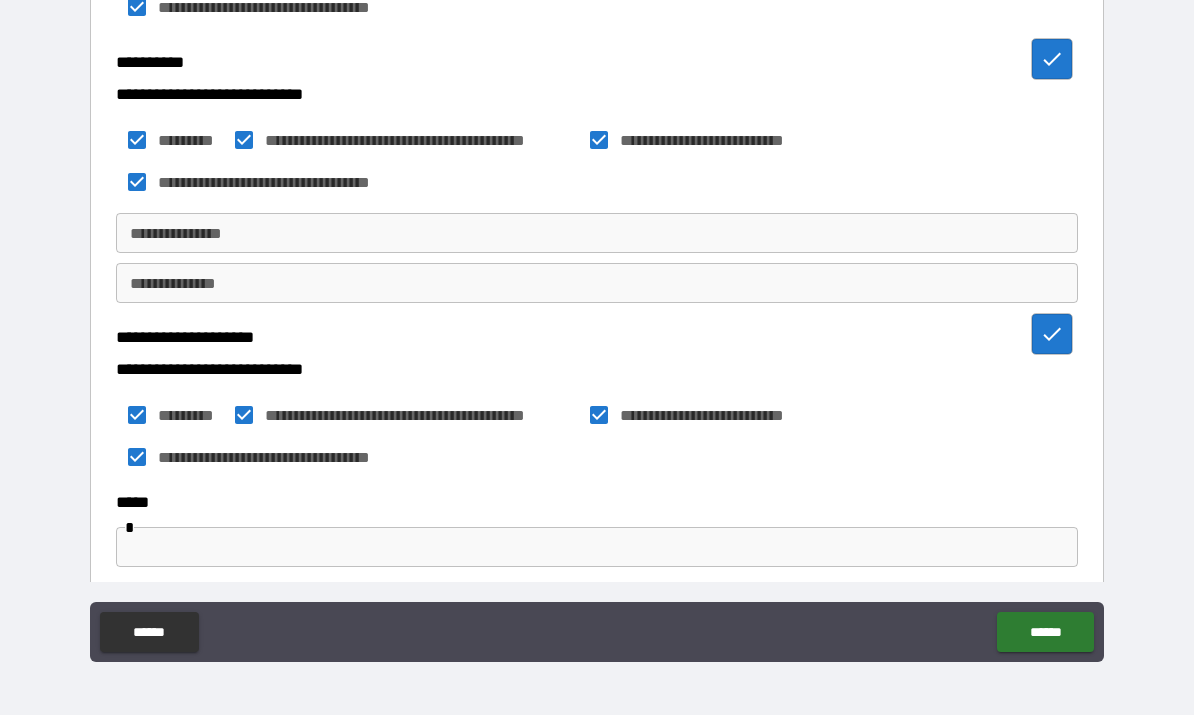 click at bounding box center (597, 548) 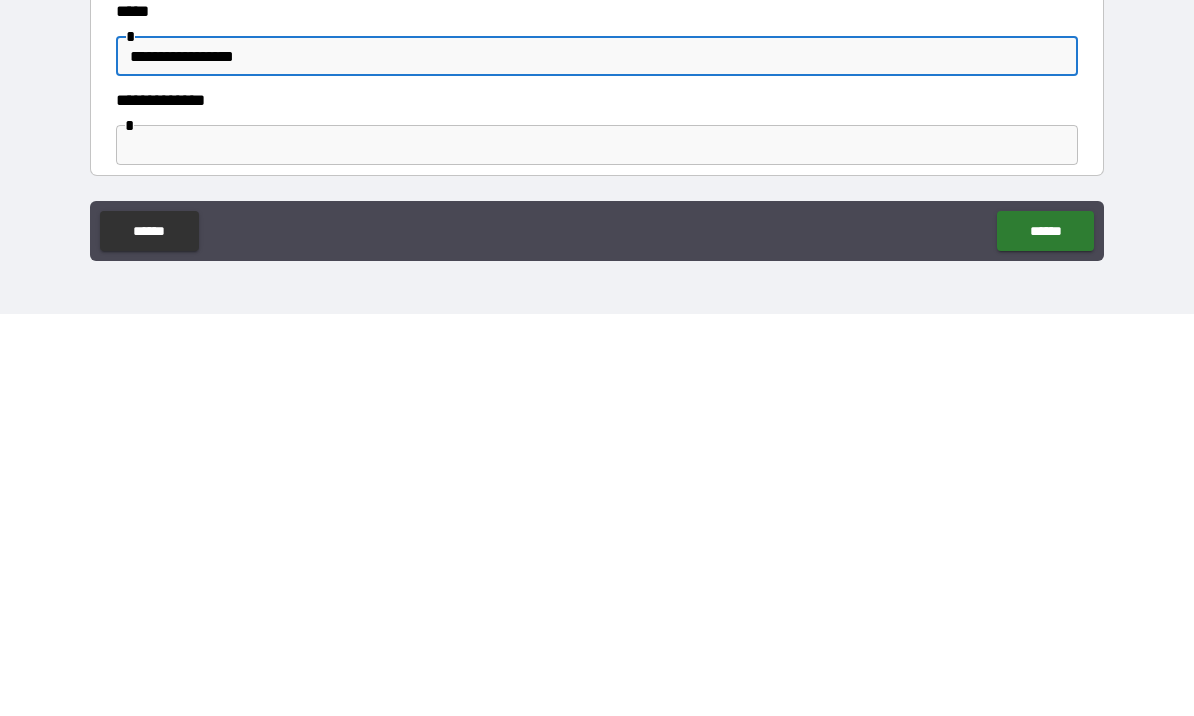 scroll, scrollTop: 680, scrollLeft: 0, axis: vertical 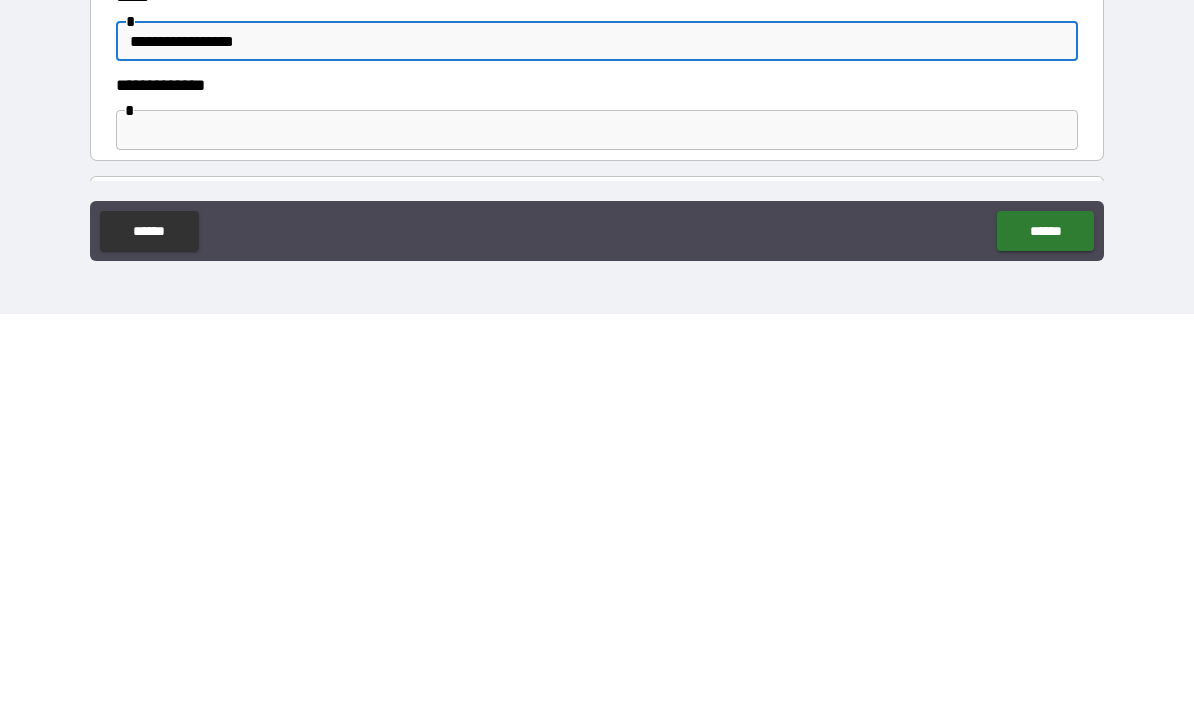 type on "**********" 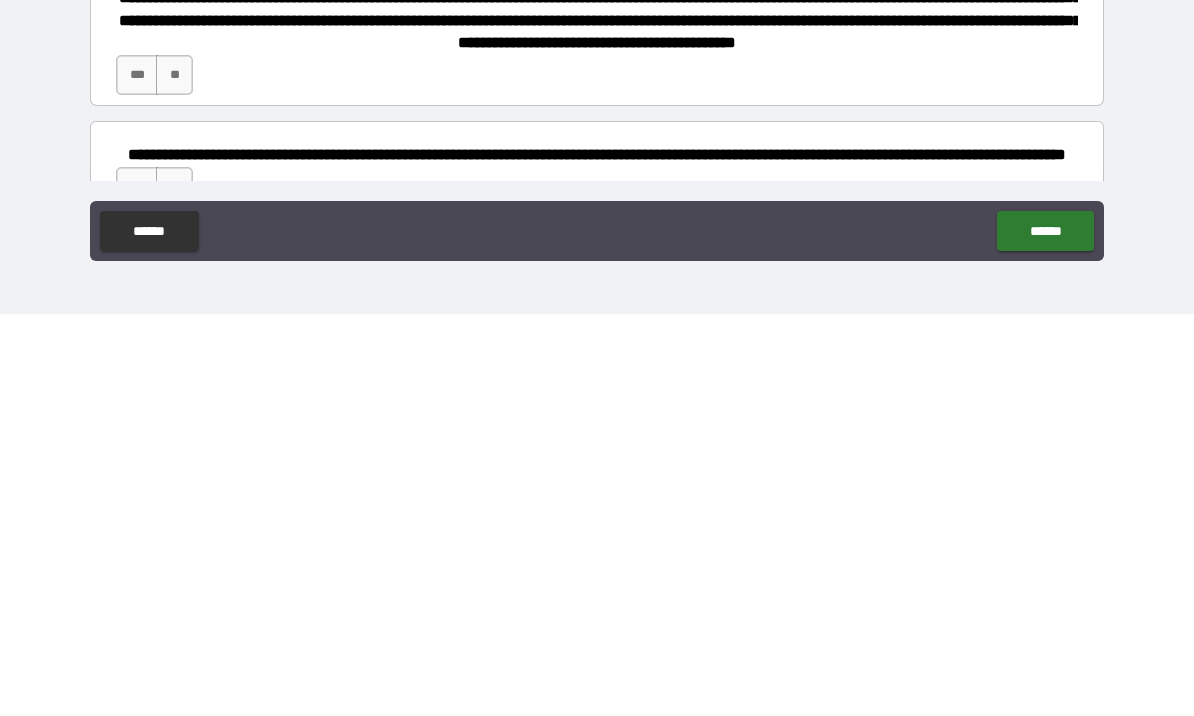 scroll, scrollTop: 901, scrollLeft: 0, axis: vertical 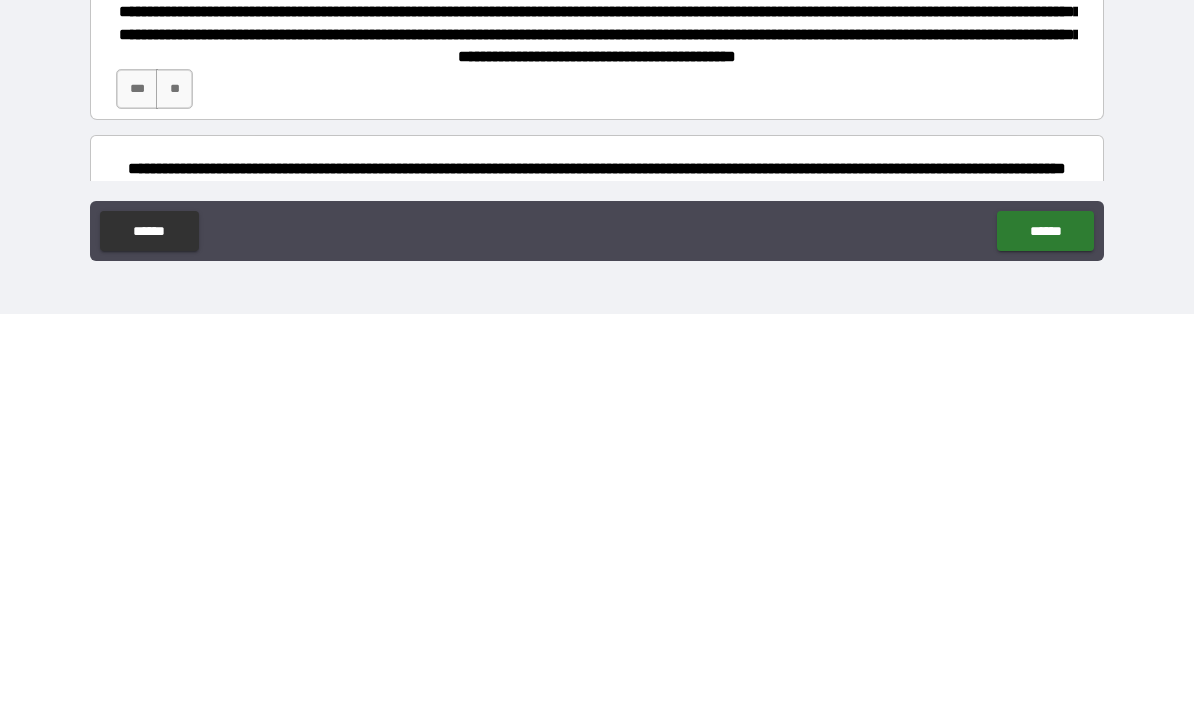 type on "******" 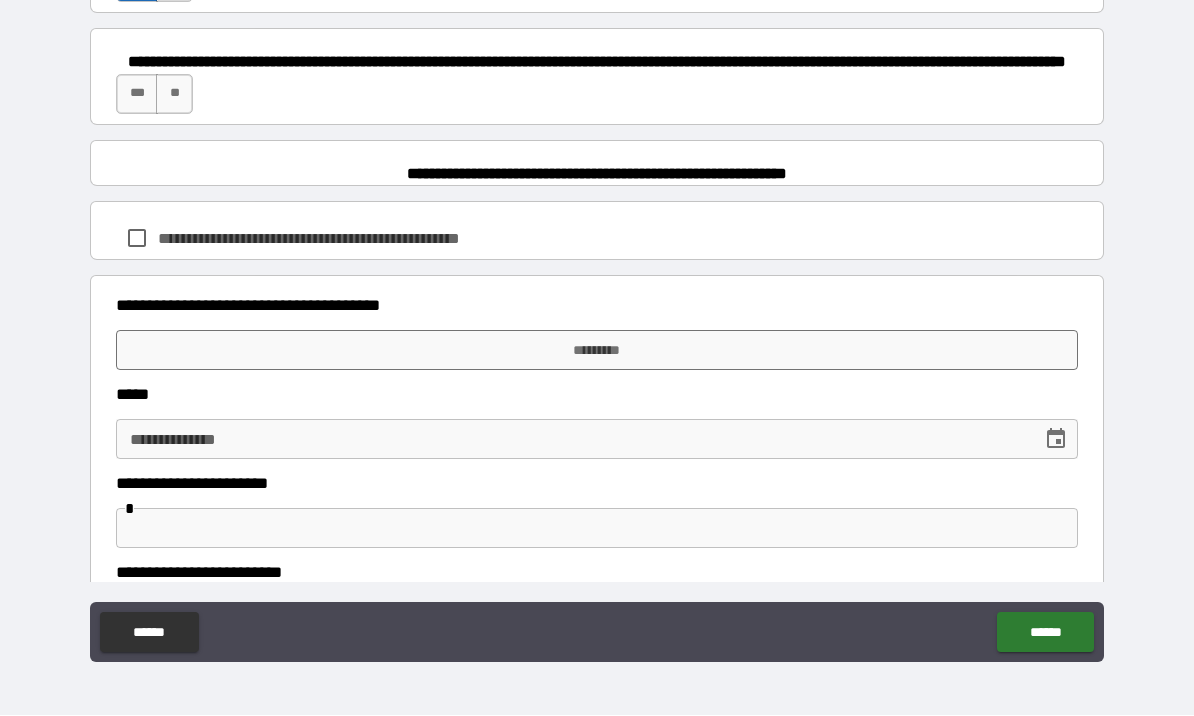 scroll, scrollTop: 1375, scrollLeft: 0, axis: vertical 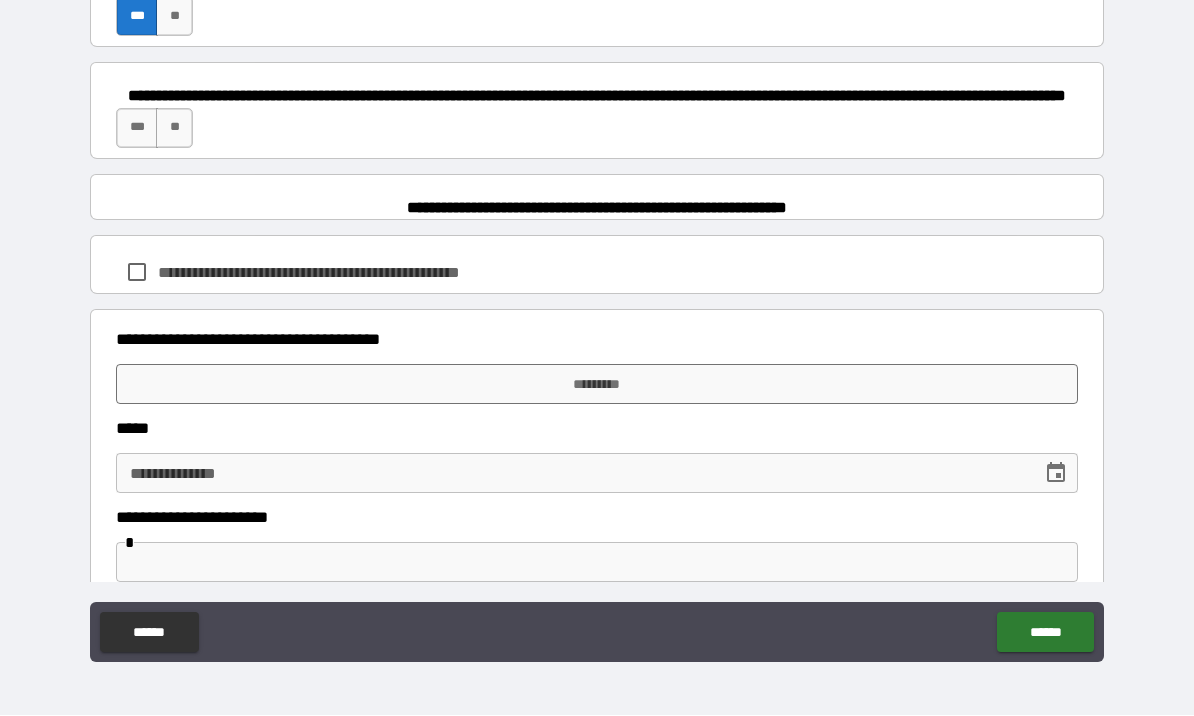 click on "***" at bounding box center (137, 129) 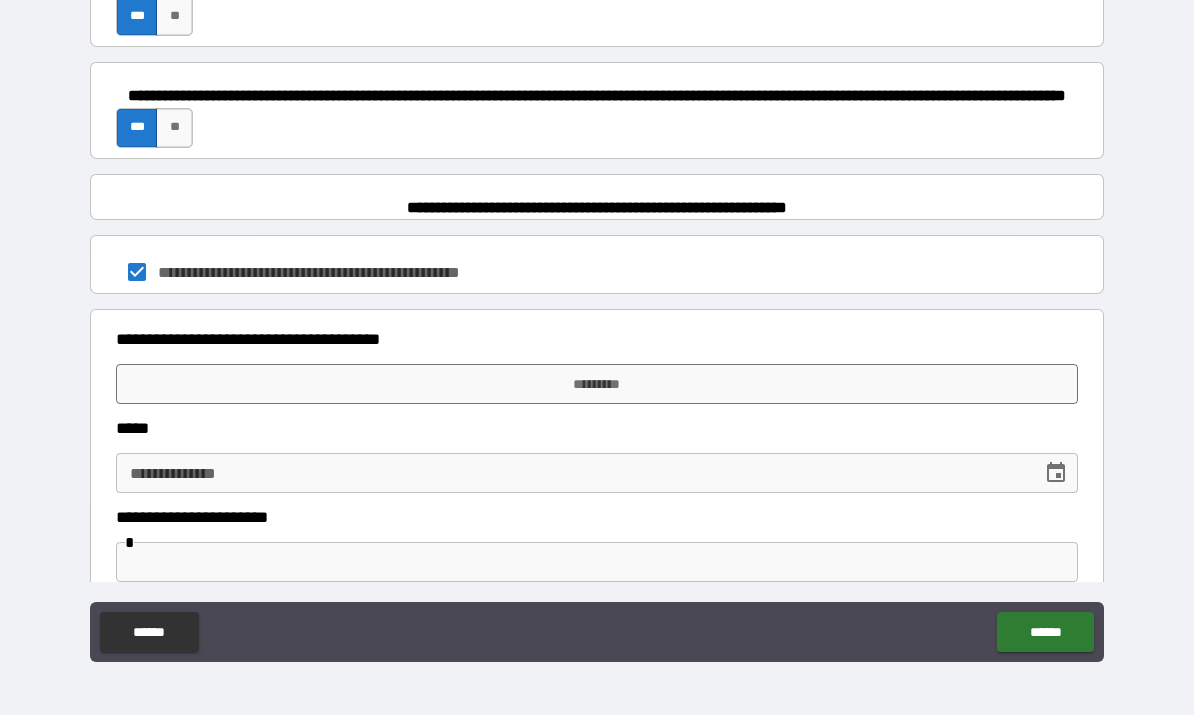 click on "*********" at bounding box center (597, 385) 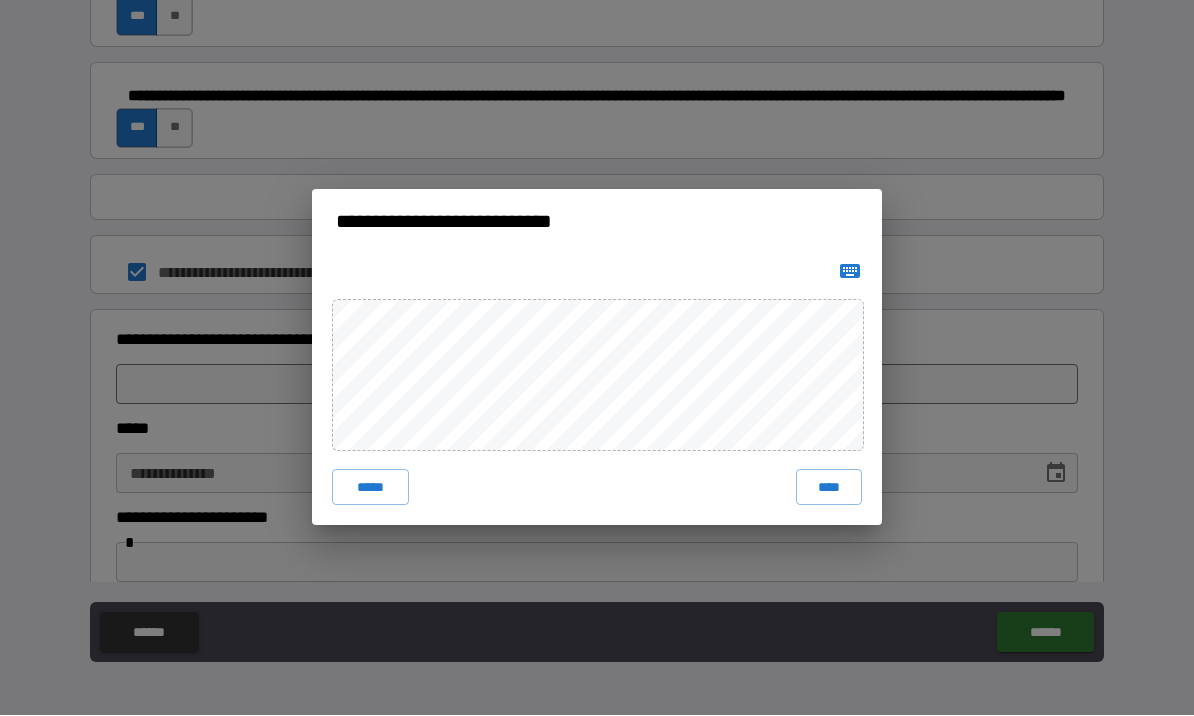 click on "****" at bounding box center [829, 488] 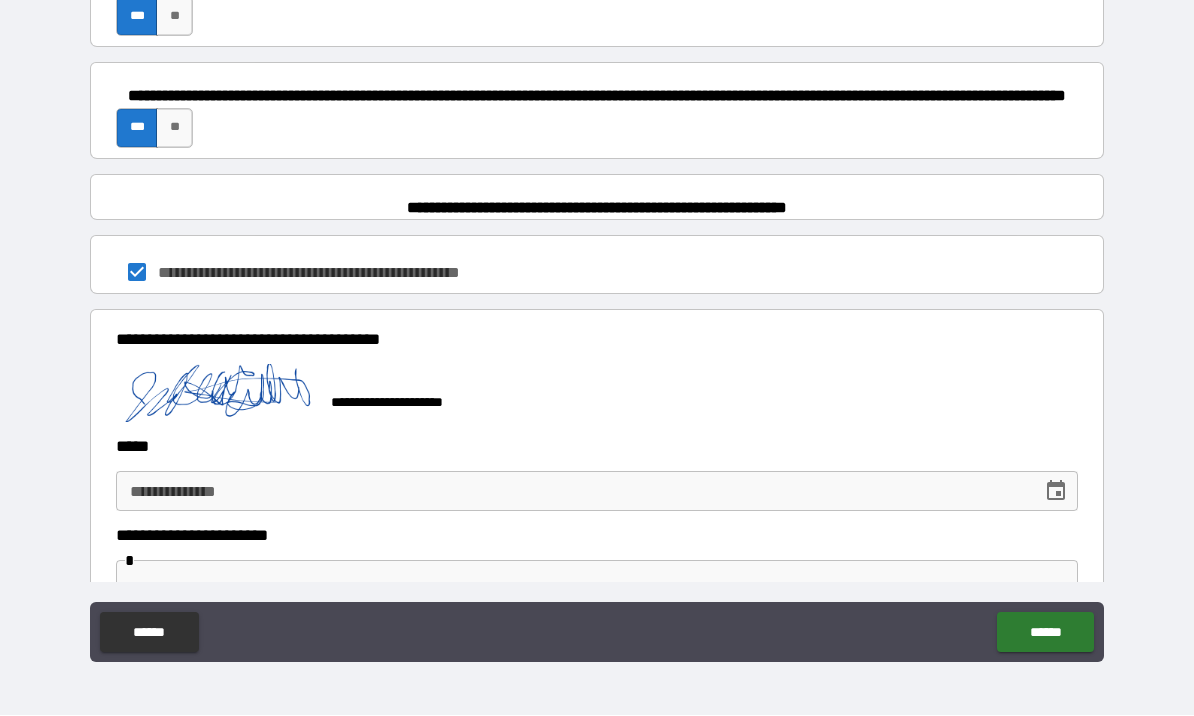 click 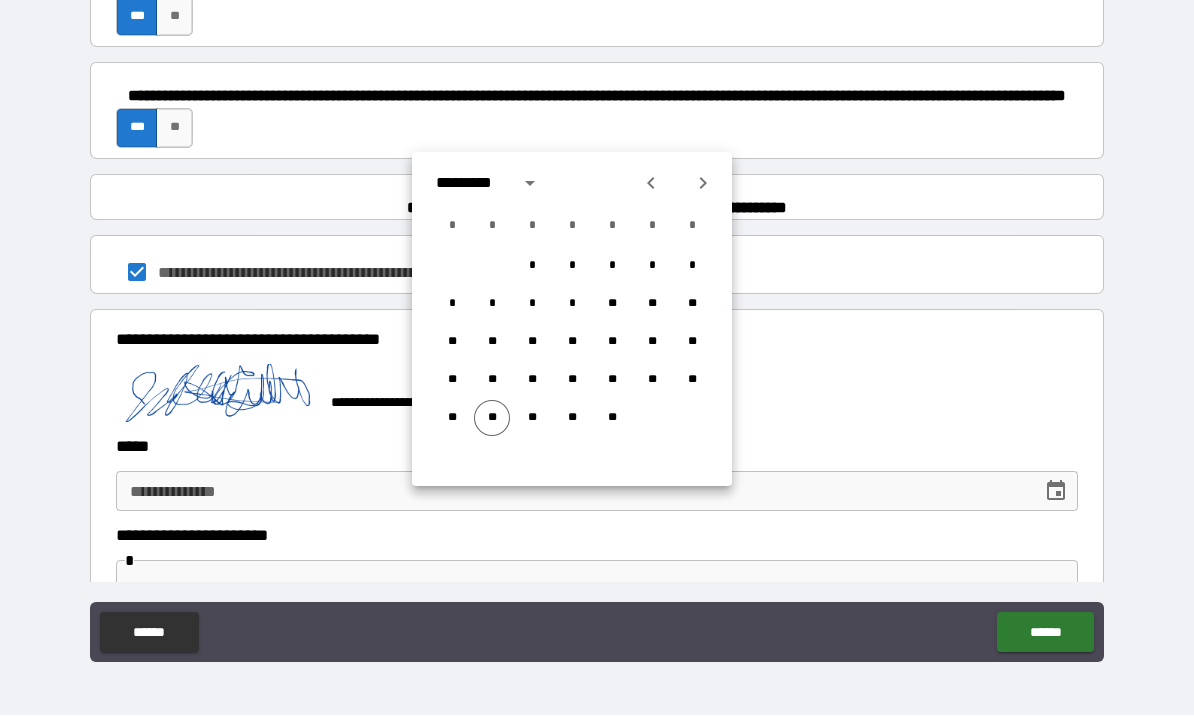click on "**" at bounding box center [492, 419] 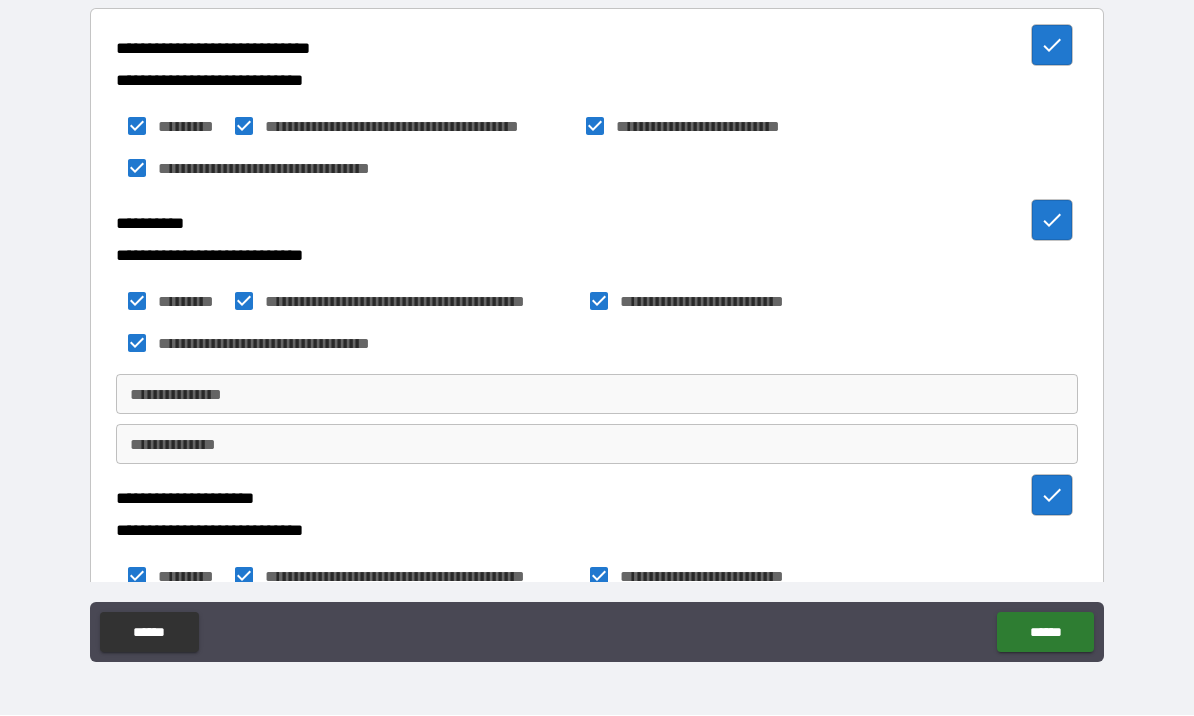 scroll, scrollTop: 431, scrollLeft: 0, axis: vertical 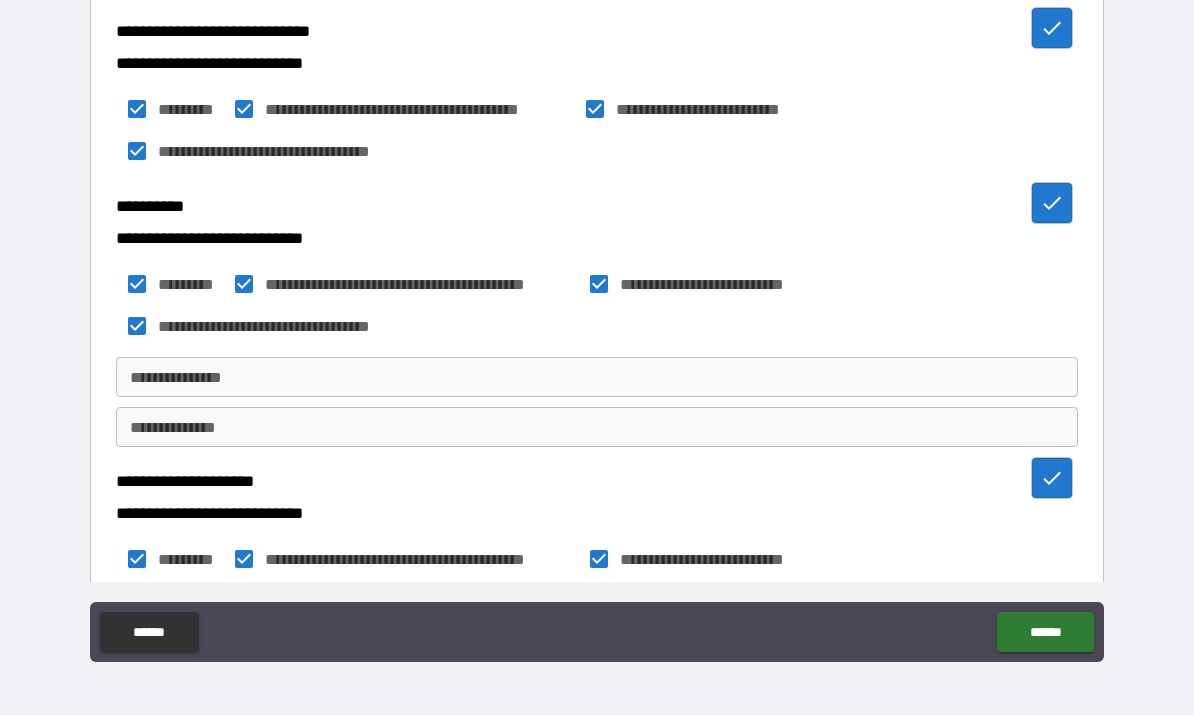 click on "**********" at bounding box center (597, 378) 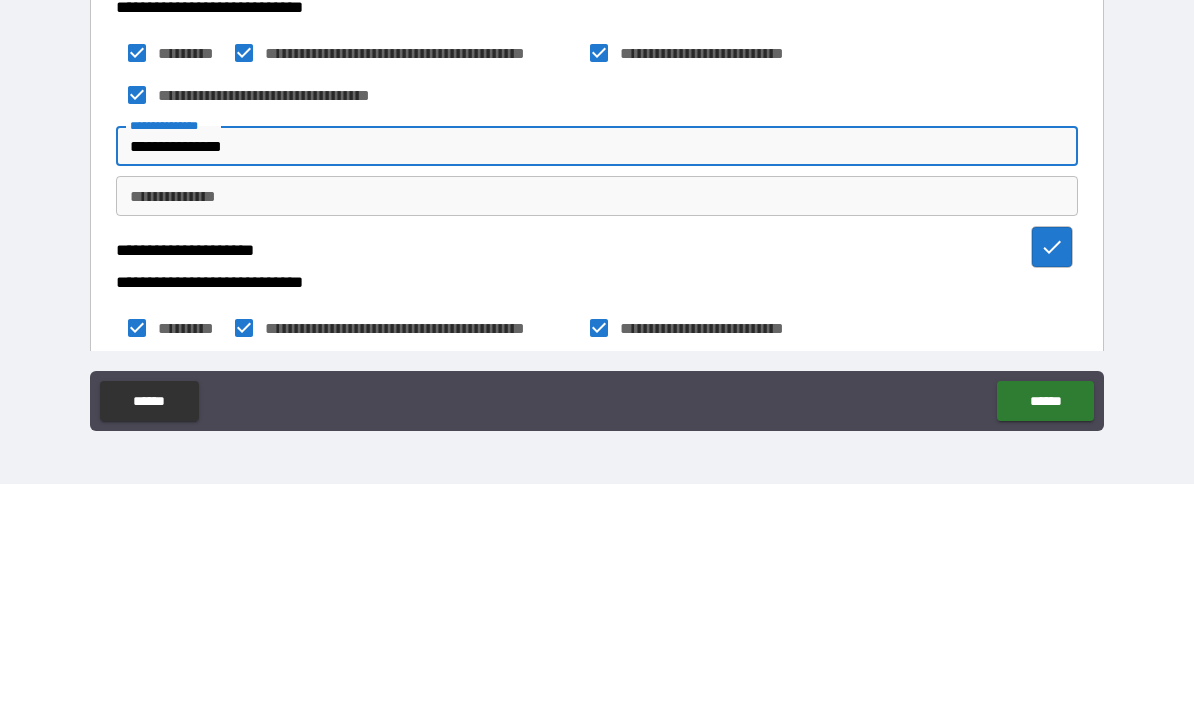 type on "**********" 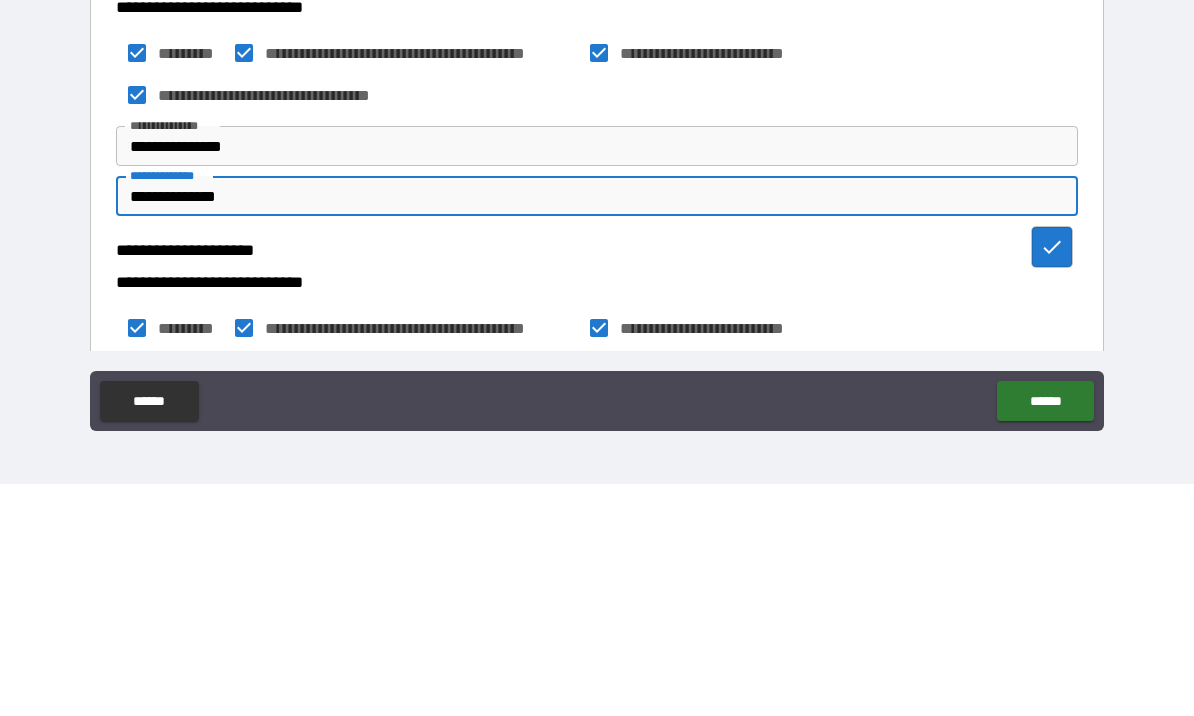 type on "**********" 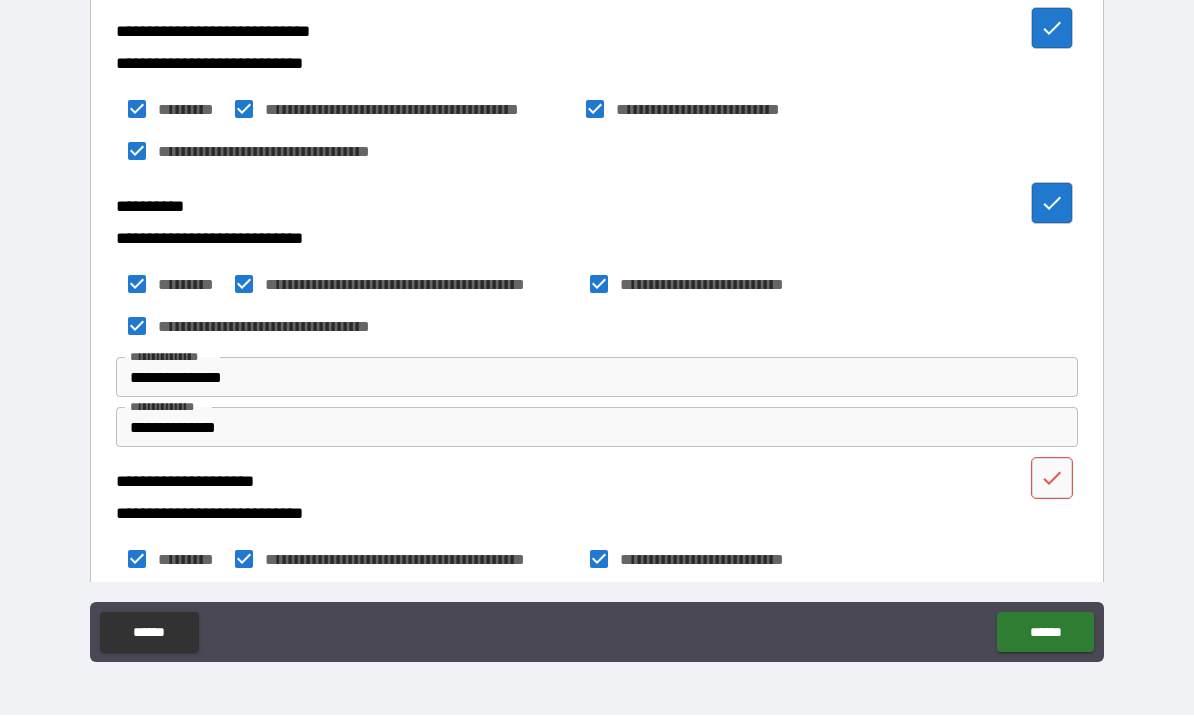 click on "******" at bounding box center (1045, 633) 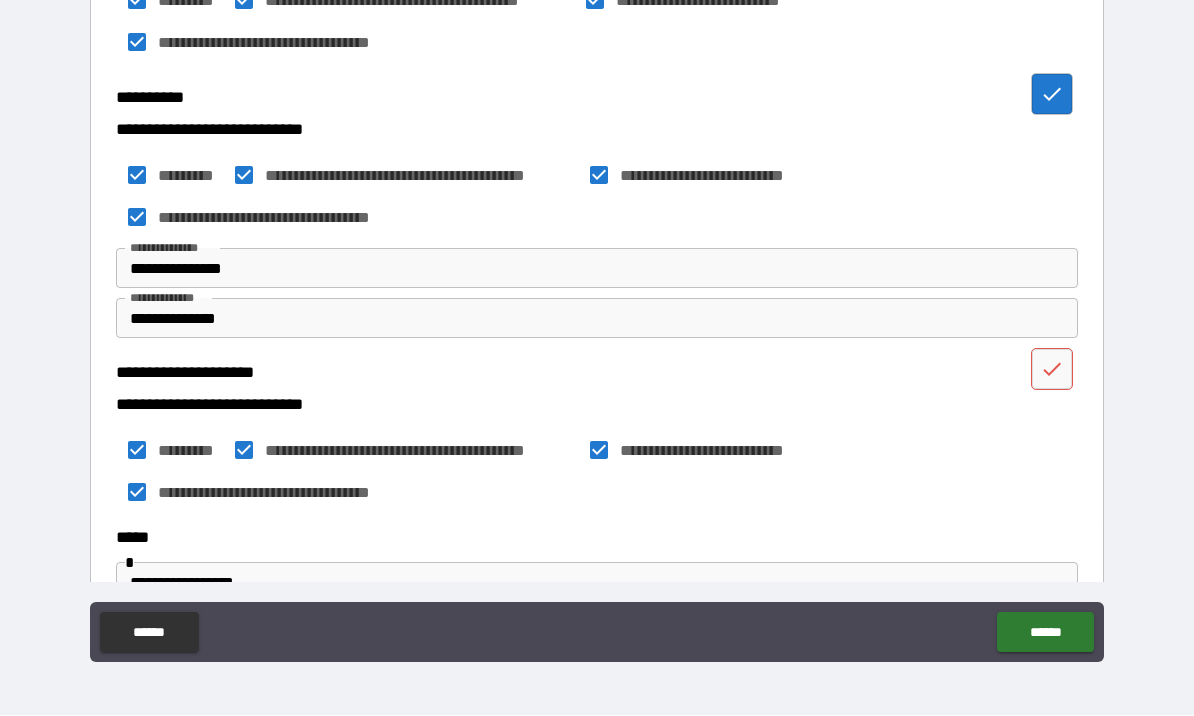 scroll, scrollTop: 530, scrollLeft: 0, axis: vertical 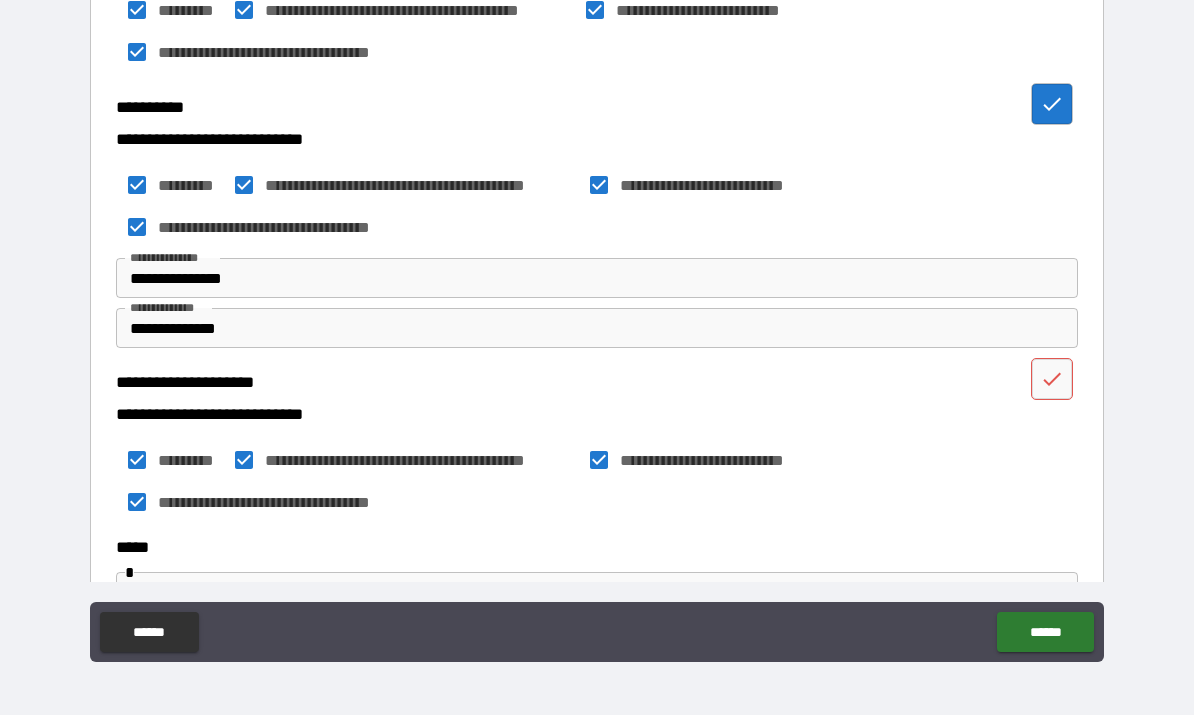 click 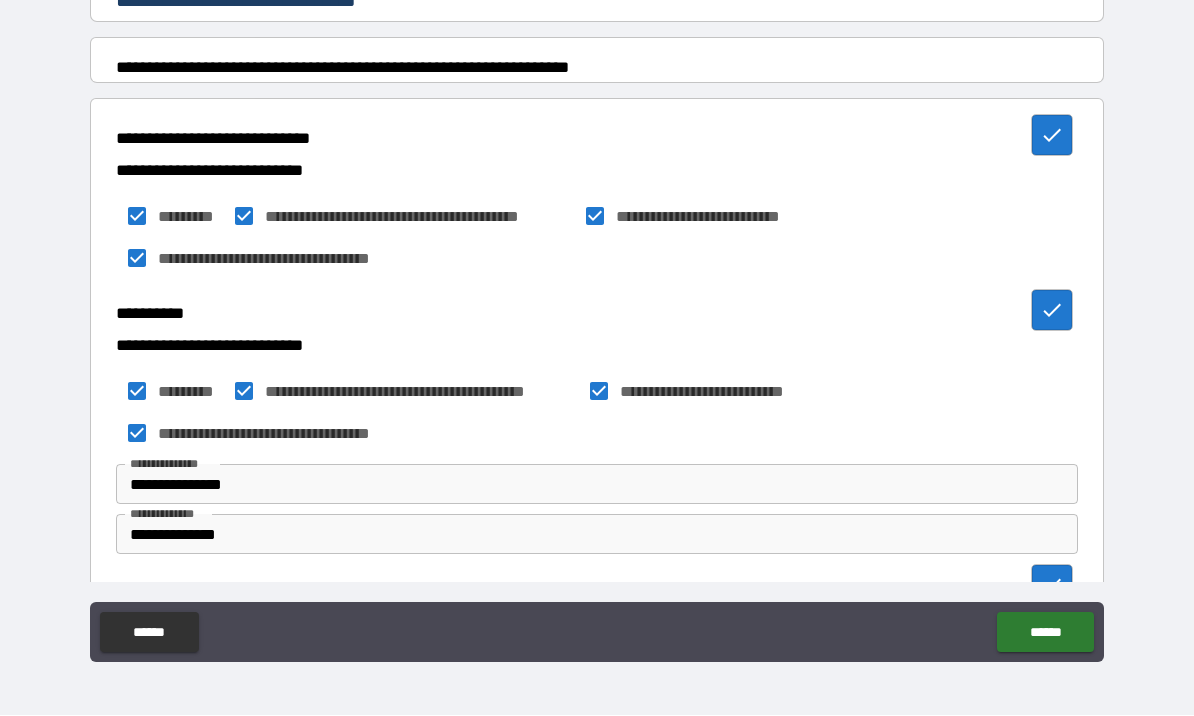 scroll, scrollTop: 323, scrollLeft: 0, axis: vertical 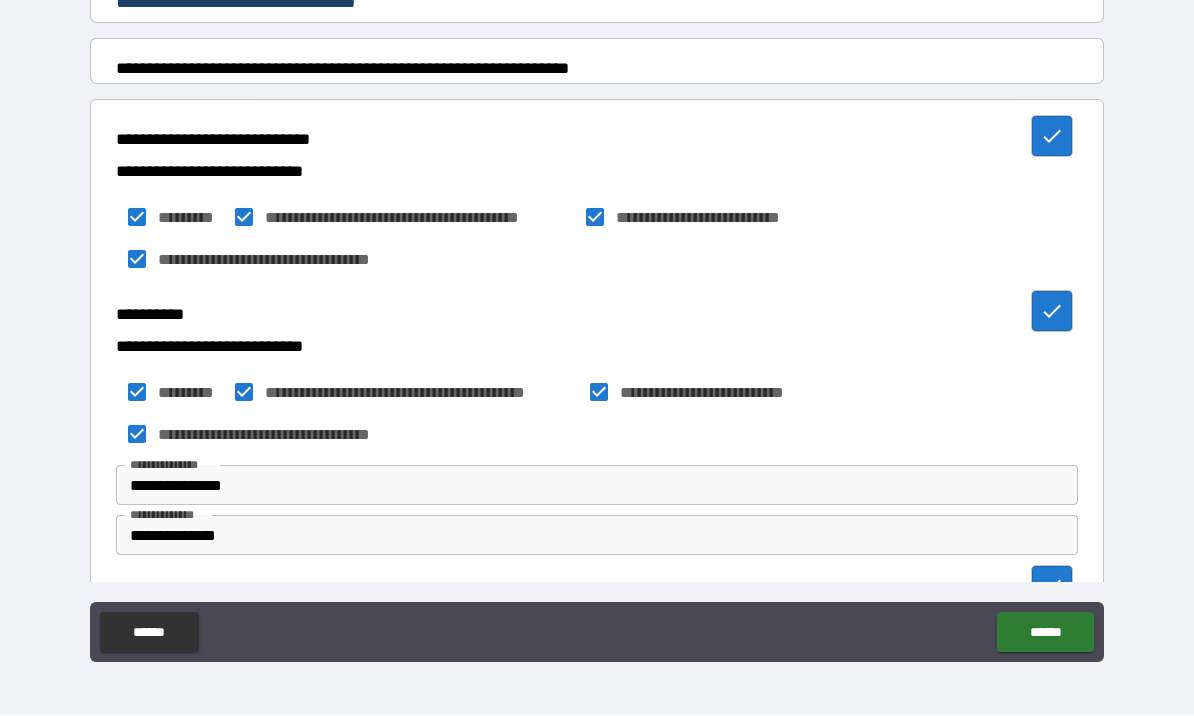 click on "******" at bounding box center (1045, 633) 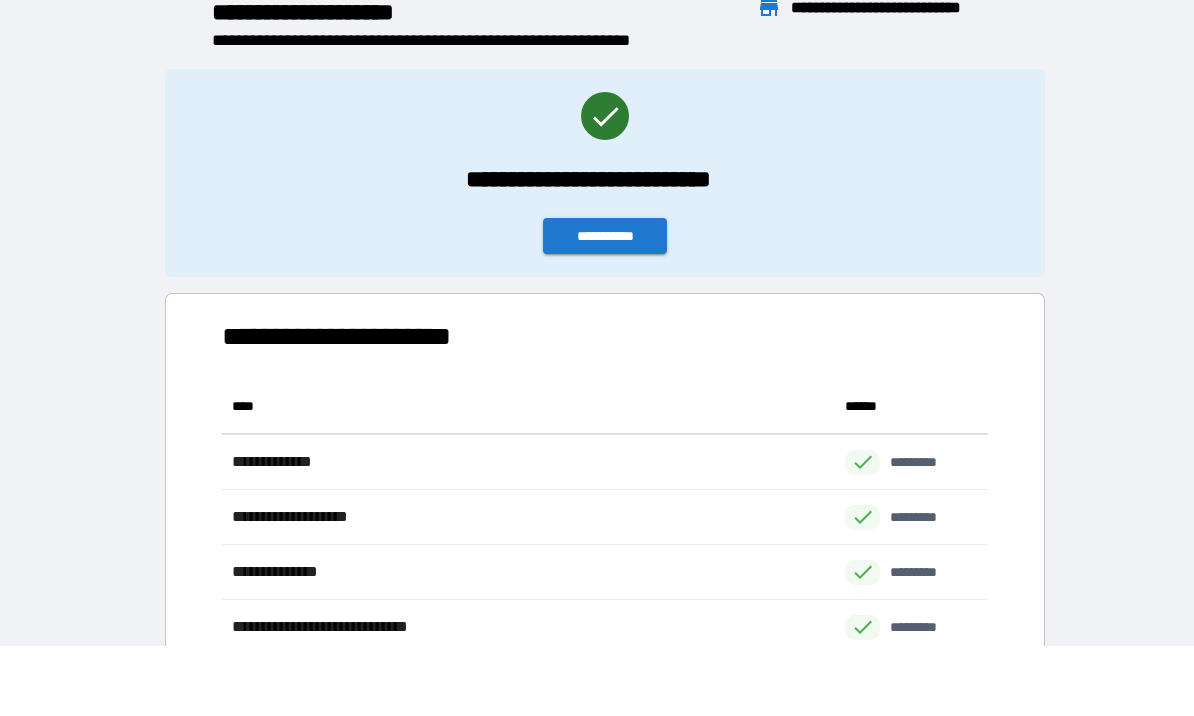 scroll, scrollTop: 1, scrollLeft: 1, axis: both 